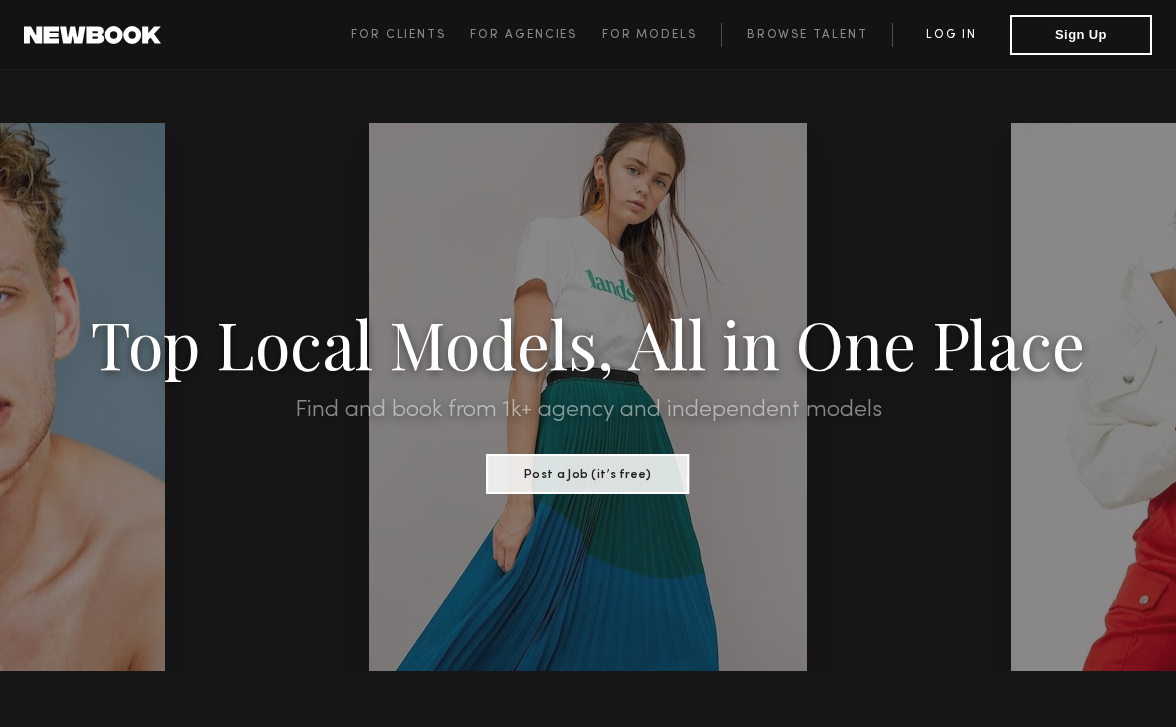 scroll, scrollTop: 0, scrollLeft: 0, axis: both 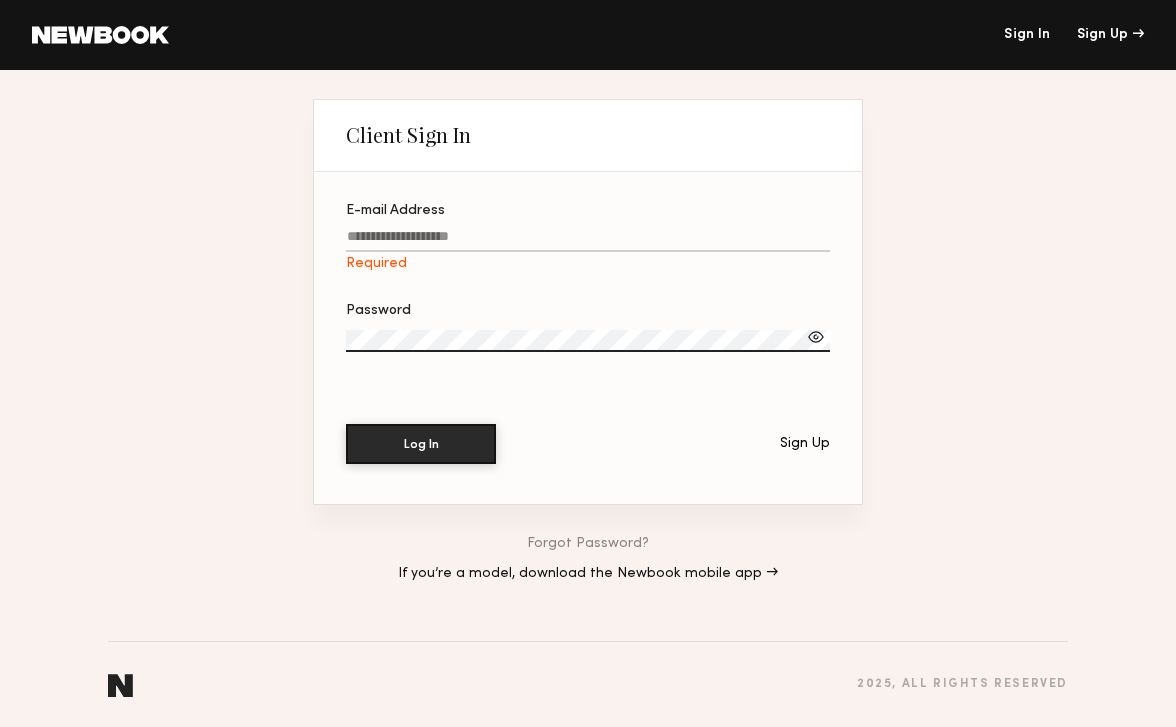 type on "**********" 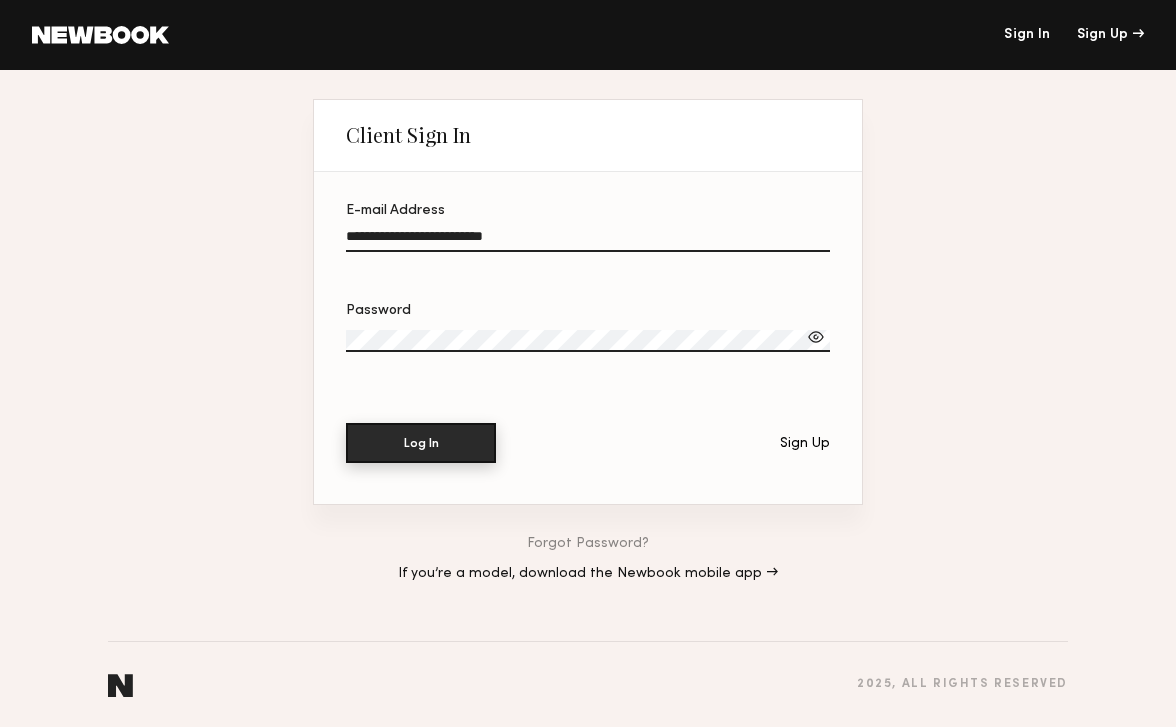 click on "Log In" 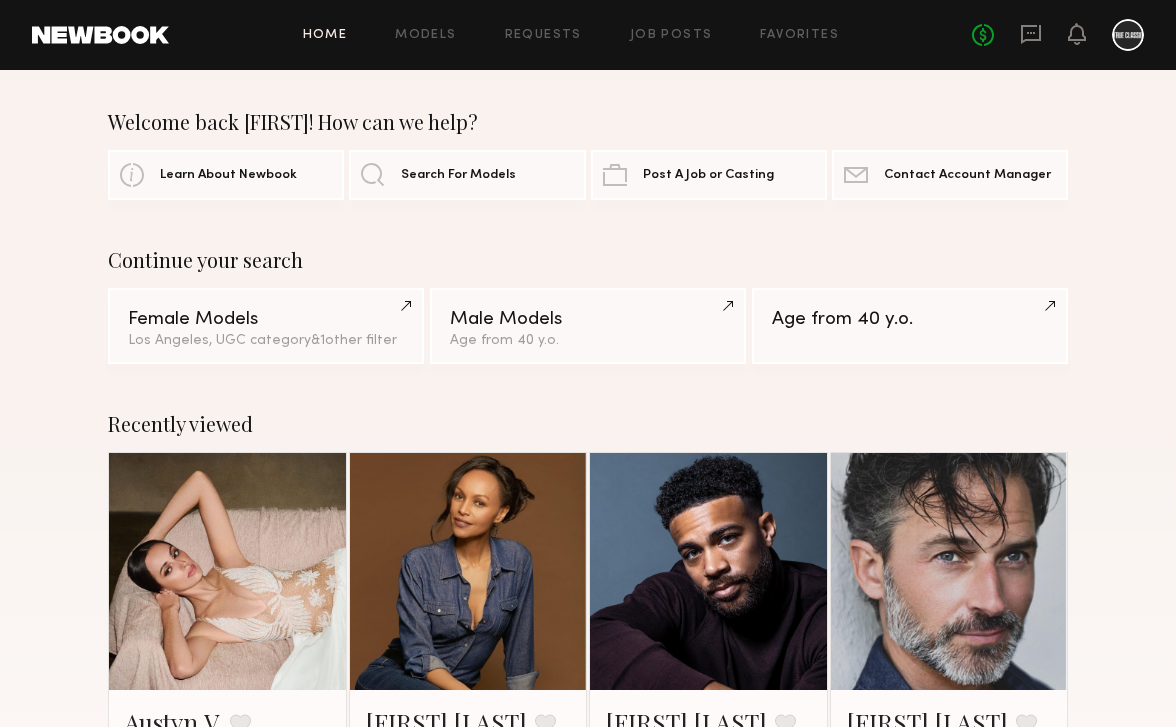 scroll, scrollTop: 0, scrollLeft: 0, axis: both 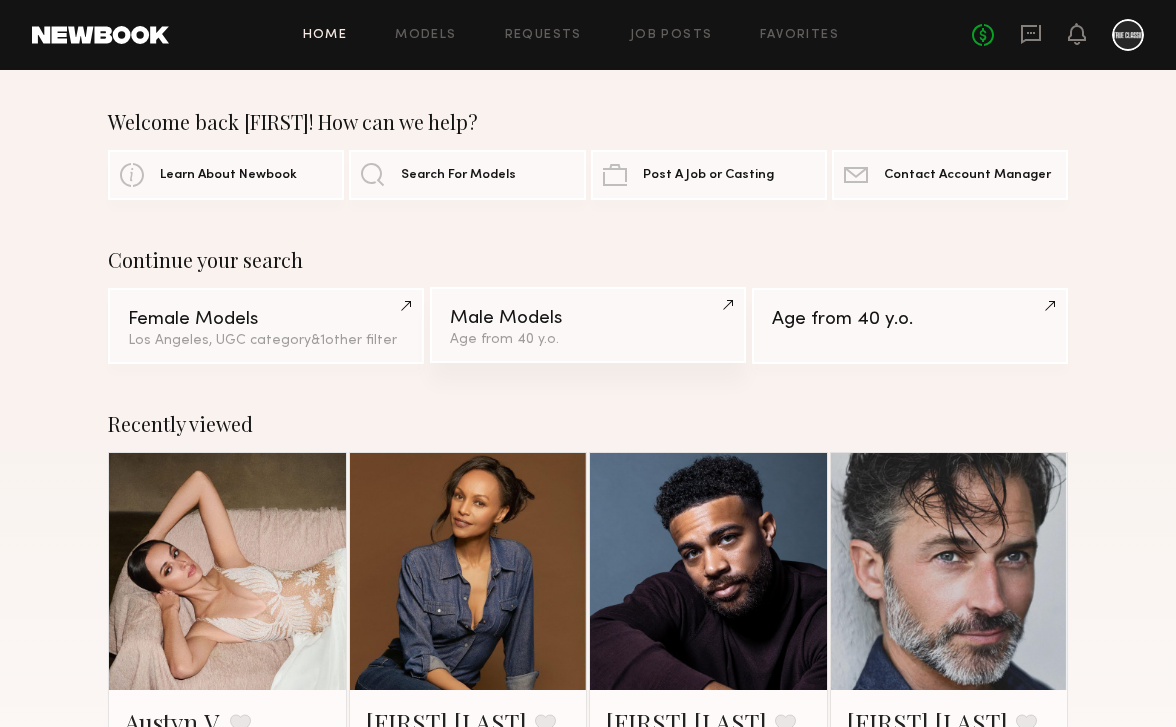 click on "Age from 40 y.o." 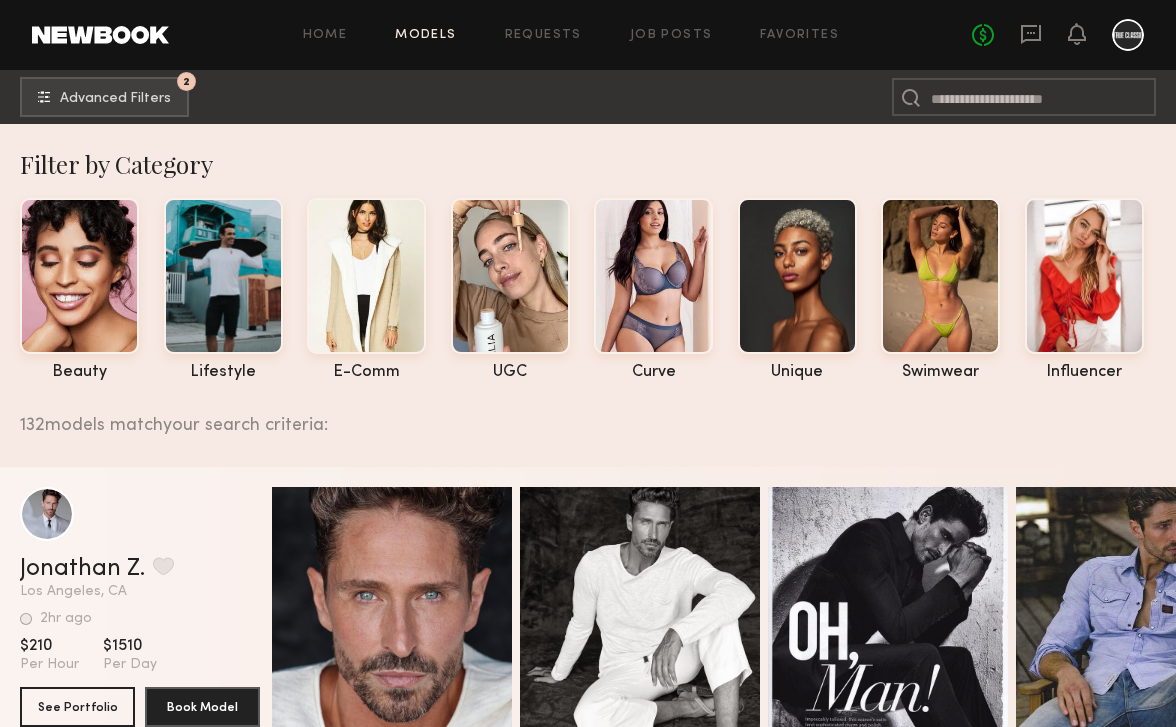 scroll, scrollTop: 0, scrollLeft: 0, axis: both 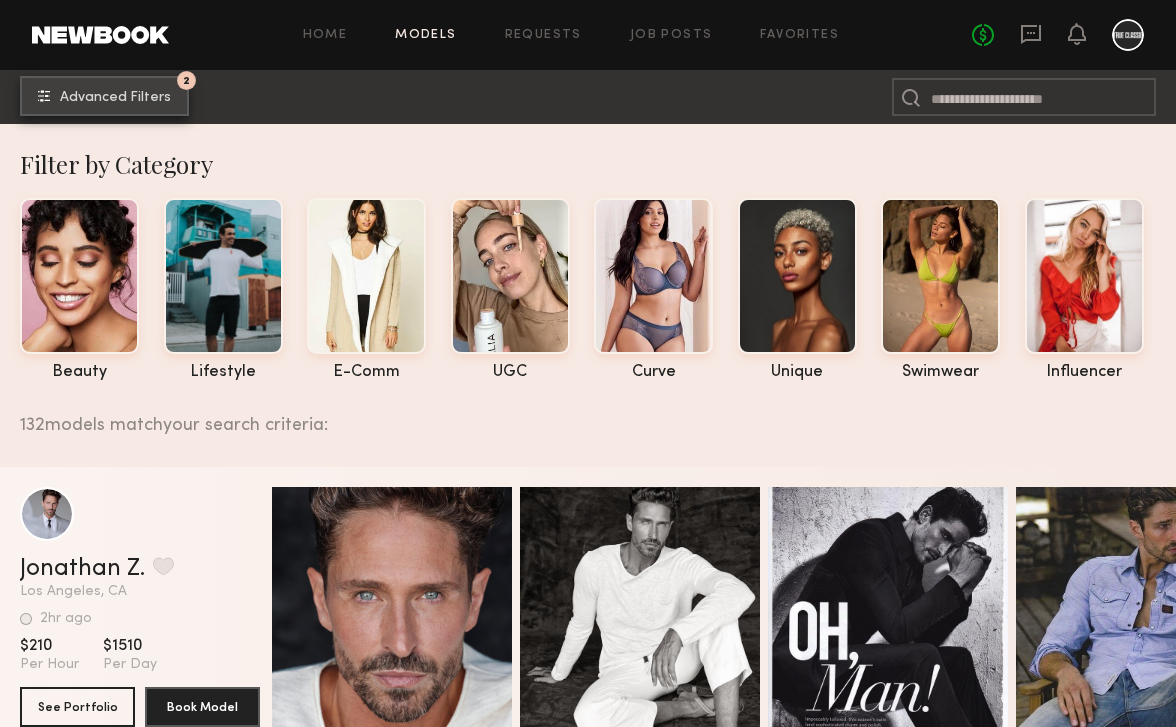 click on "Advanced Filters" 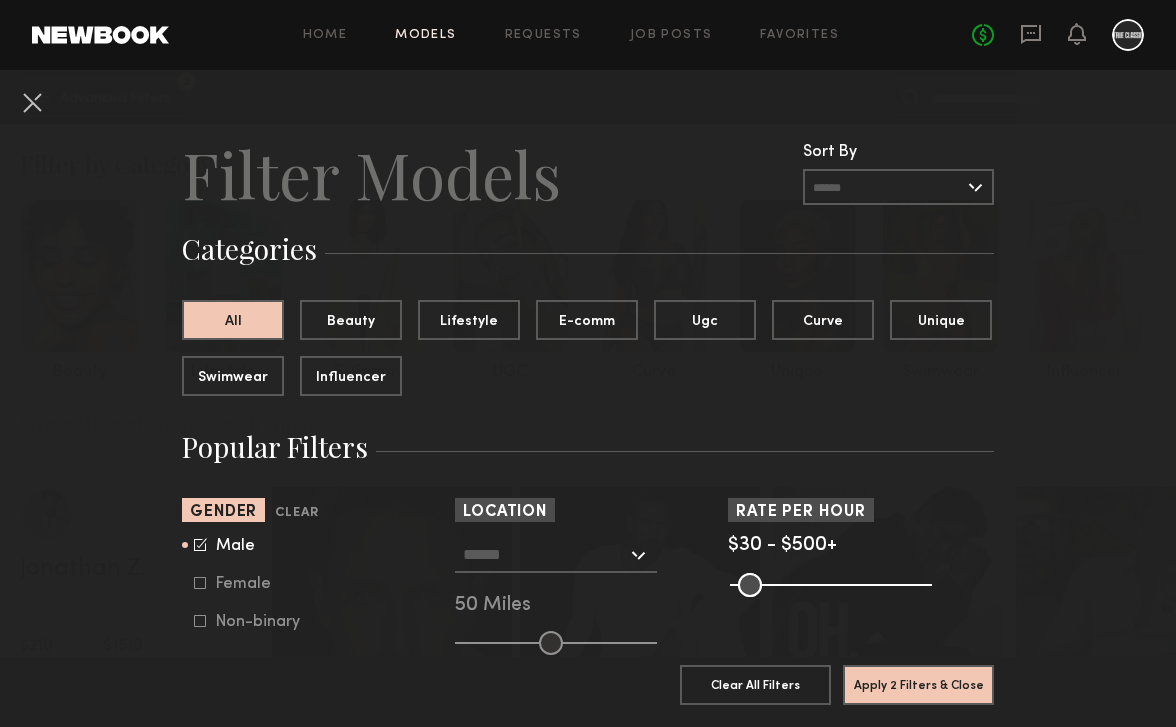 click 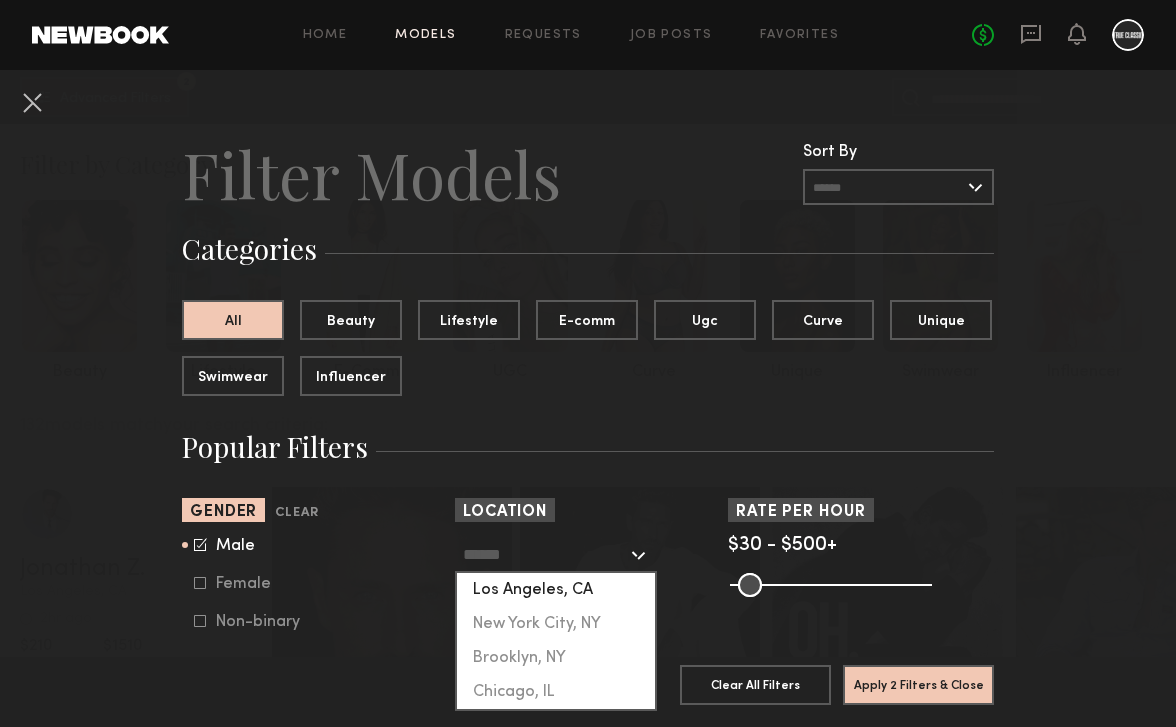 click on "Los Angeles, CA" 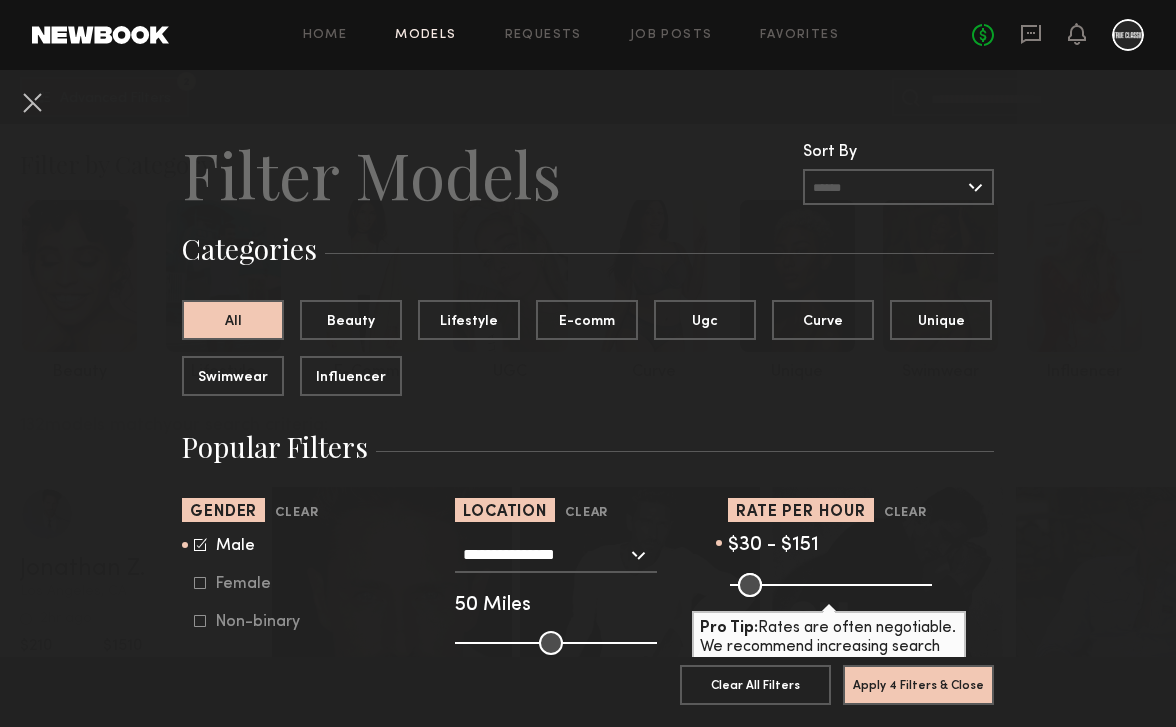 drag, startPoint x: 924, startPoint y: 584, endPoint x: 788, endPoint y: 590, distance: 136.1323 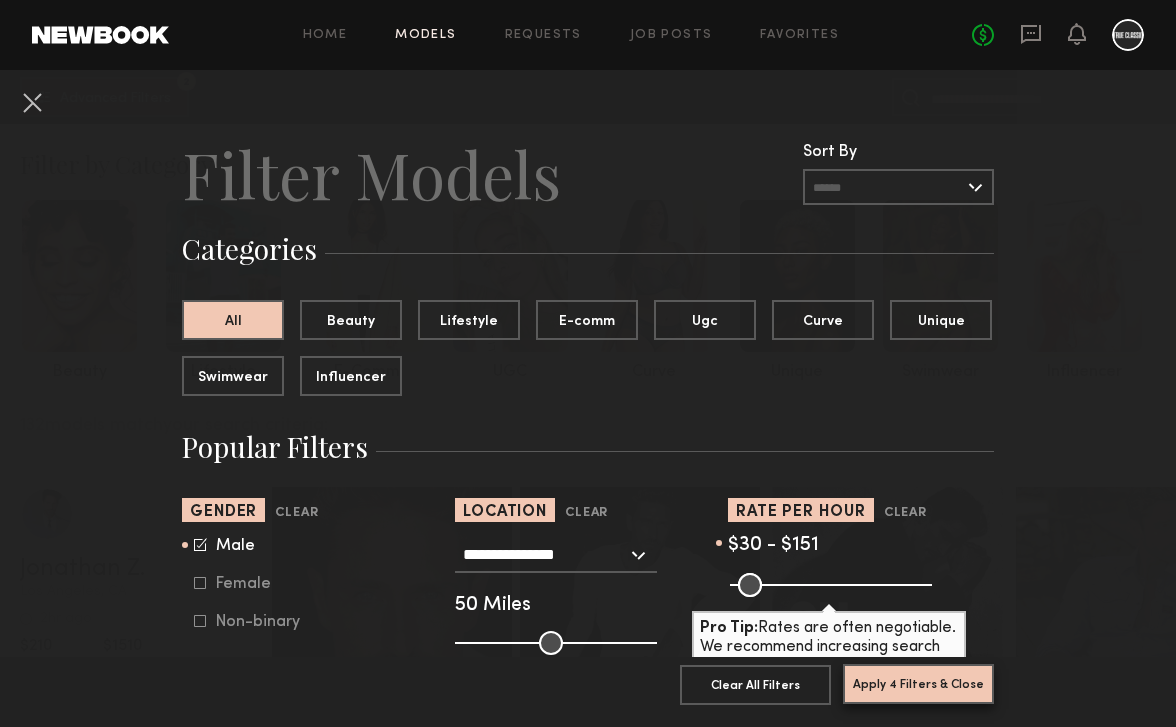 click on "Apply 4 Filters & Close" 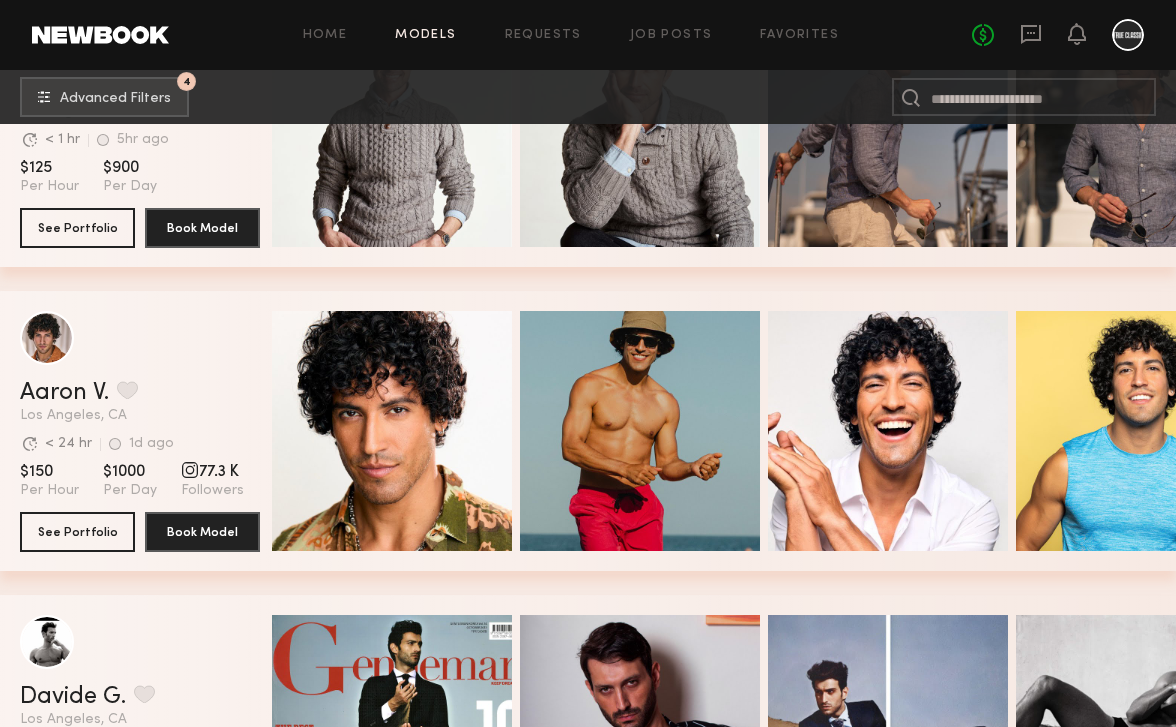 scroll, scrollTop: 2019, scrollLeft: 0, axis: vertical 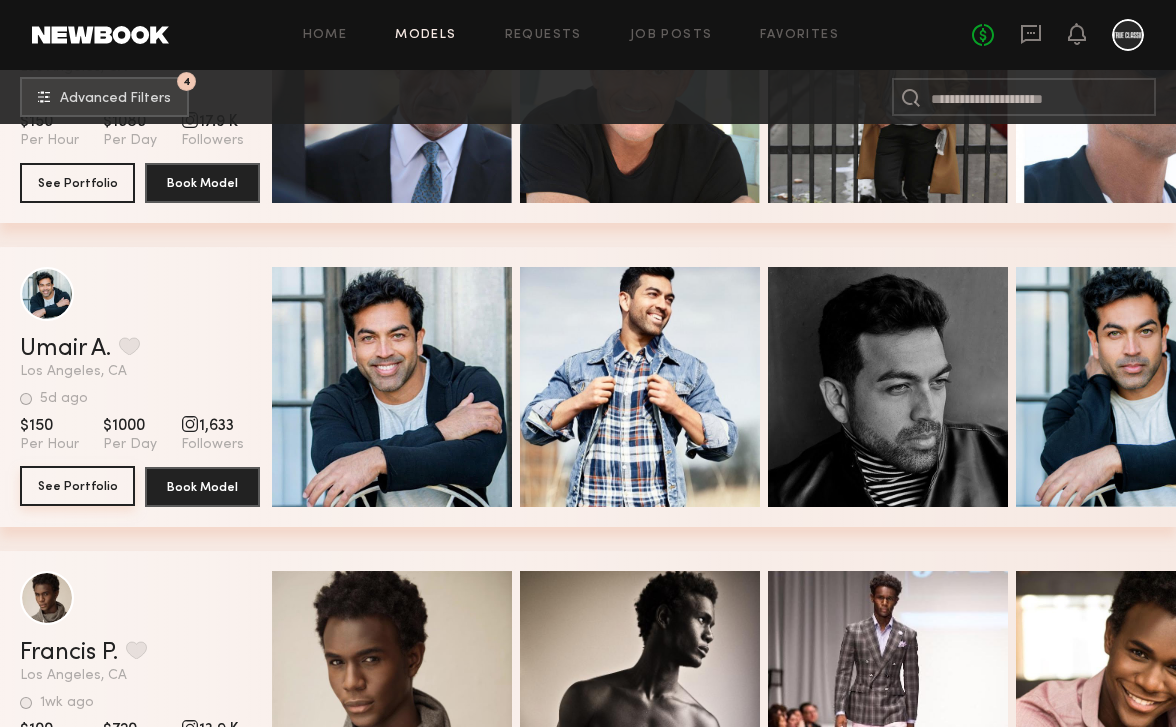 click on "See Portfolio" 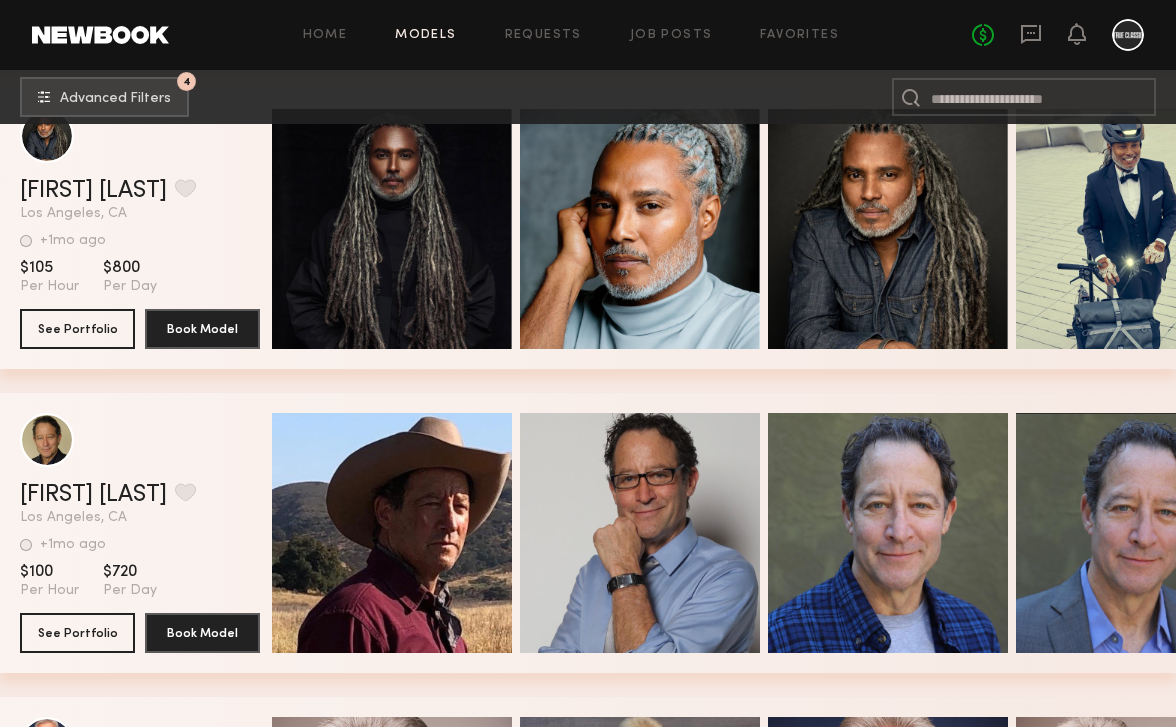 scroll, scrollTop: 7069, scrollLeft: 0, axis: vertical 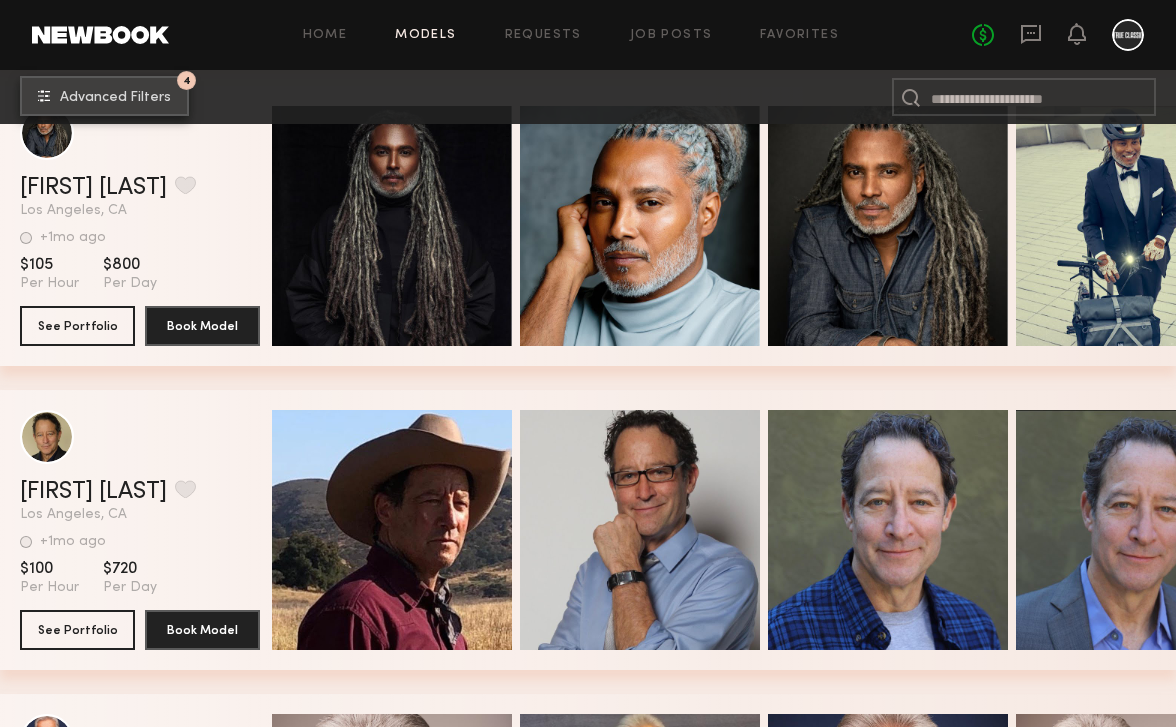 click on "Advanced Filters" 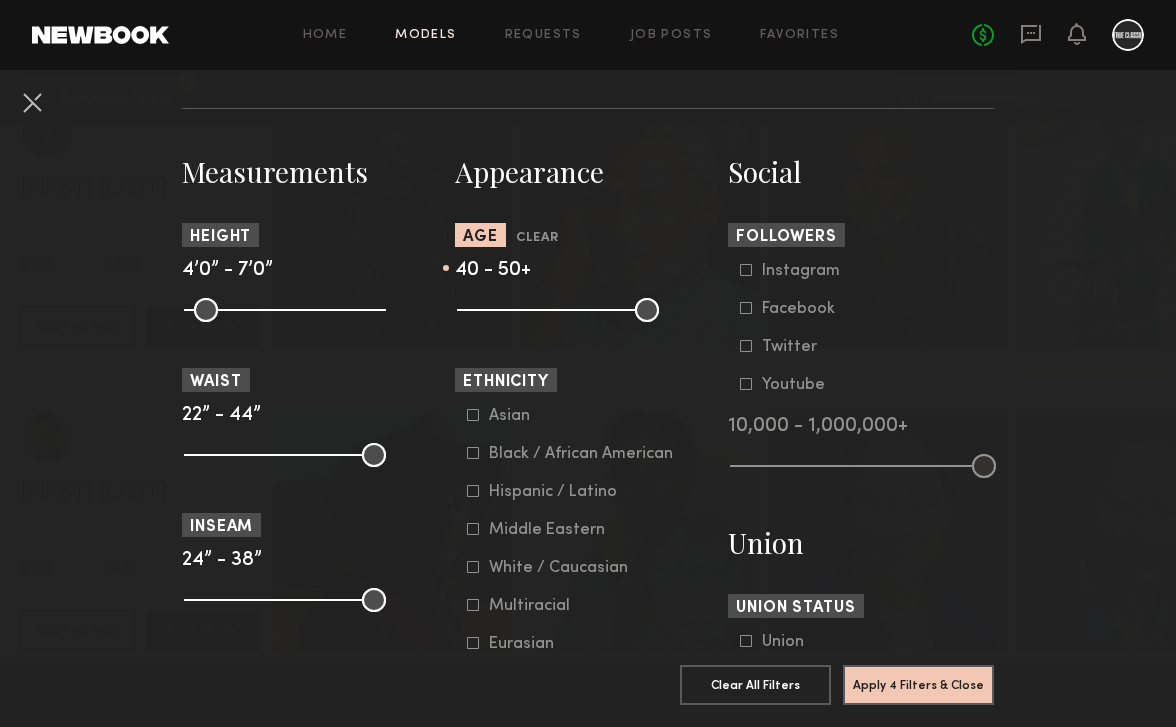 scroll, scrollTop: 821, scrollLeft: 0, axis: vertical 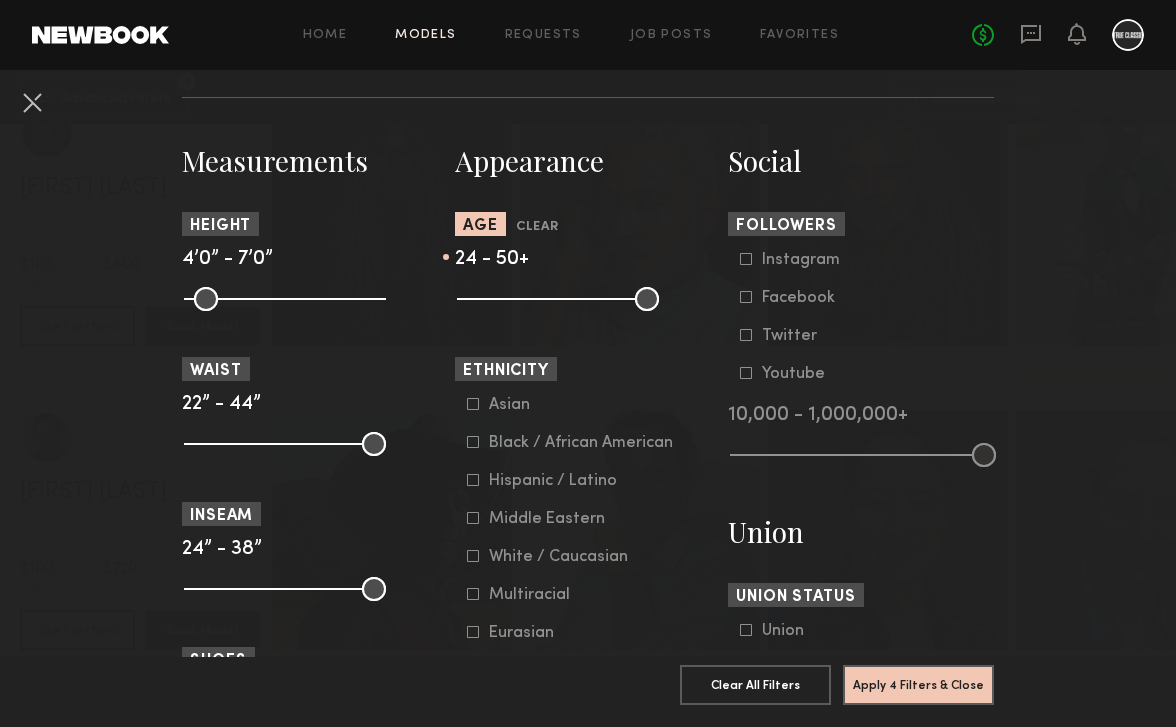 drag, startPoint x: 590, startPoint y: 301, endPoint x: 504, endPoint y: 305, distance: 86.09297 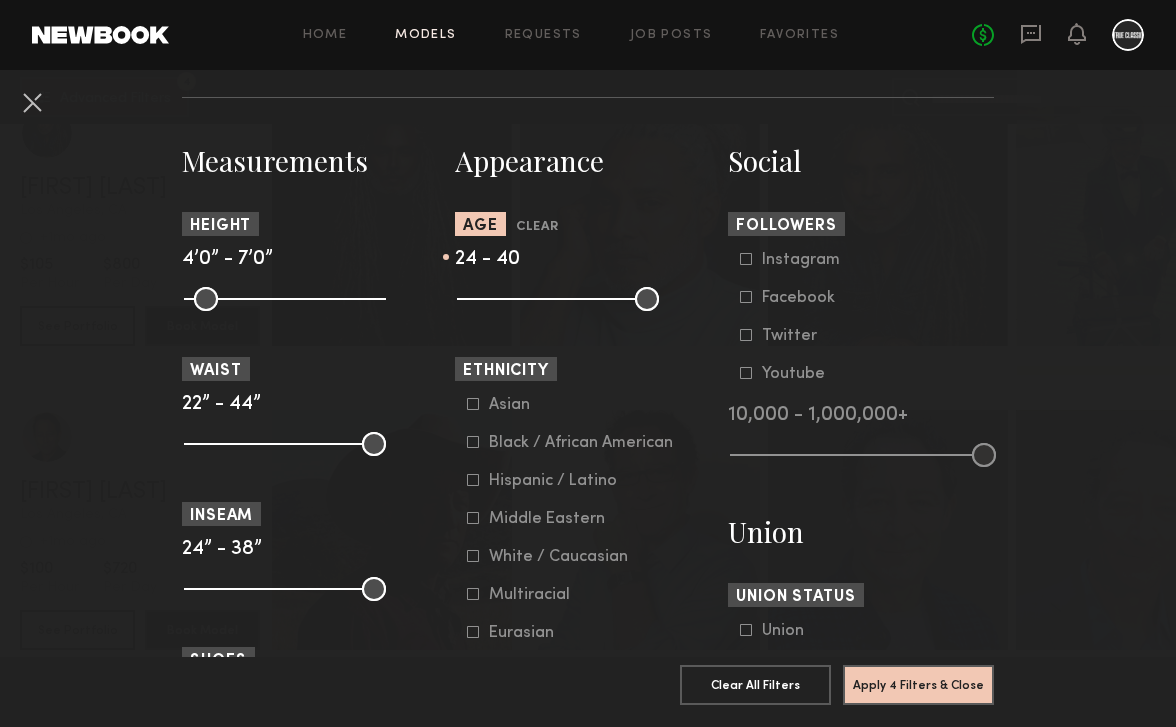 drag, startPoint x: 646, startPoint y: 293, endPoint x: 591, endPoint y: 294, distance: 55.00909 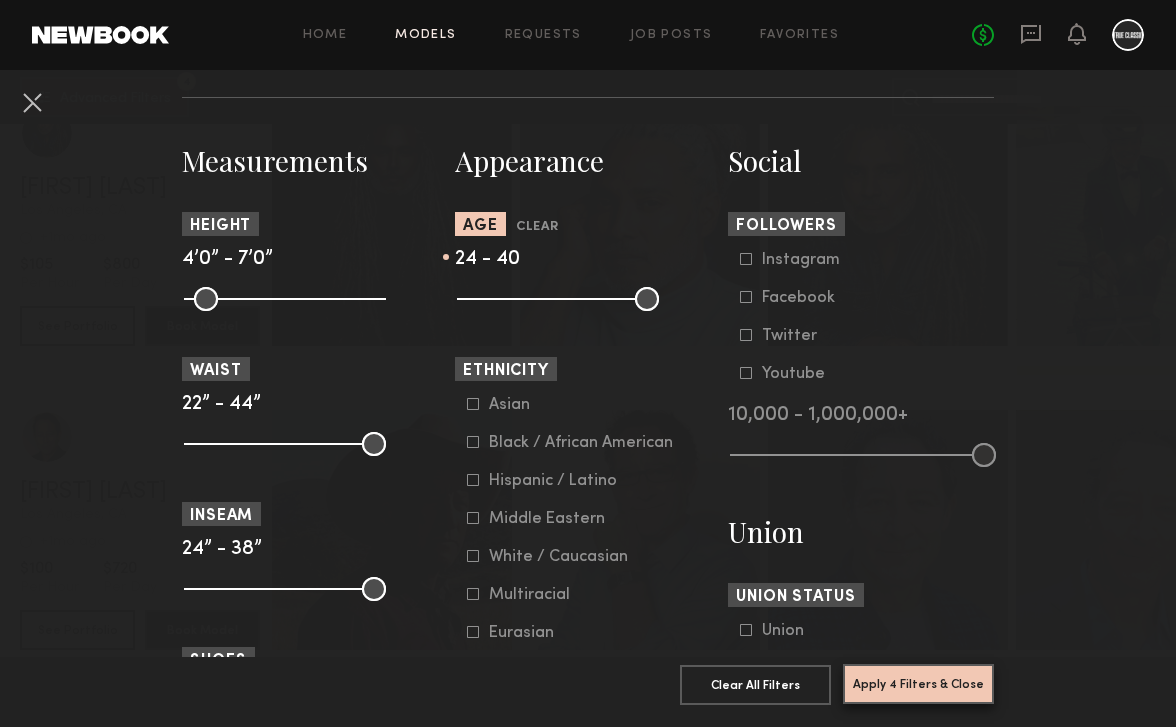 click on "Apply 4 Filters & Close" 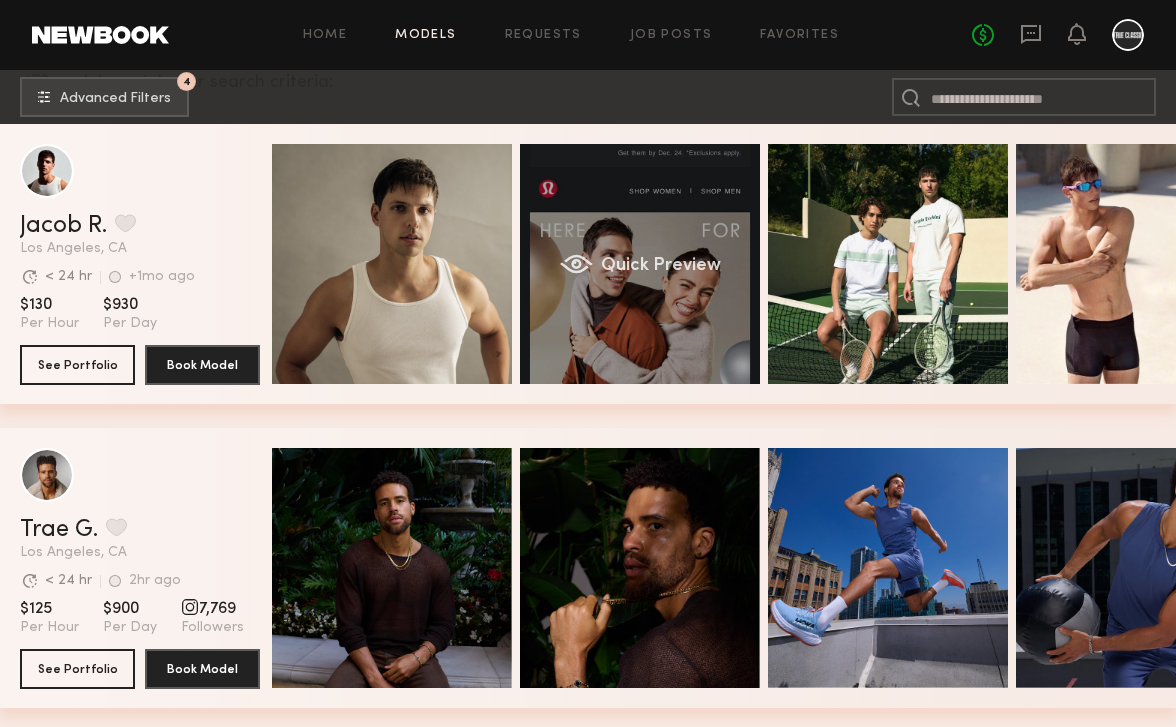 scroll, scrollTop: 347, scrollLeft: 1, axis: both 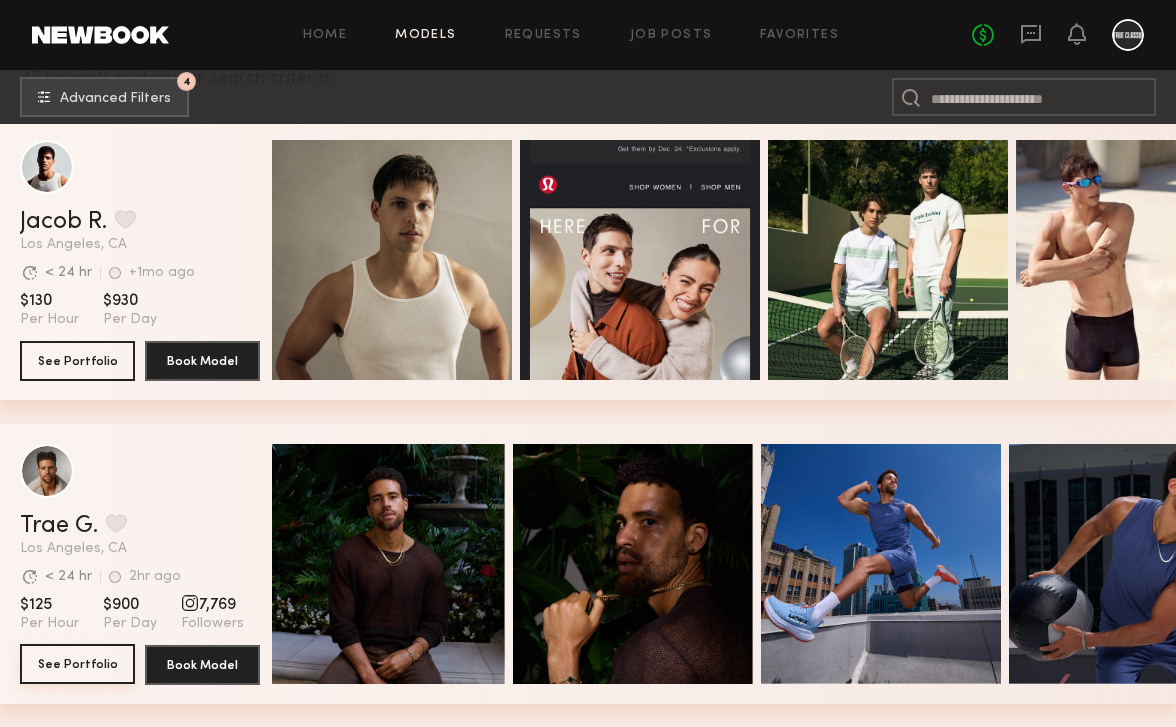 click on "See Portfolio" 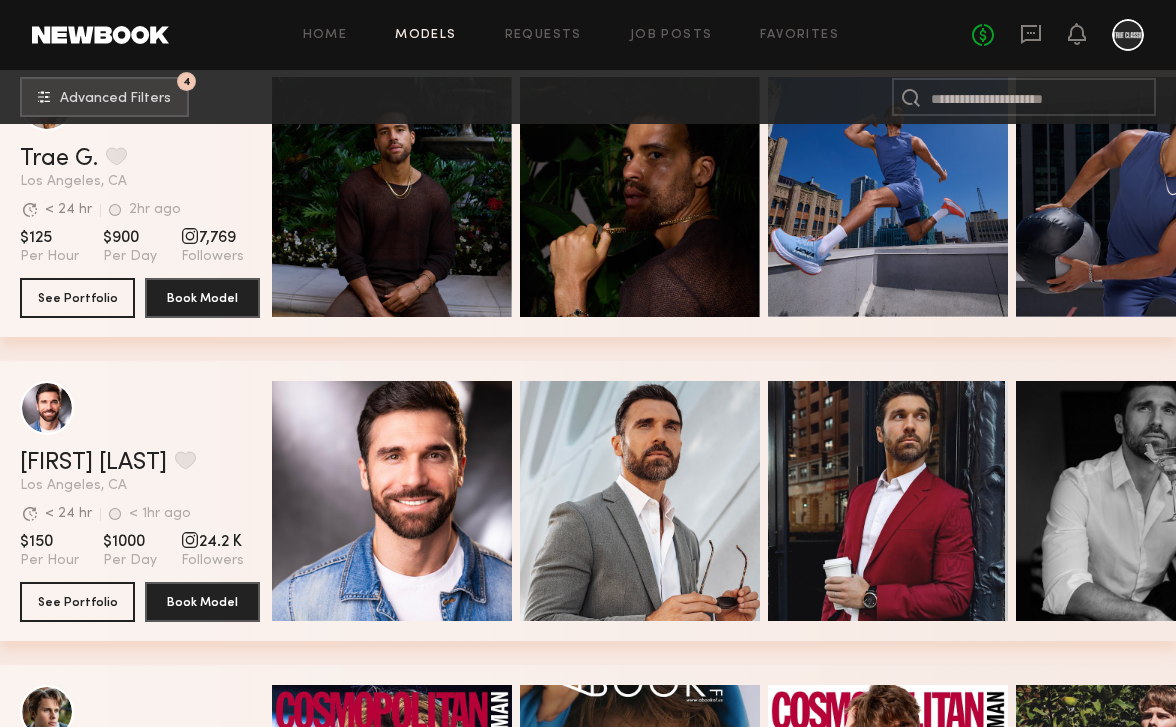 scroll, scrollTop: 713, scrollLeft: 0, axis: vertical 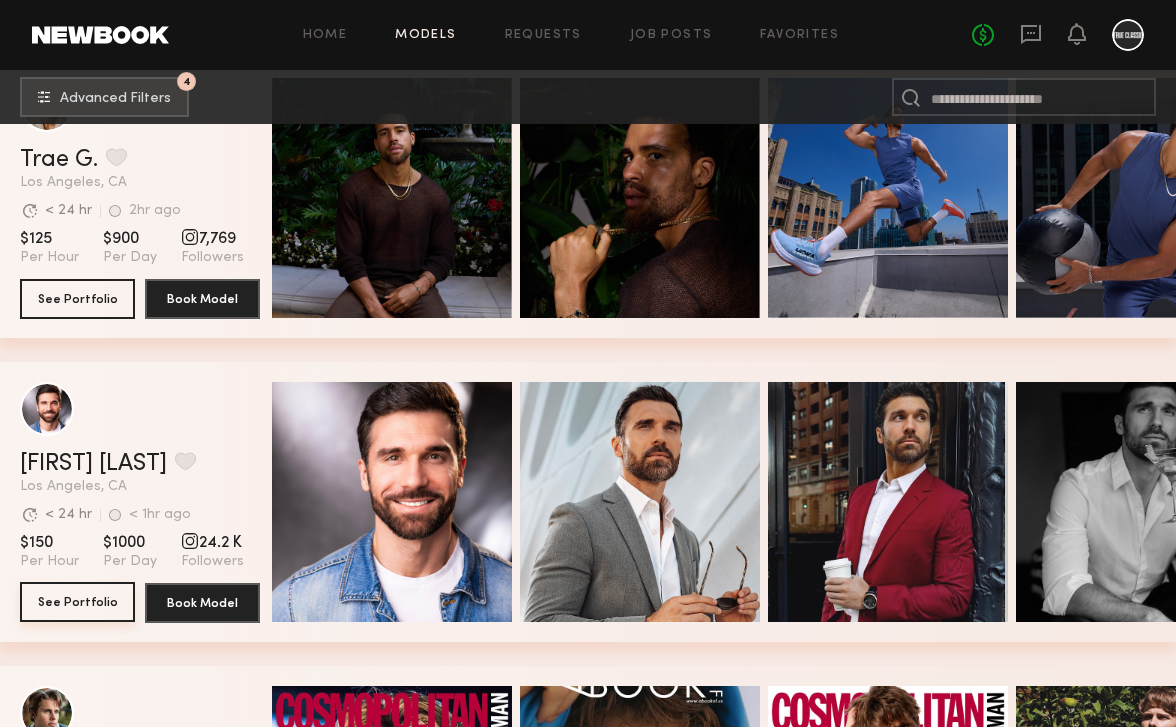 click on "See Portfolio" 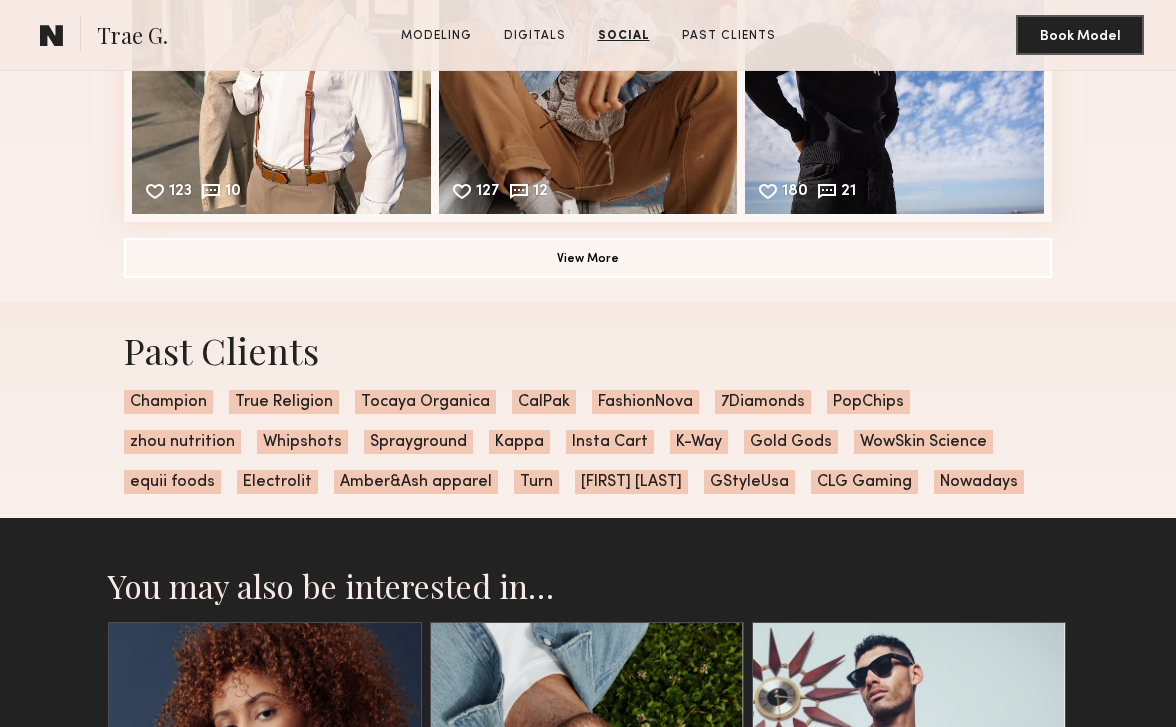 scroll, scrollTop: 3098, scrollLeft: 0, axis: vertical 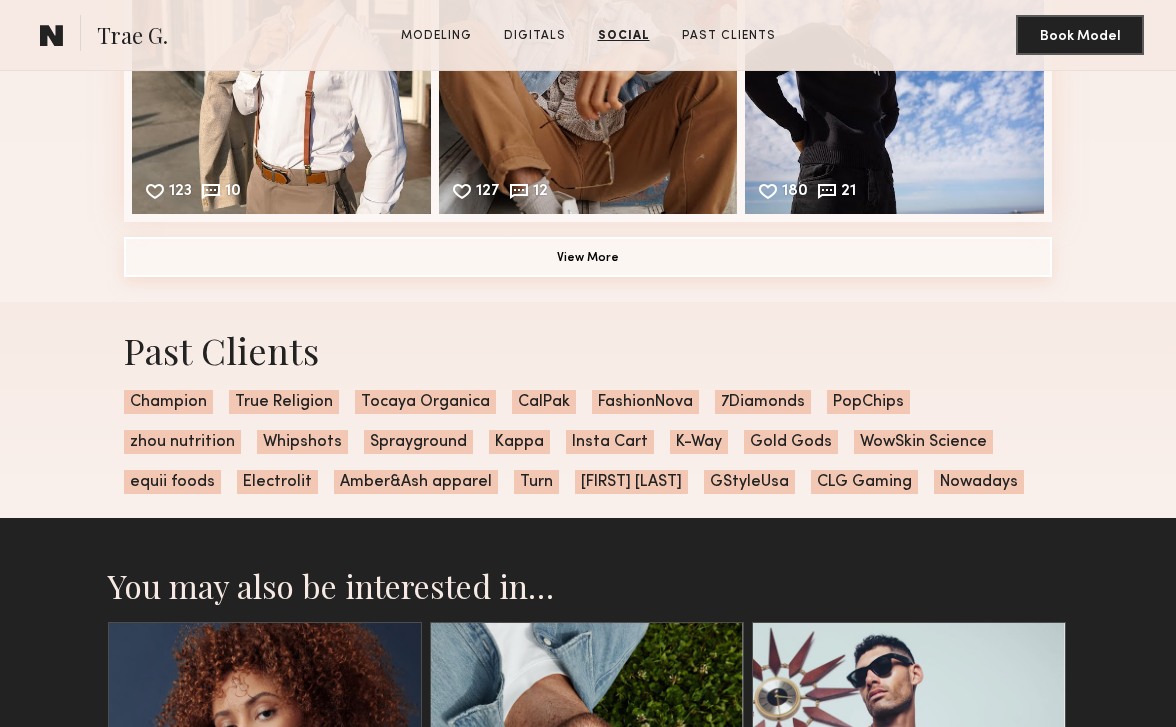 click on "View More" 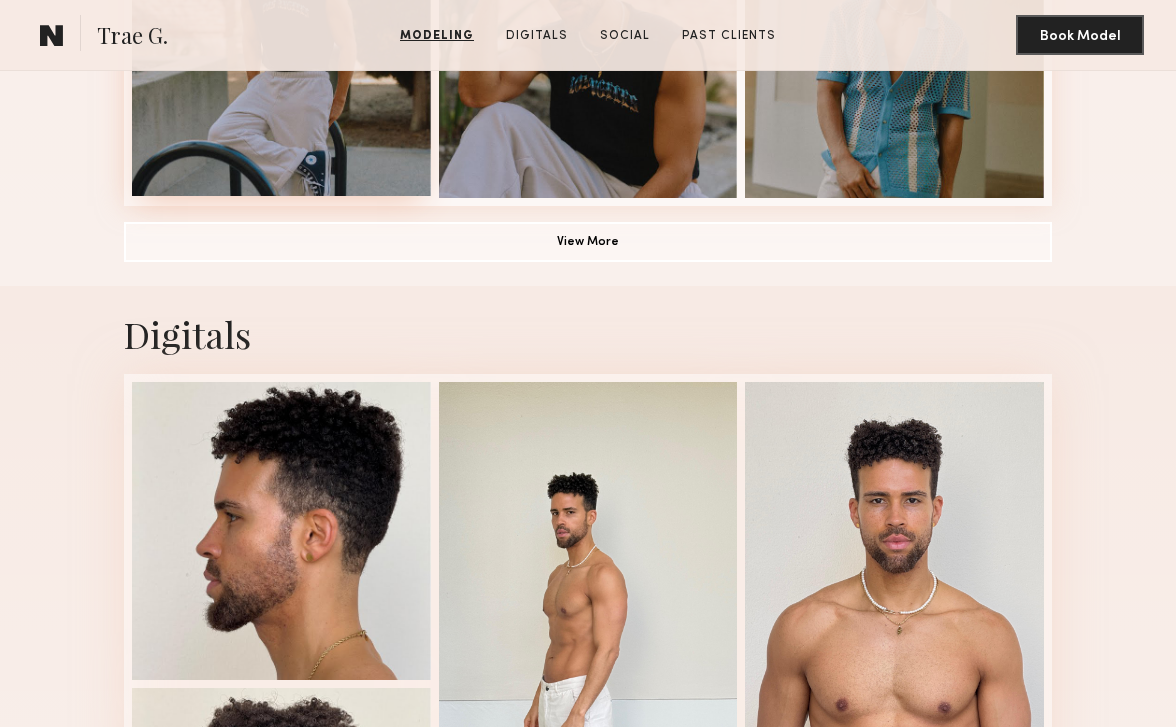scroll, scrollTop: 1575, scrollLeft: 0, axis: vertical 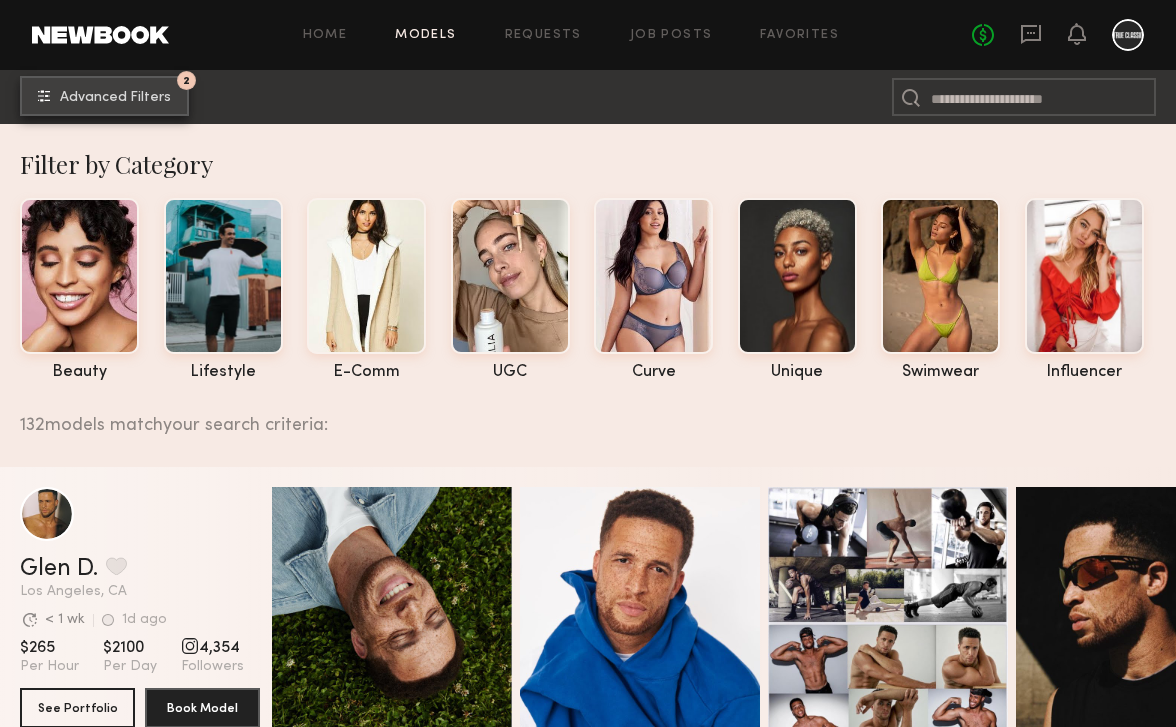 click on "Advanced Filters" 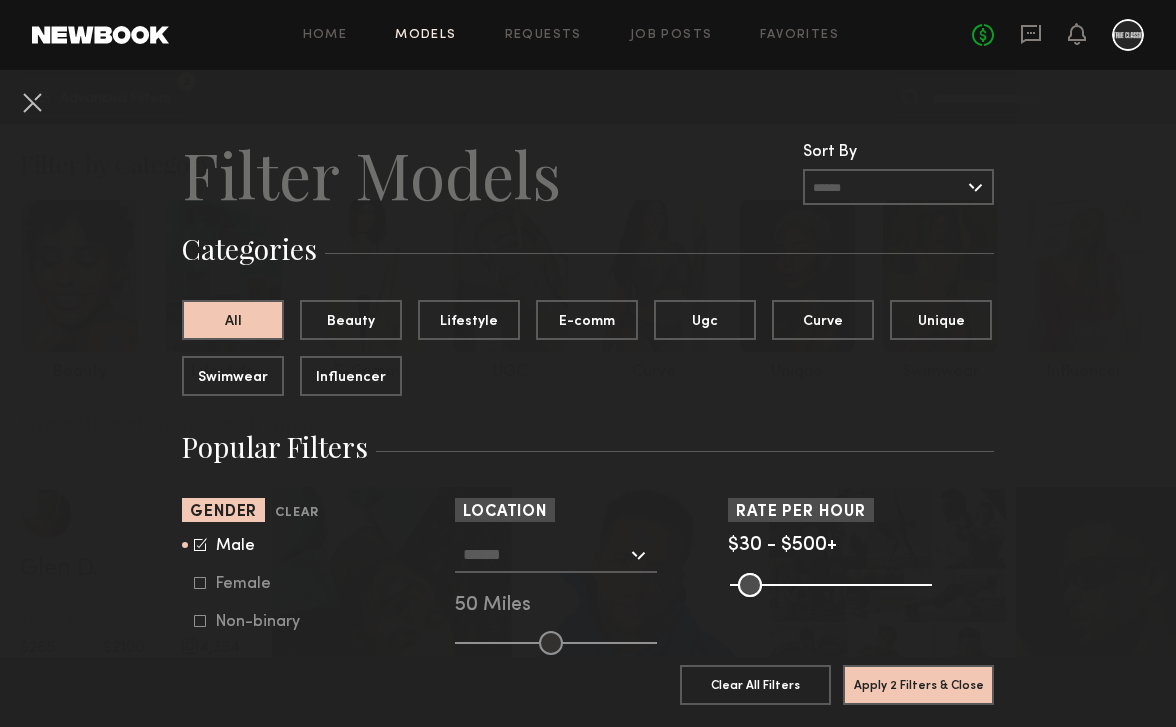 click 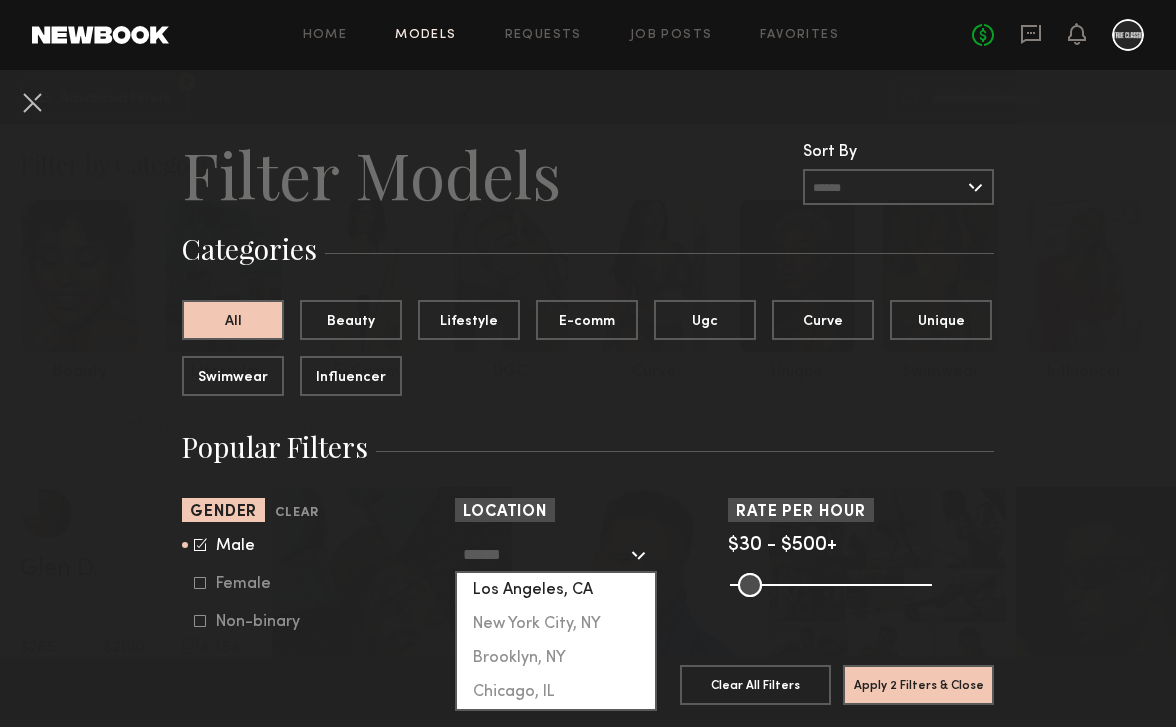 click on "Los Angeles, CA" 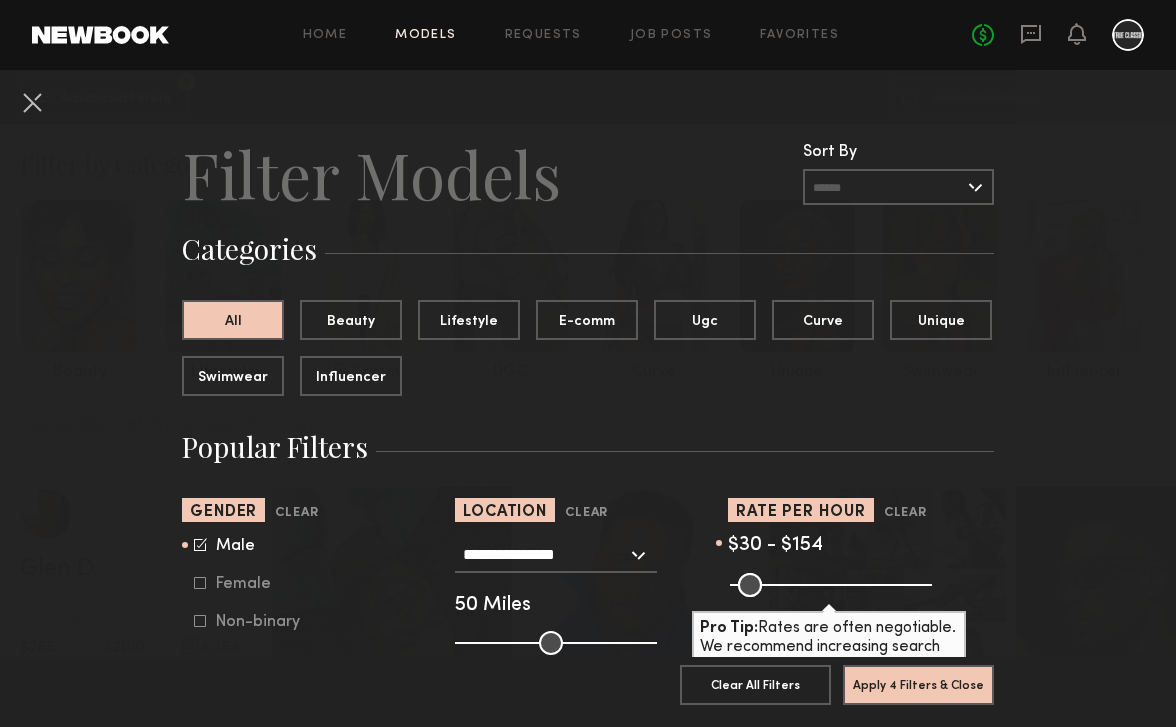 drag, startPoint x: 924, startPoint y: 588, endPoint x: 789, endPoint y: 586, distance: 135.01482 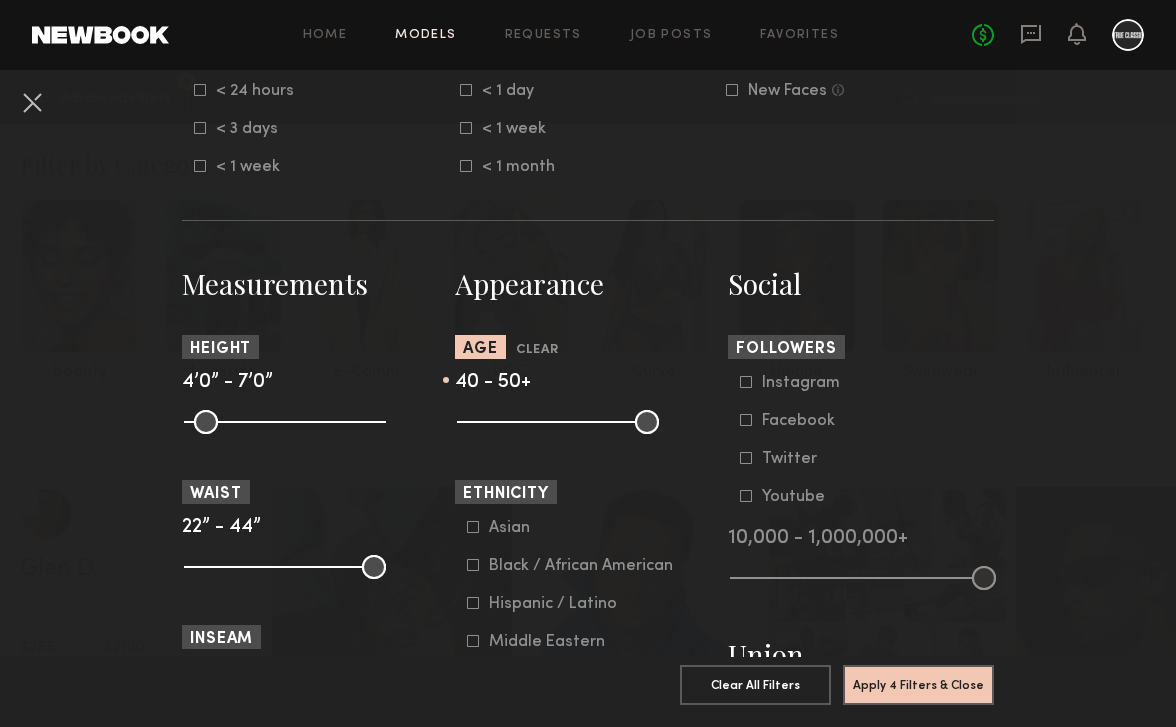 scroll, scrollTop: 704, scrollLeft: 0, axis: vertical 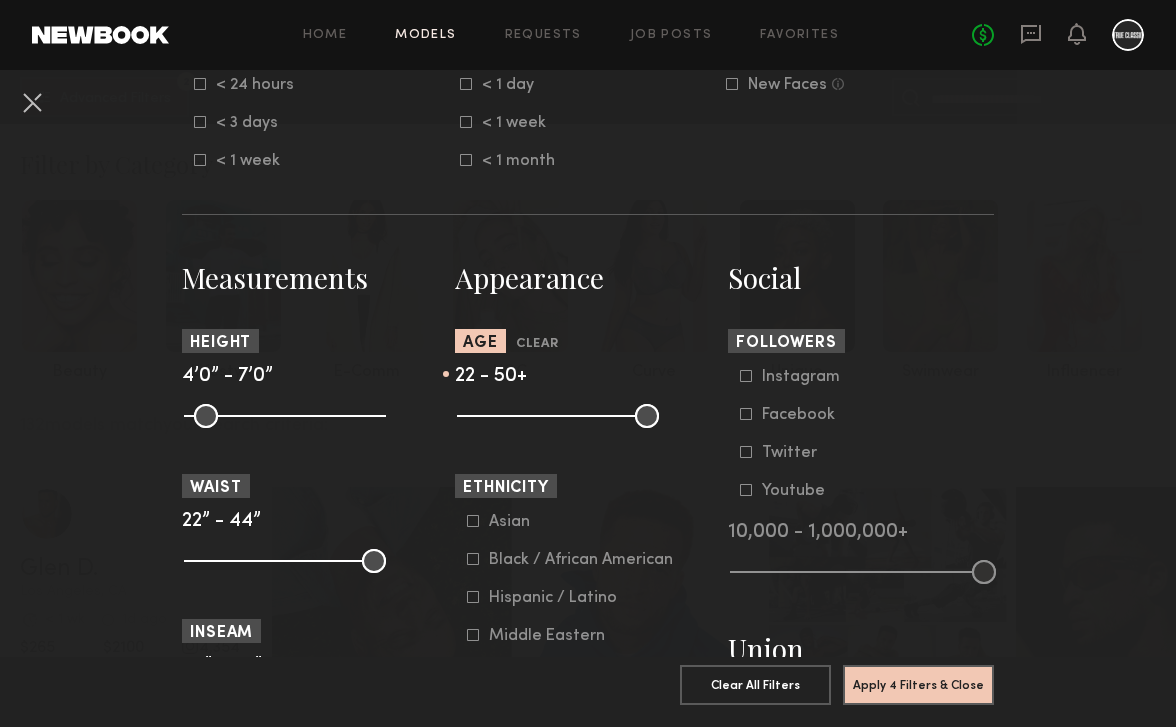 drag, startPoint x: 593, startPoint y: 422, endPoint x: 493, endPoint y: 426, distance: 100.07997 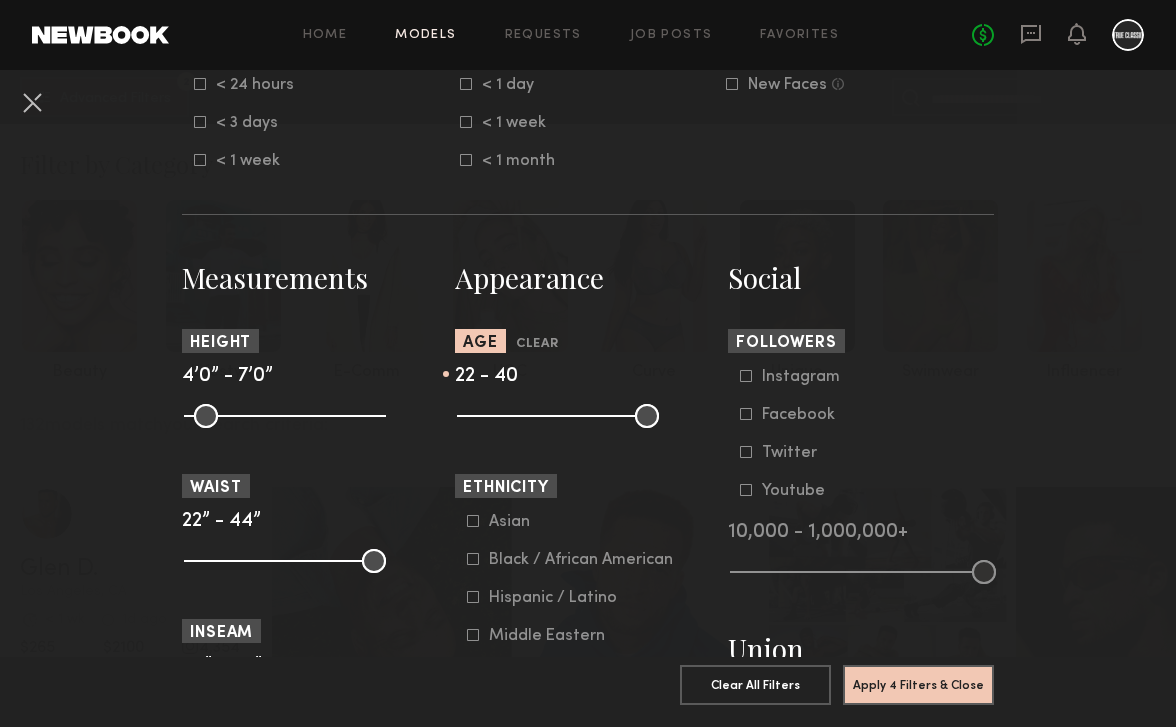 drag, startPoint x: 651, startPoint y: 421, endPoint x: 594, endPoint y: 431, distance: 57.870544 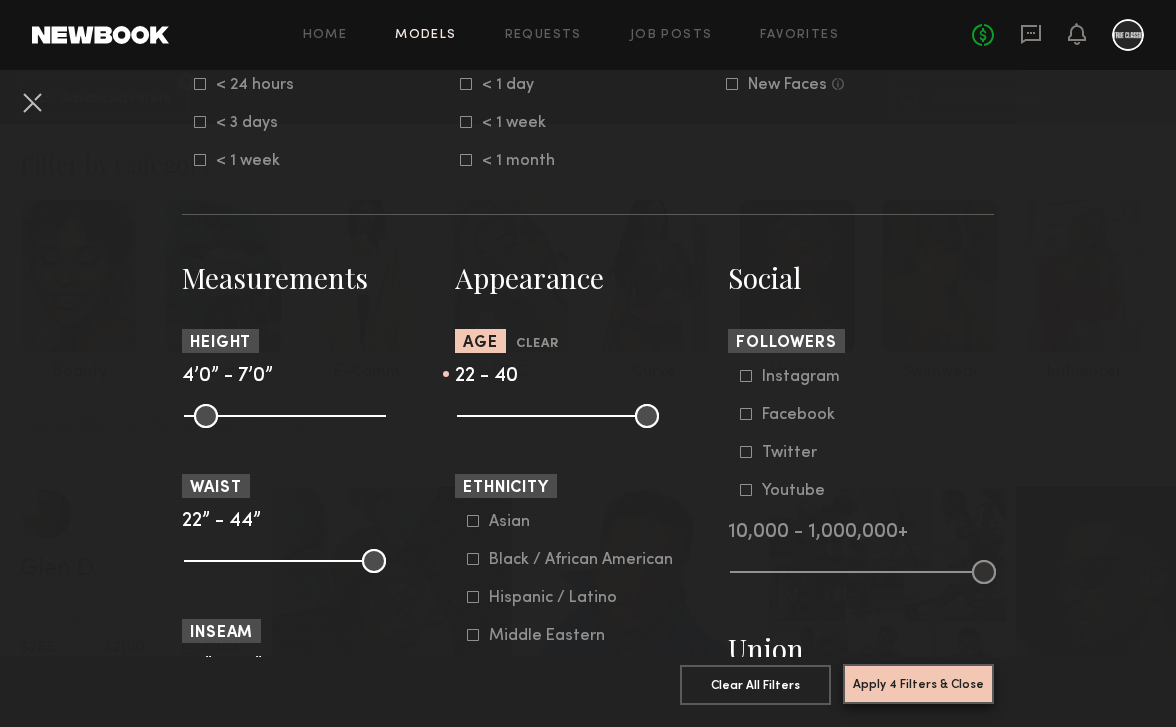 click on "Apply 4 Filters & Close" 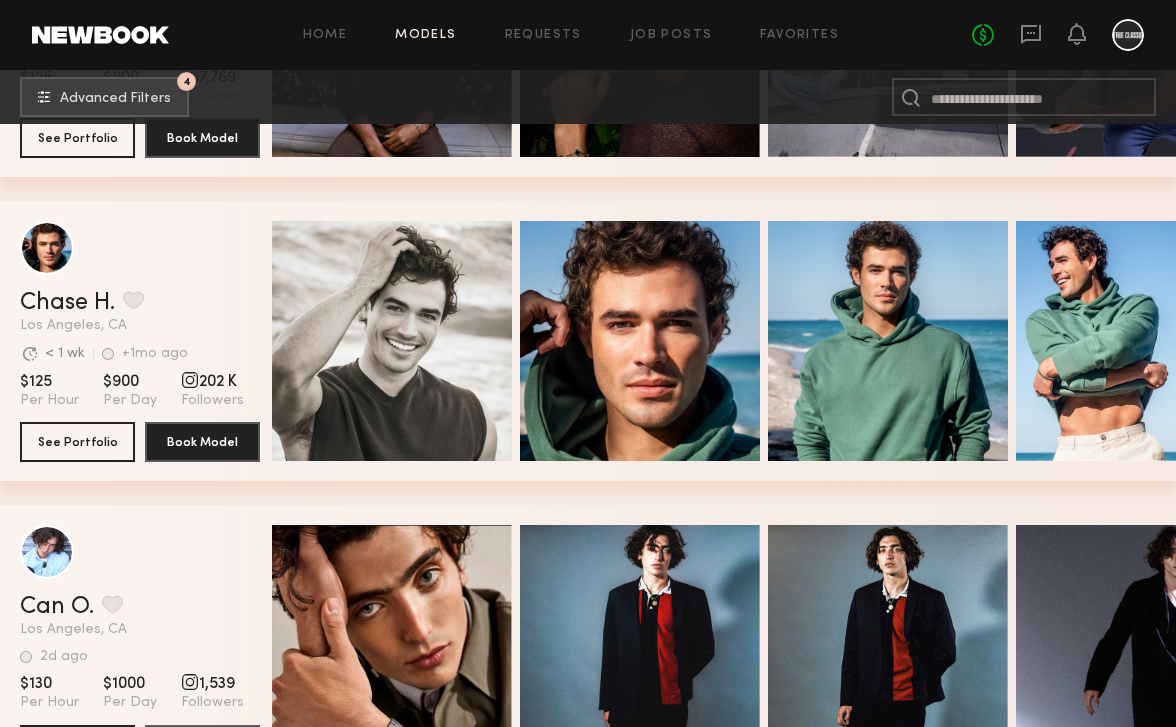 scroll, scrollTop: 2091, scrollLeft: 0, axis: vertical 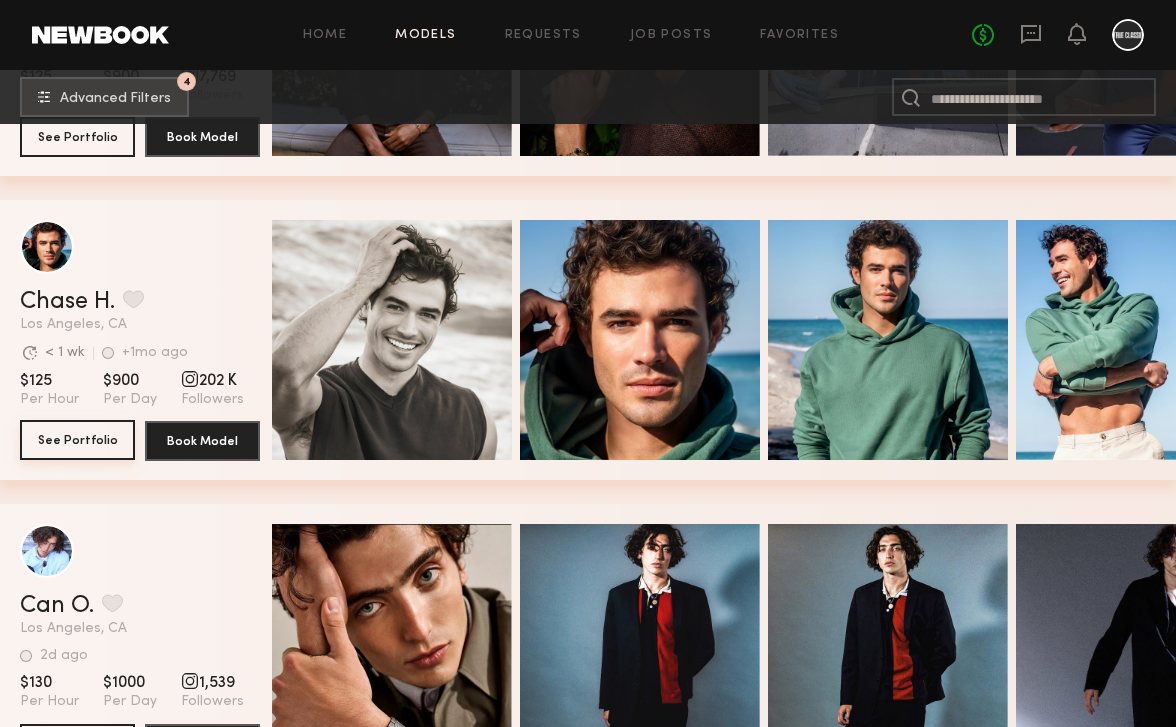 click on "See Portfolio" 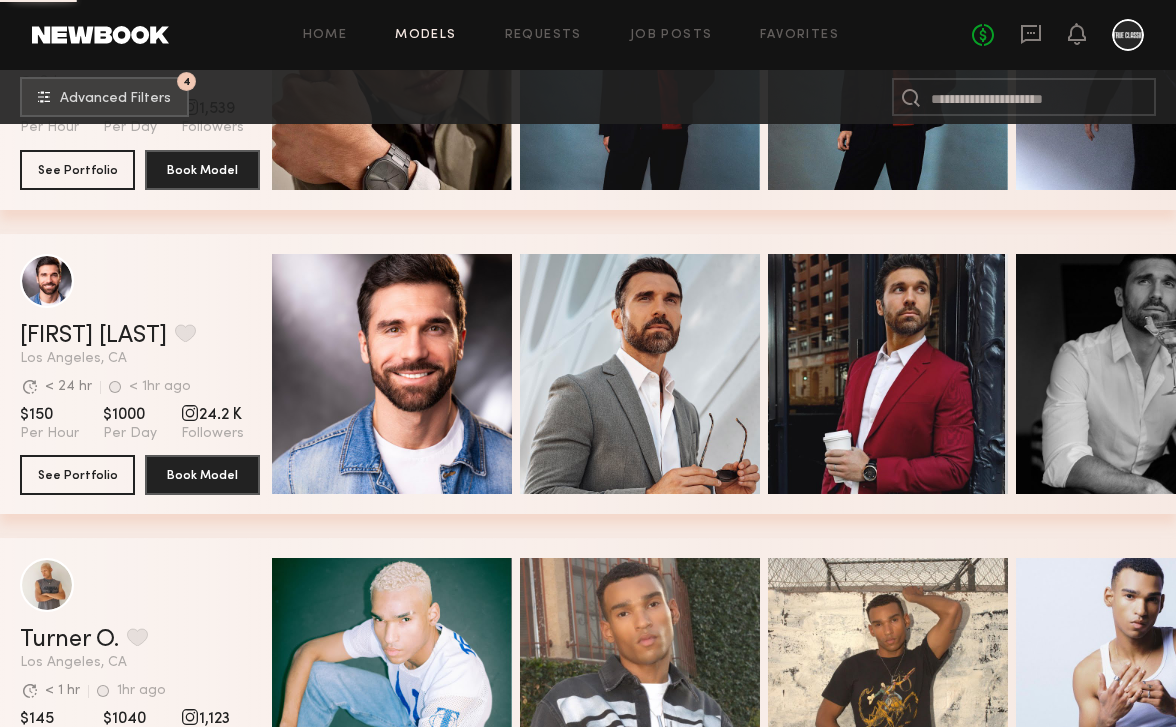 scroll, scrollTop: 2666, scrollLeft: 0, axis: vertical 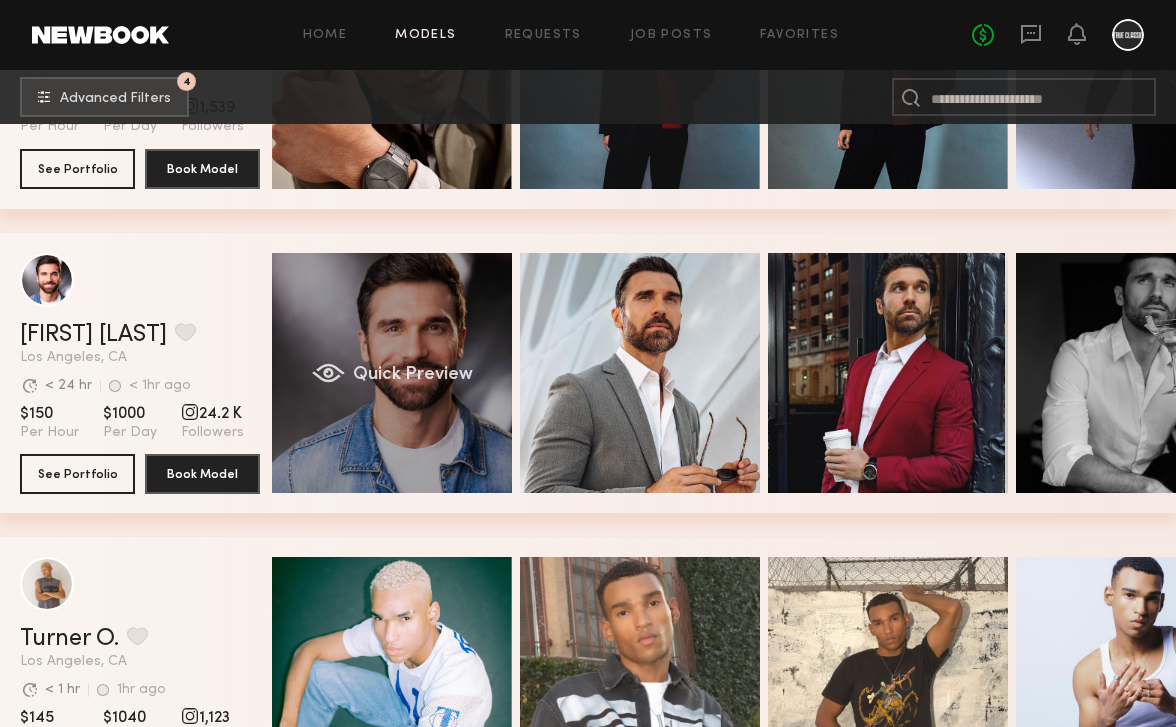 click on "Quick Preview" 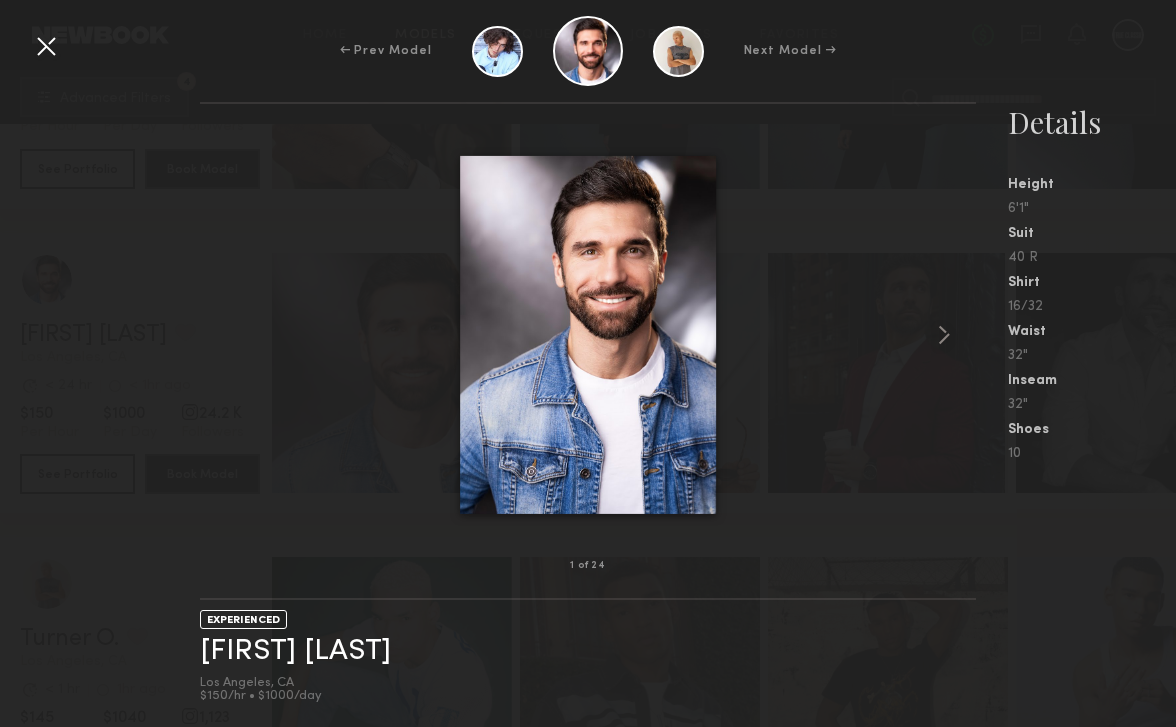 click at bounding box center [46, 46] 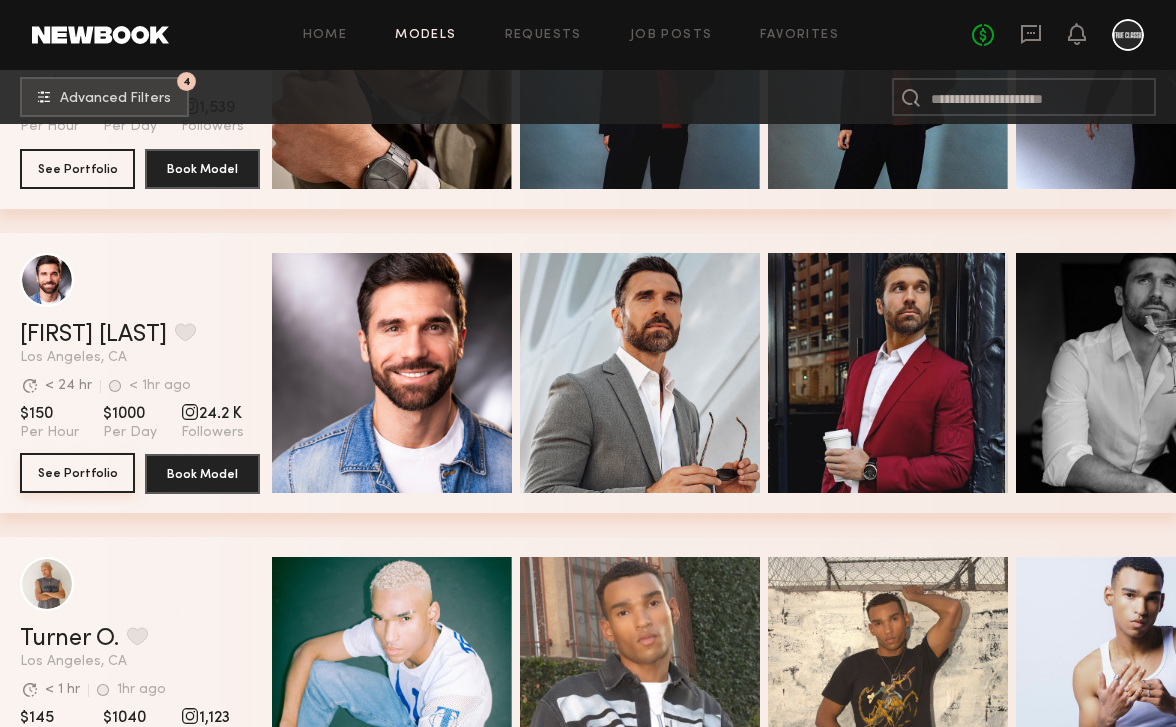 click on "See Portfolio" 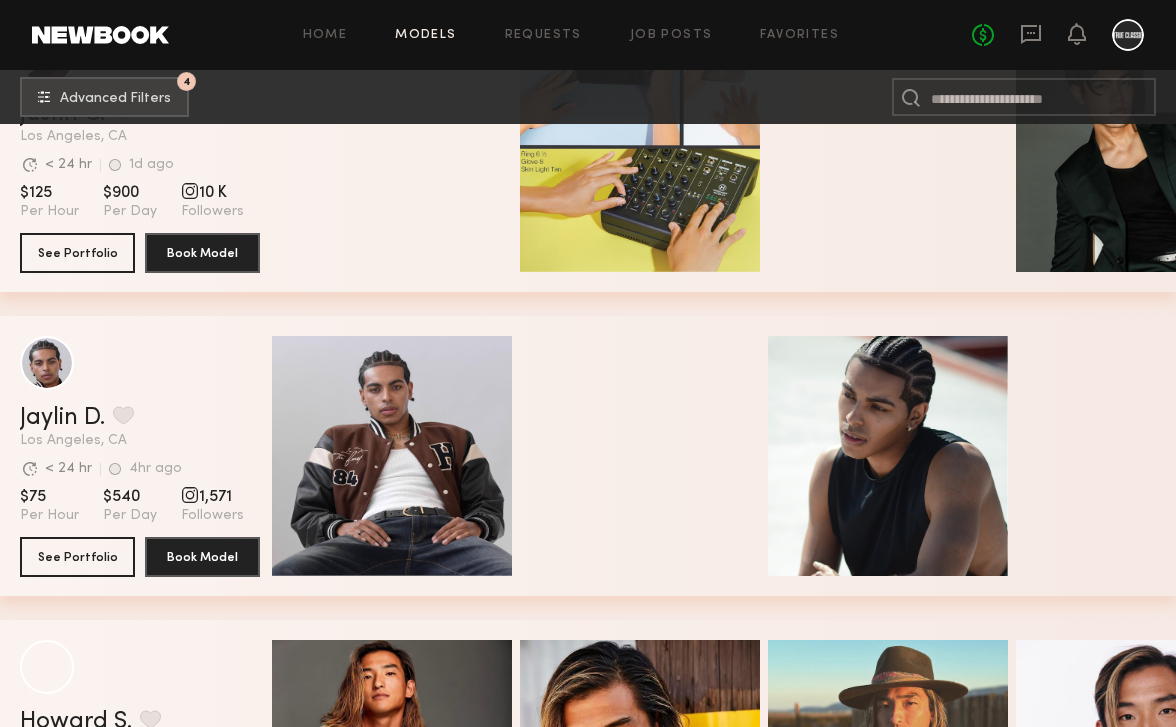 scroll, scrollTop: 10488, scrollLeft: 0, axis: vertical 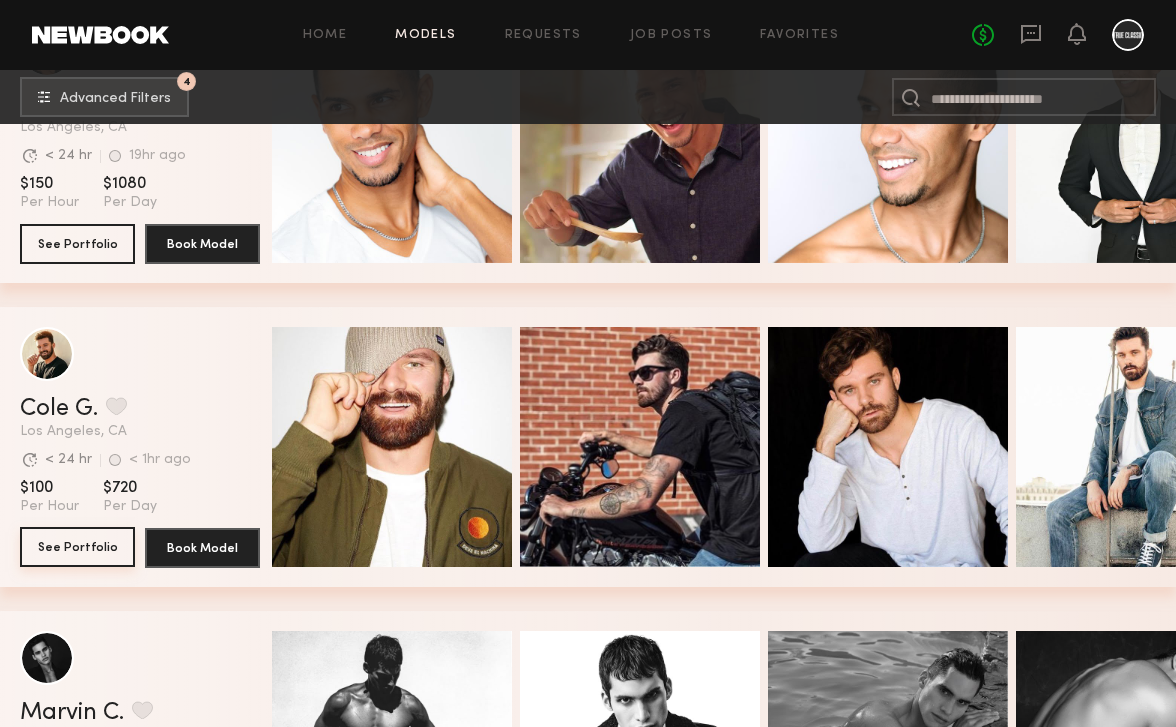 click on "See Portfolio" 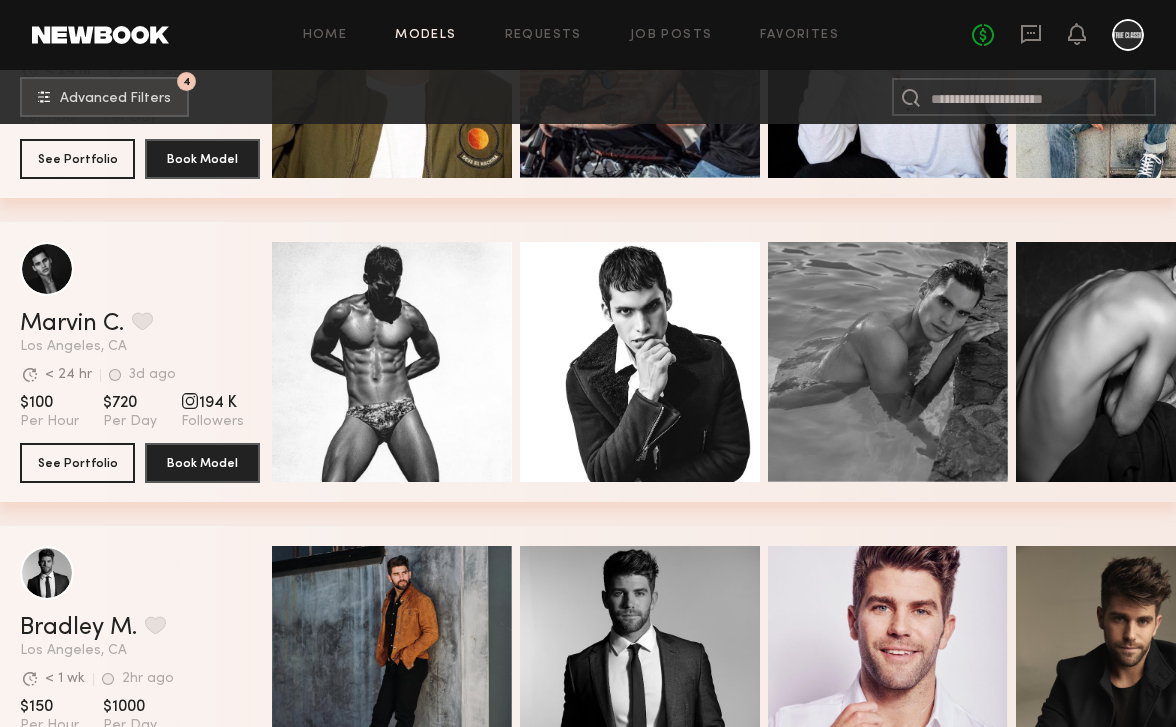 scroll, scrollTop: 12012, scrollLeft: 0, axis: vertical 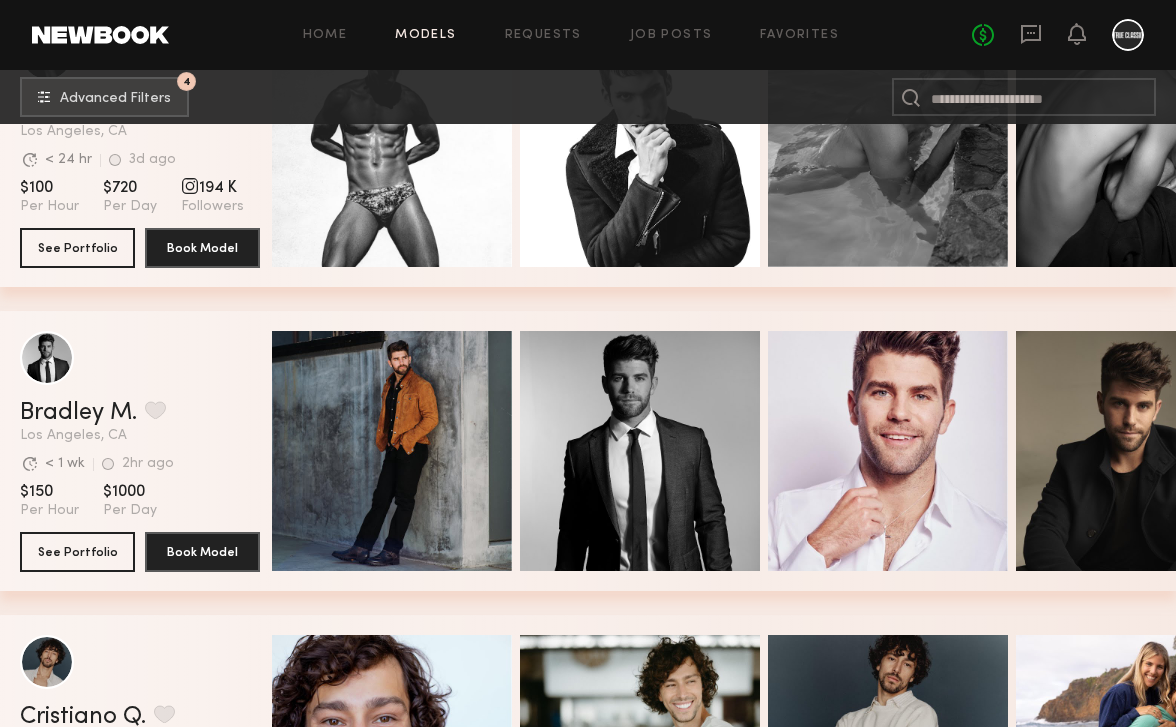 click on "Bradley M. Favorite Los Angeles, CA Avg. request  response time < 1 wk 2hr ago Last Online View Portfolio Avg. request  response time < 1 wk 2hr ago Last Online $150 Per Hour $1000 Per Day See Portfolio Book Model" 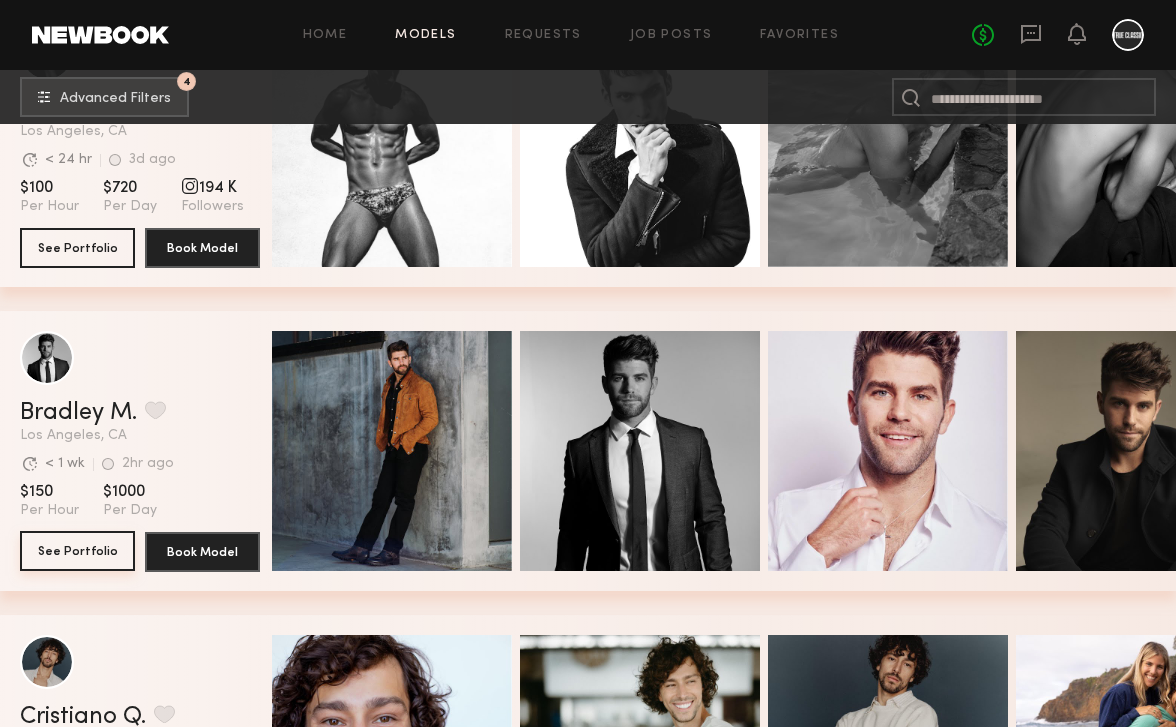 click on "See Portfolio" 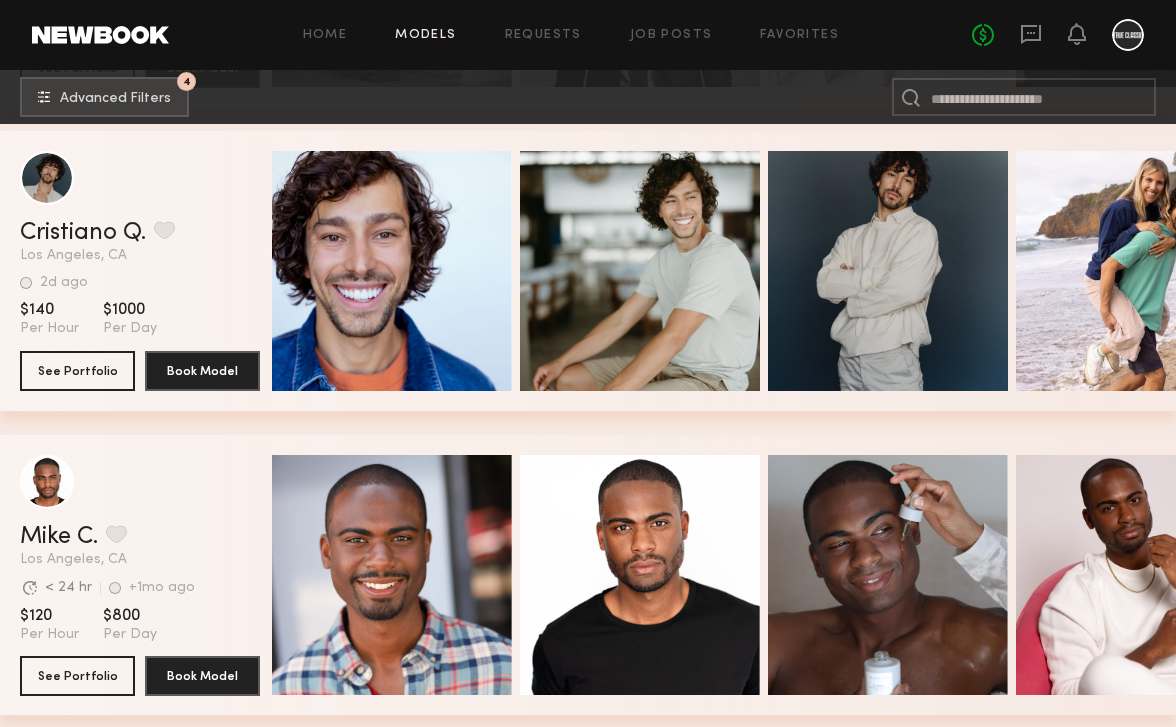 scroll, scrollTop: 12498, scrollLeft: 0, axis: vertical 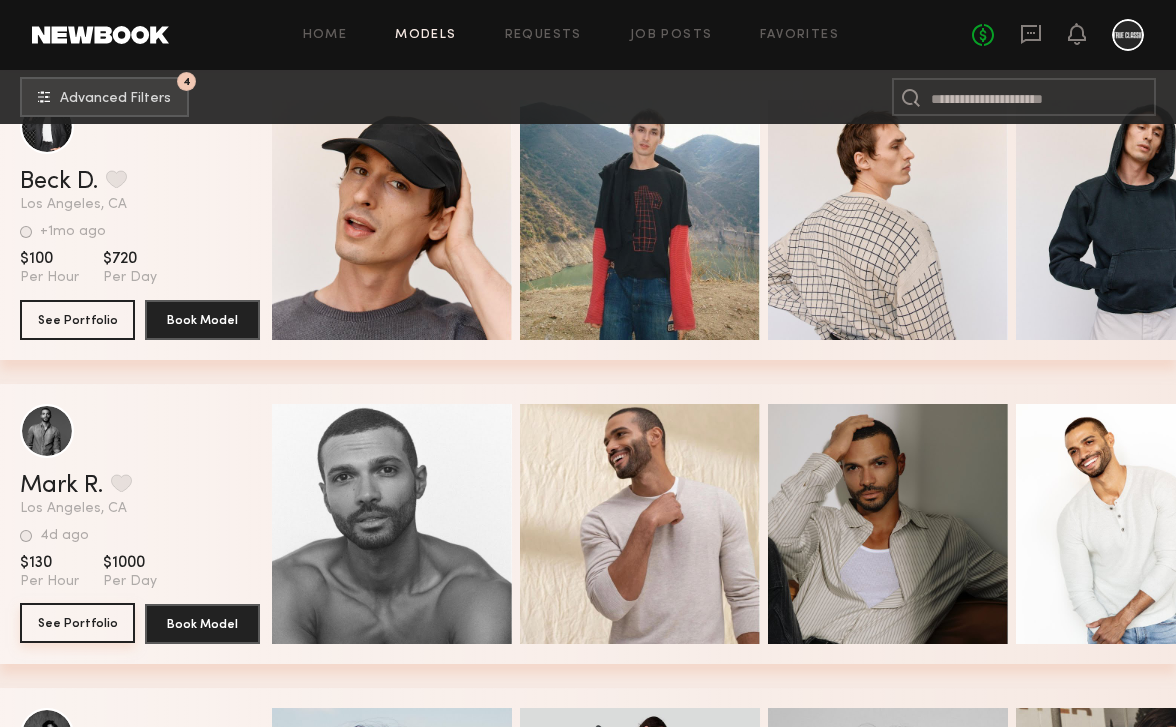 click on "See Portfolio" 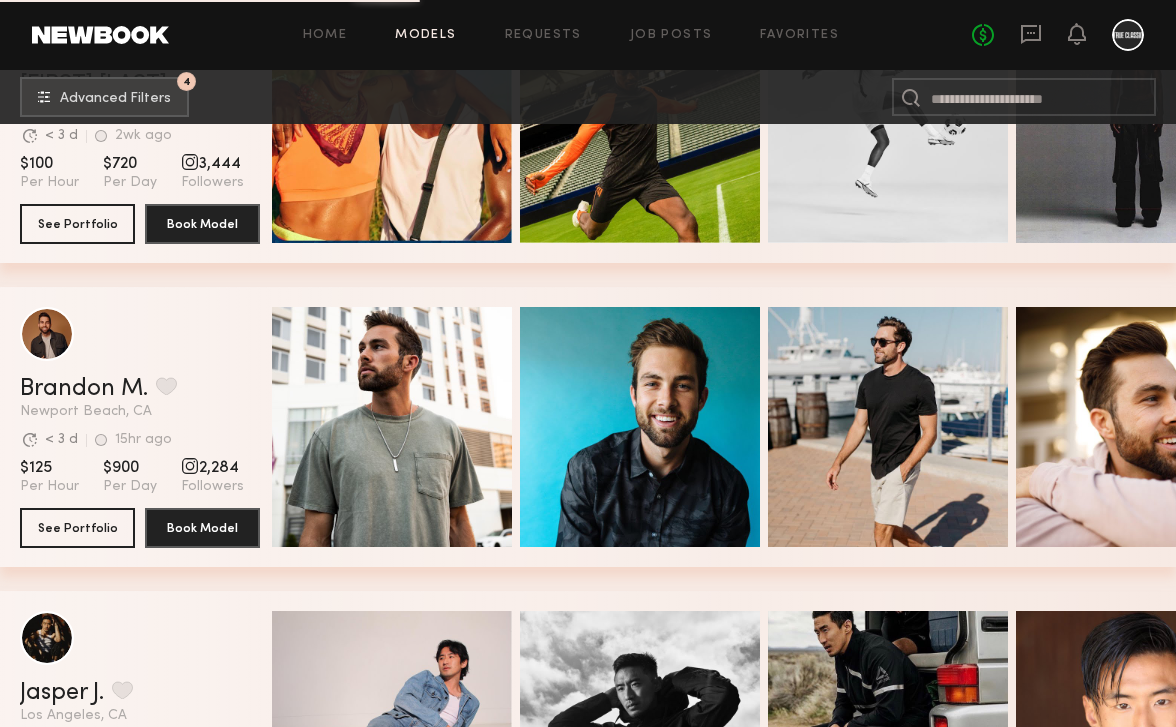 scroll, scrollTop: 21460, scrollLeft: 0, axis: vertical 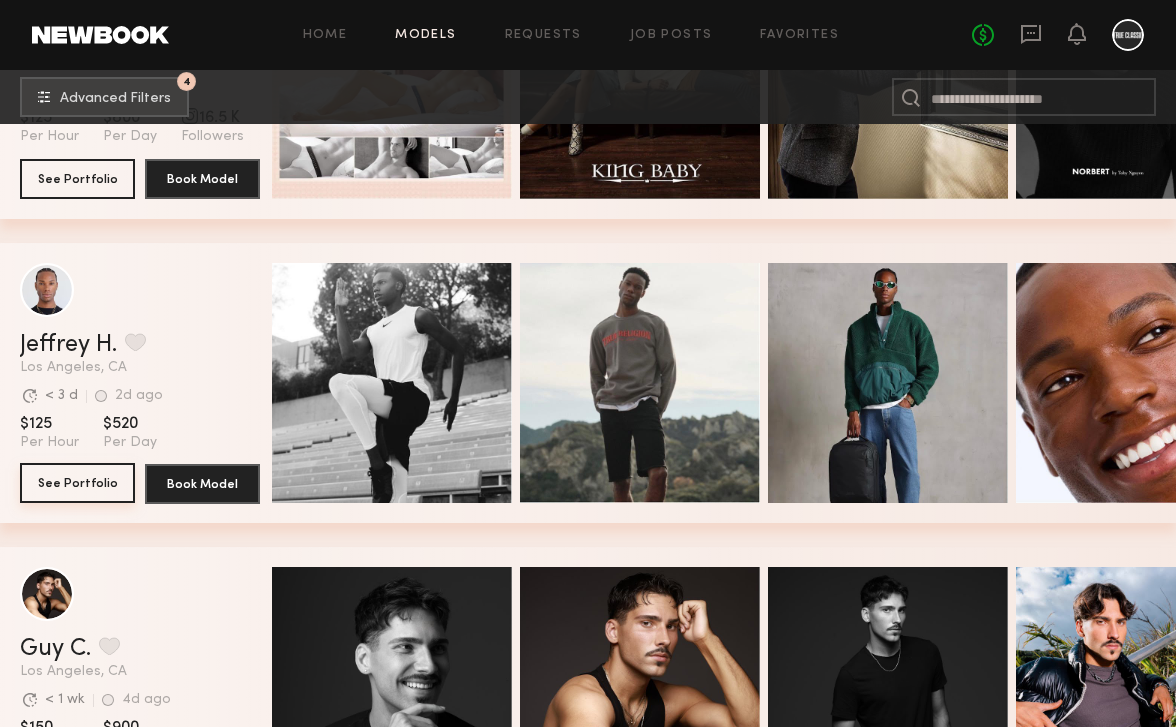 click on "See Portfolio" 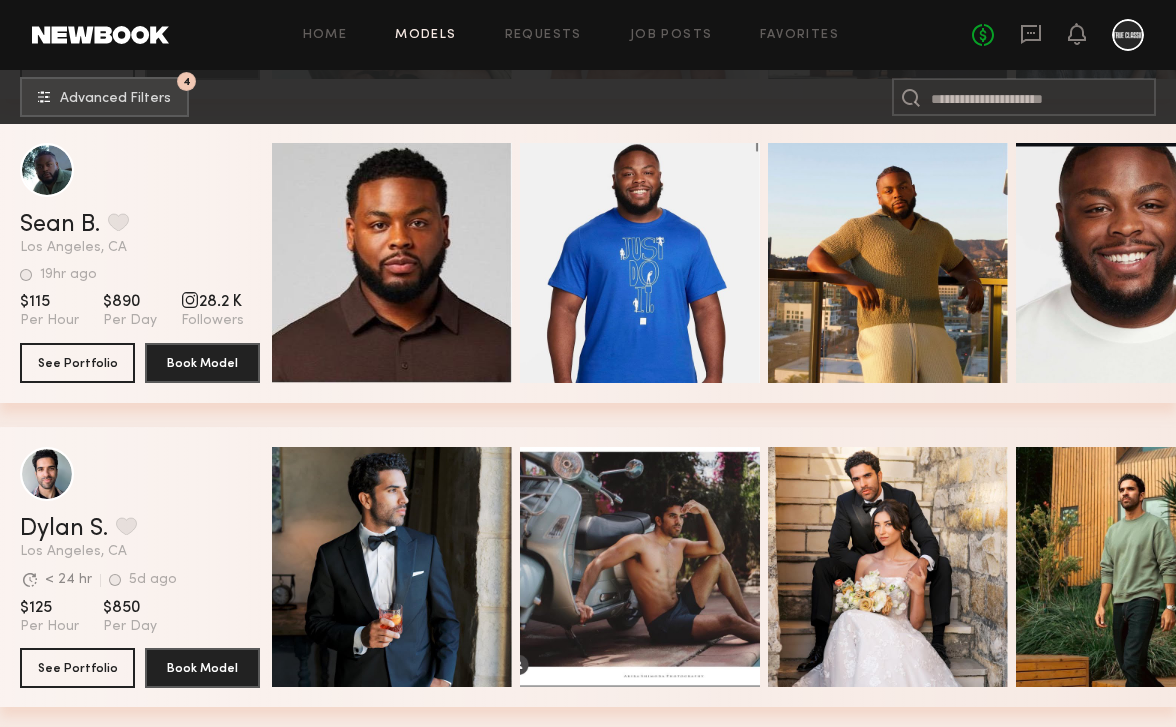 scroll, scrollTop: 26786, scrollLeft: 0, axis: vertical 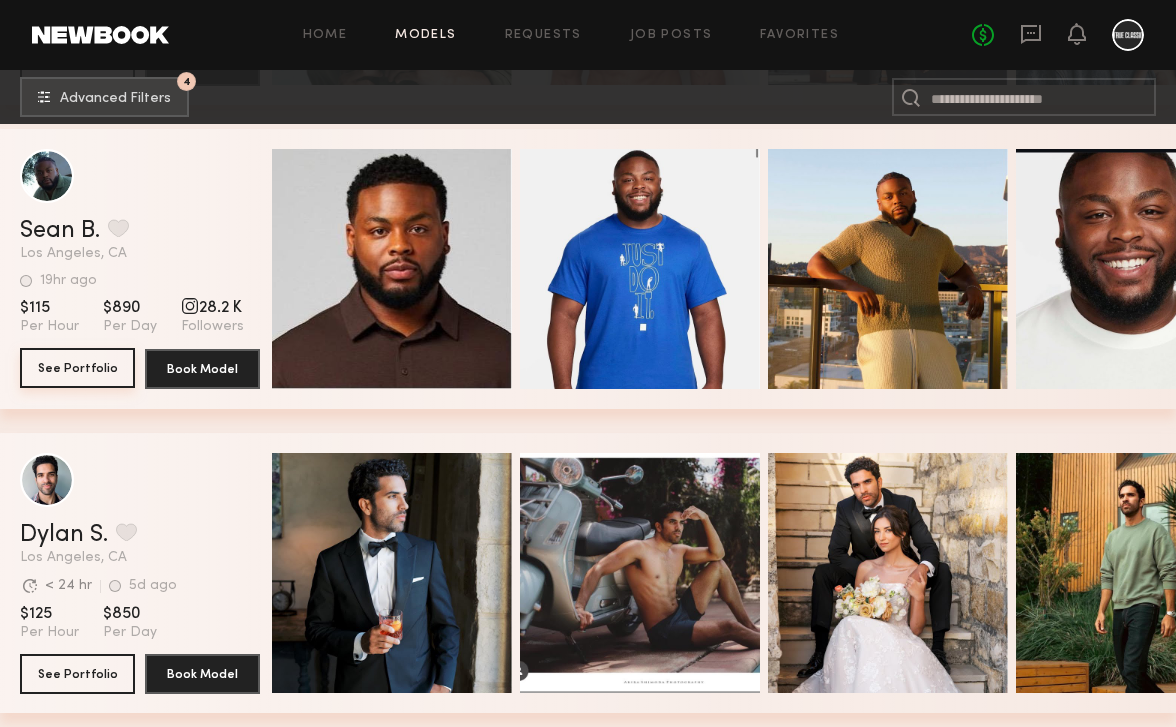 click on "See Portfolio" 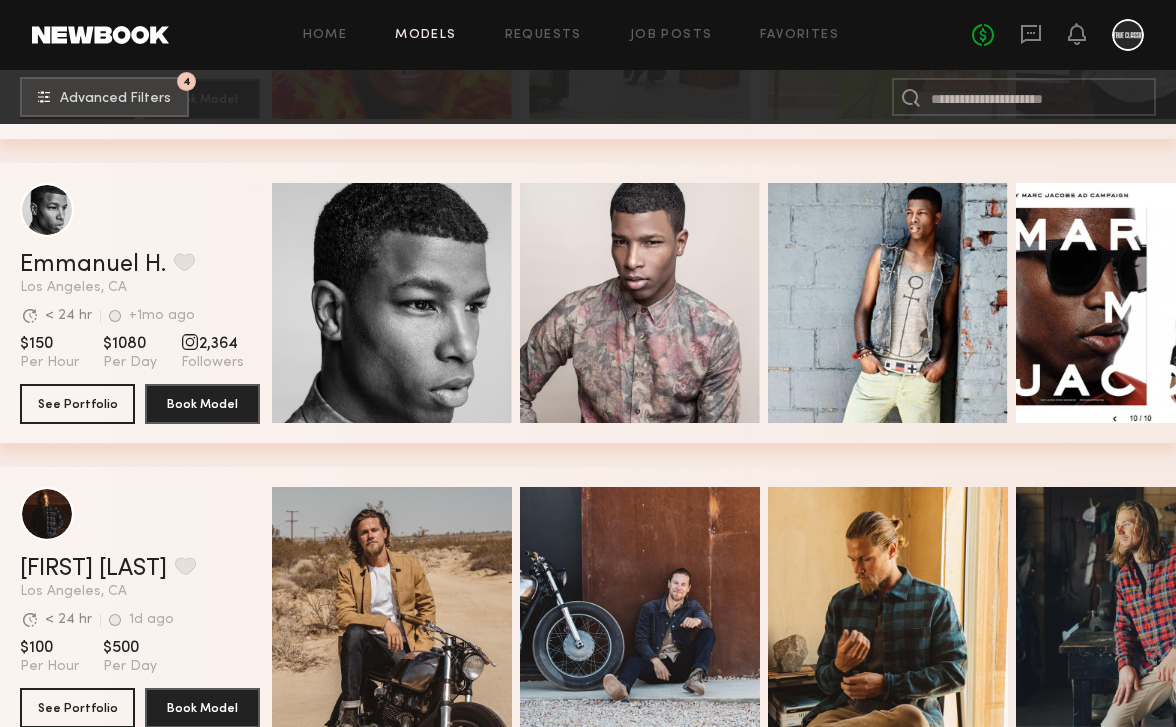 scroll, scrollTop: 27683, scrollLeft: 0, axis: vertical 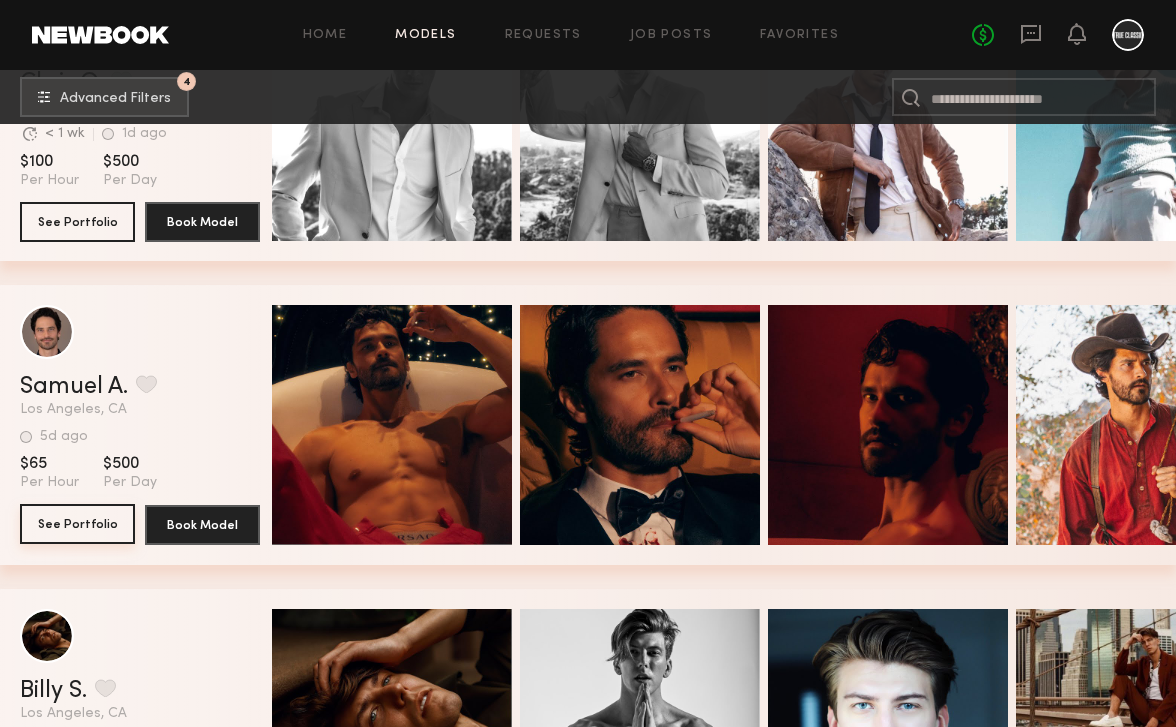 click on "See Portfolio" 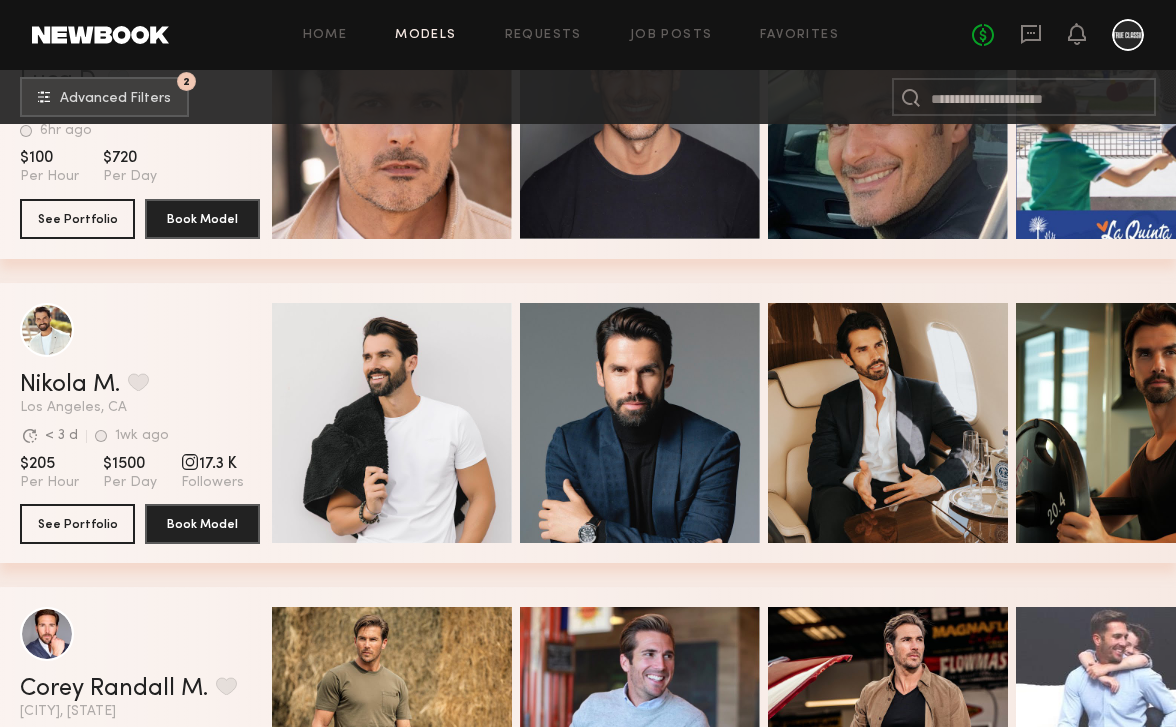 scroll, scrollTop: 2313, scrollLeft: 0, axis: vertical 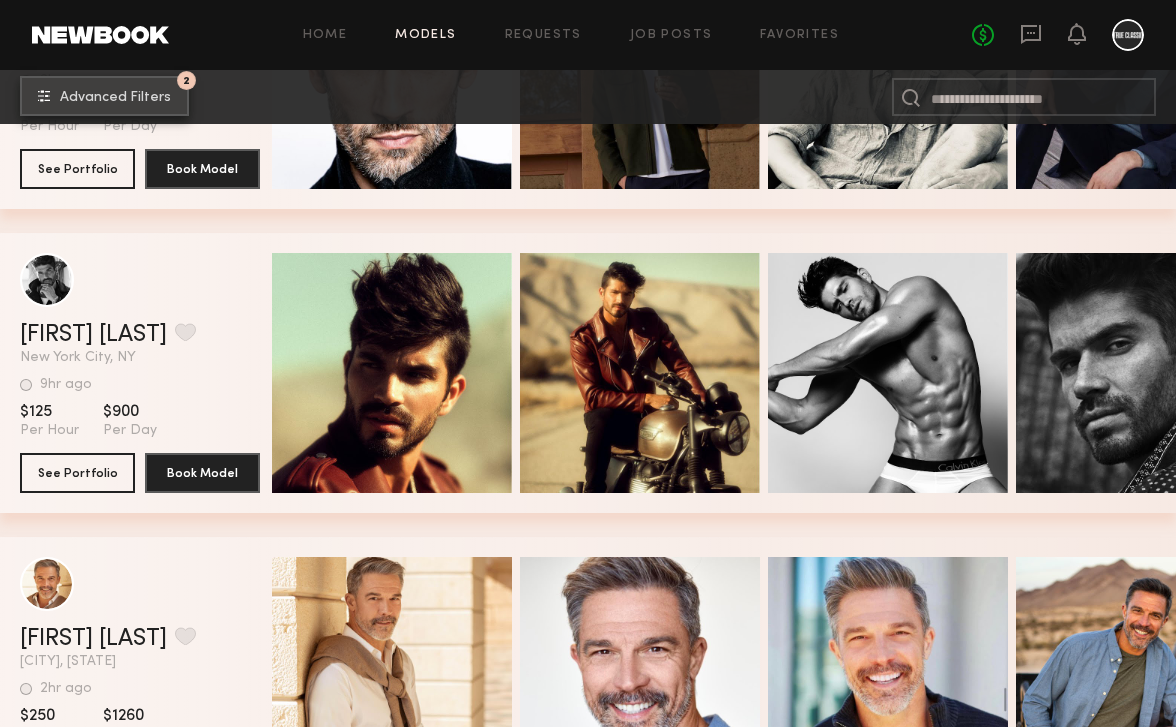 click on "Advanced Filters" 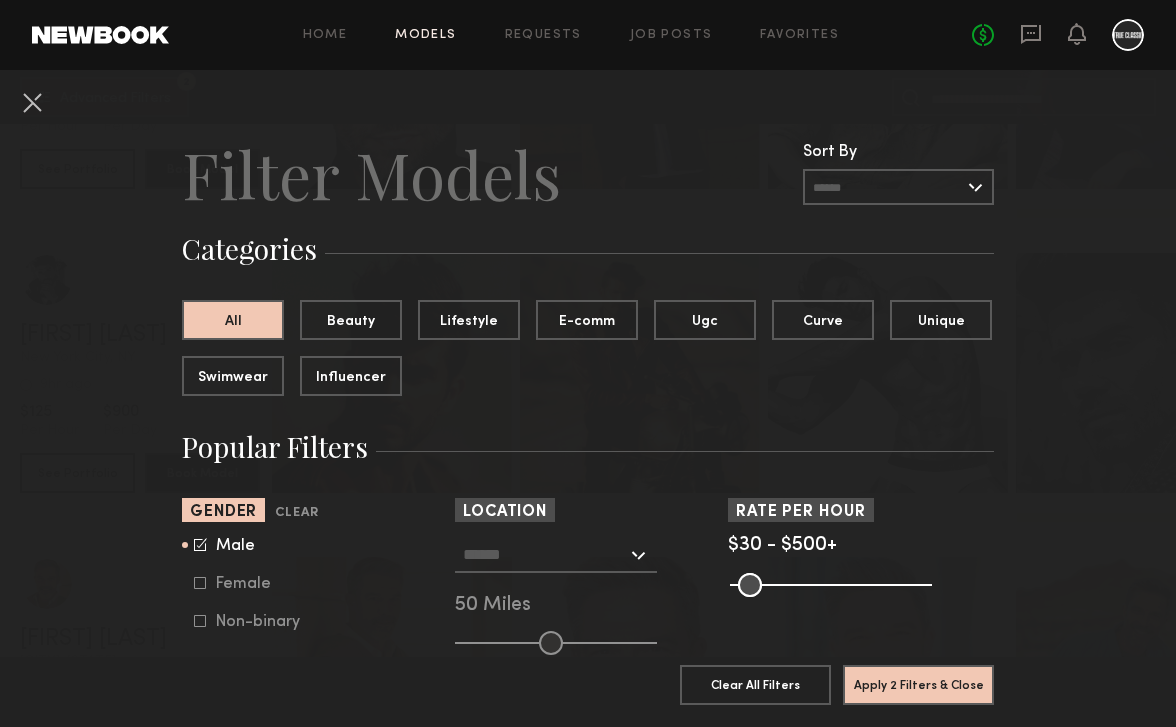 click 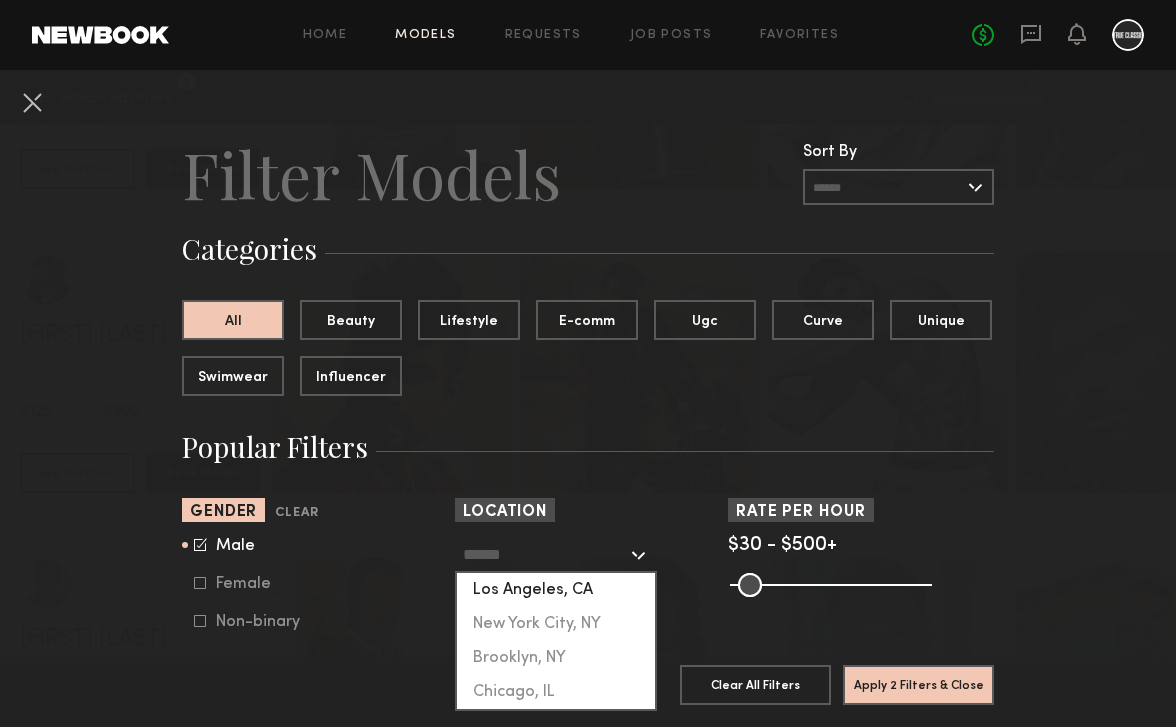 click on "Los Angeles, CA" 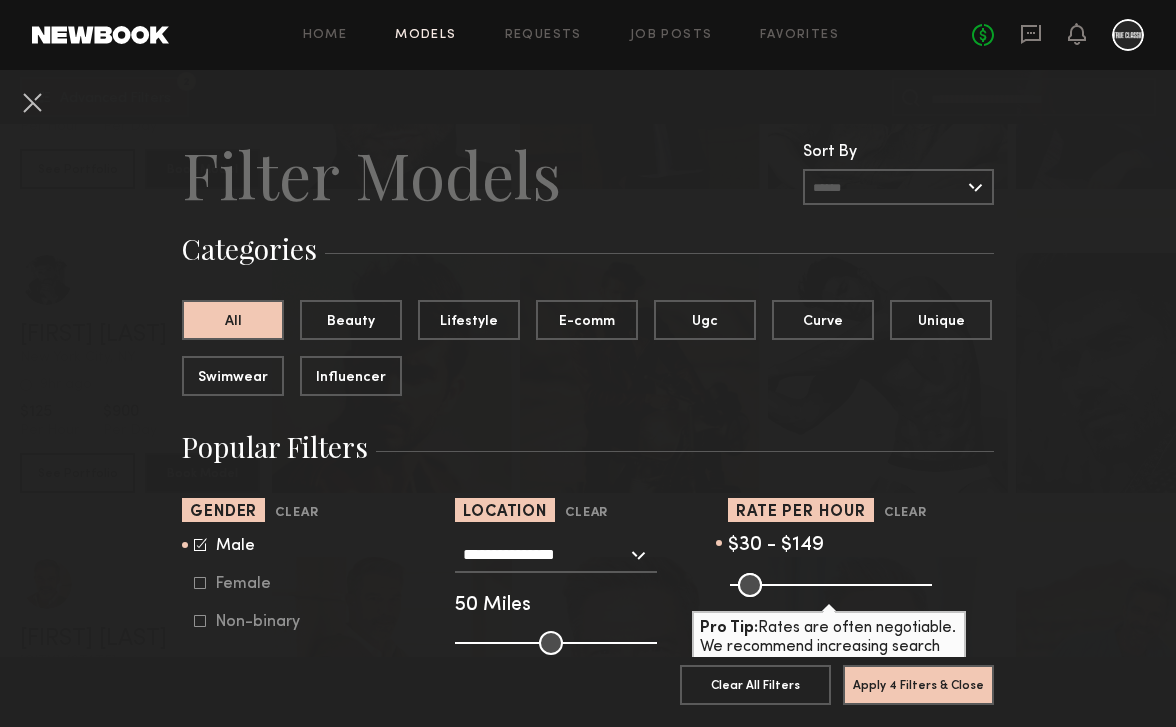 drag, startPoint x: 922, startPoint y: 585, endPoint x: 787, endPoint y: 593, distance: 135.23683 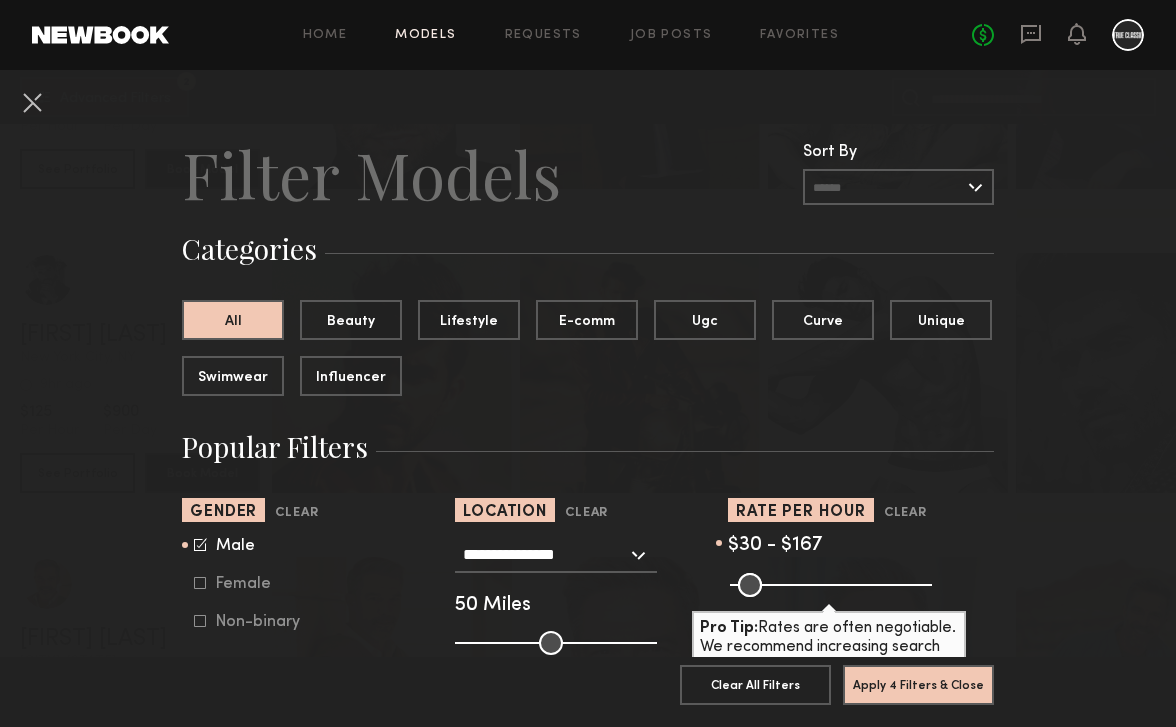 type on "***" 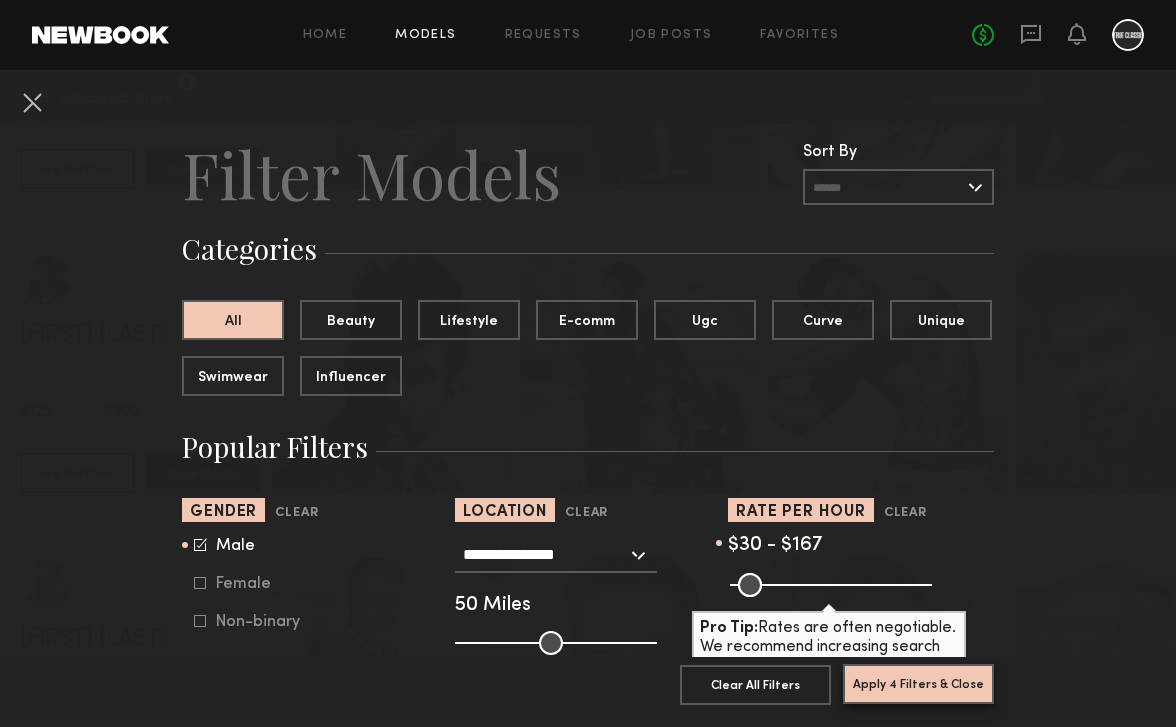 click on "Apply 4 Filters & Close" 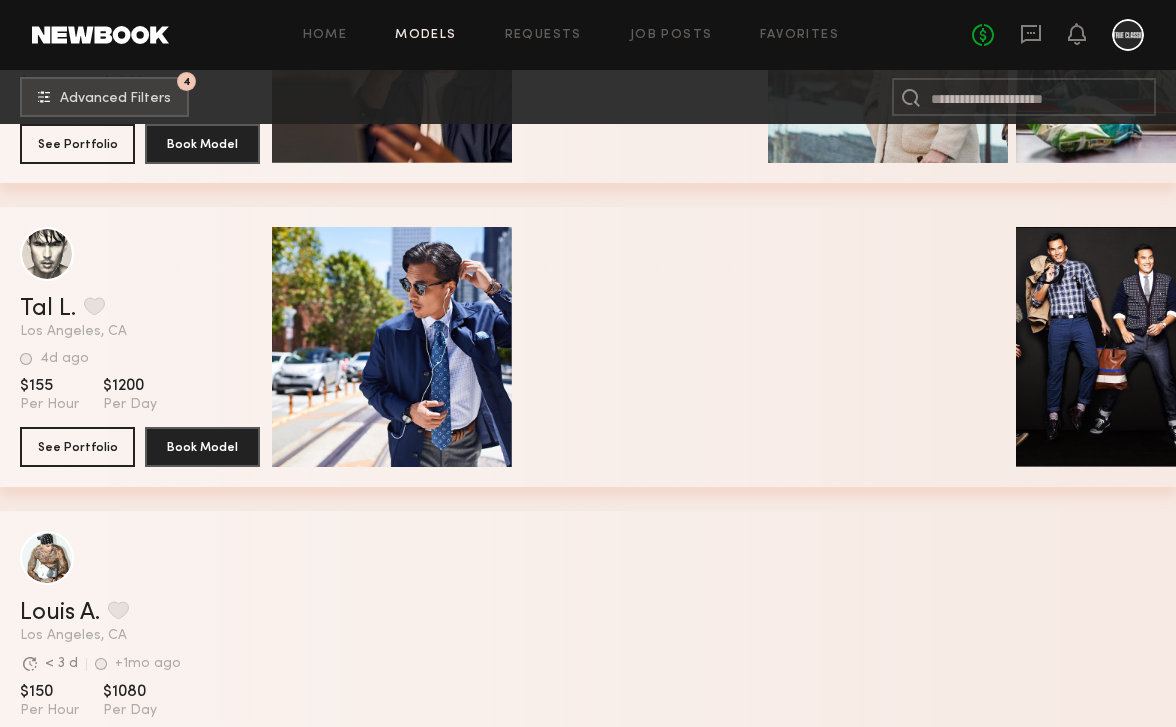 scroll, scrollTop: 4127, scrollLeft: 0, axis: vertical 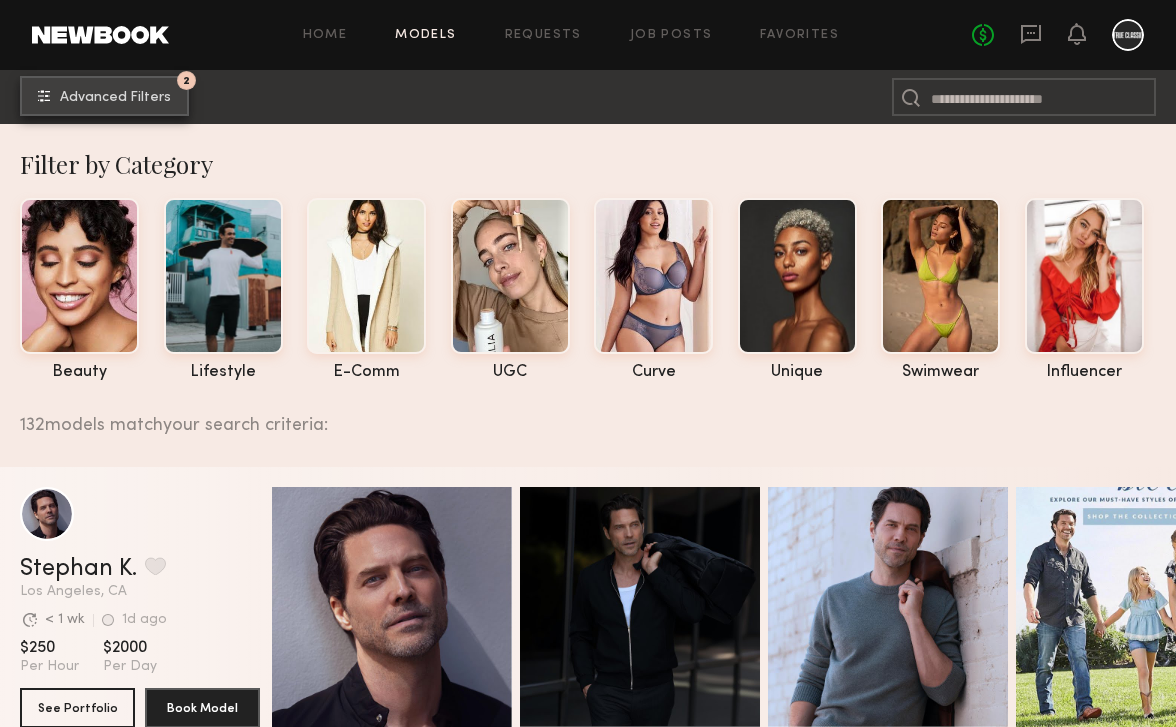 click on "2 Advanced Filters" 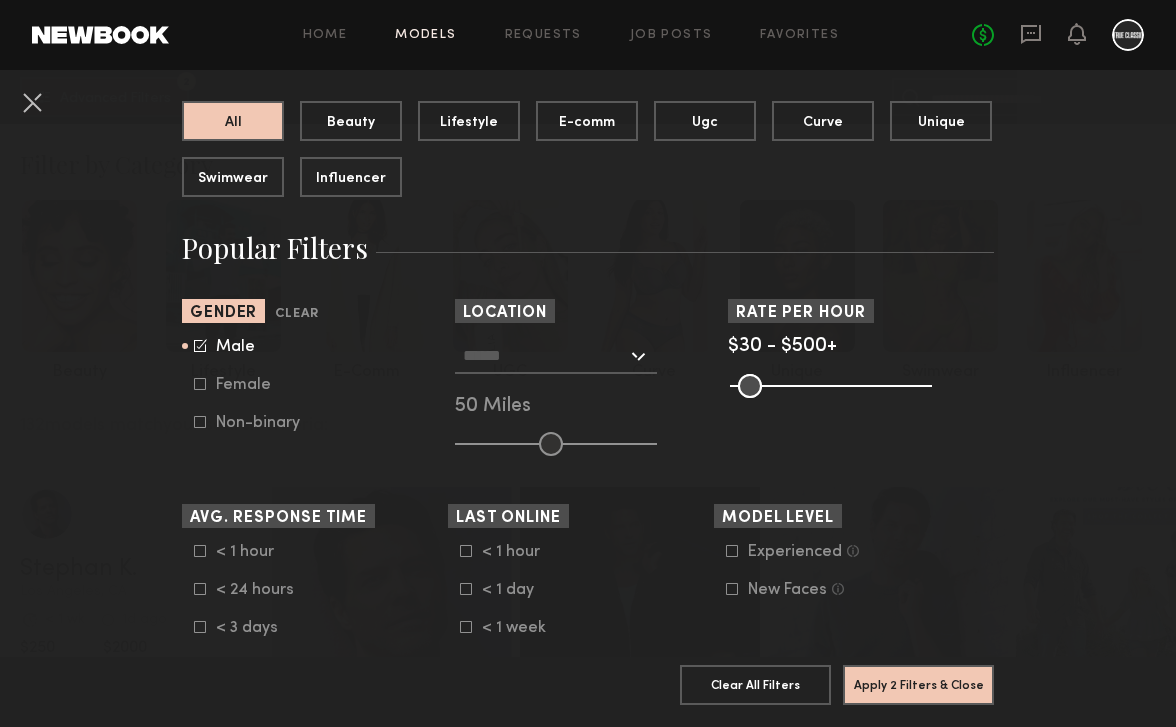 scroll, scrollTop: 200, scrollLeft: 0, axis: vertical 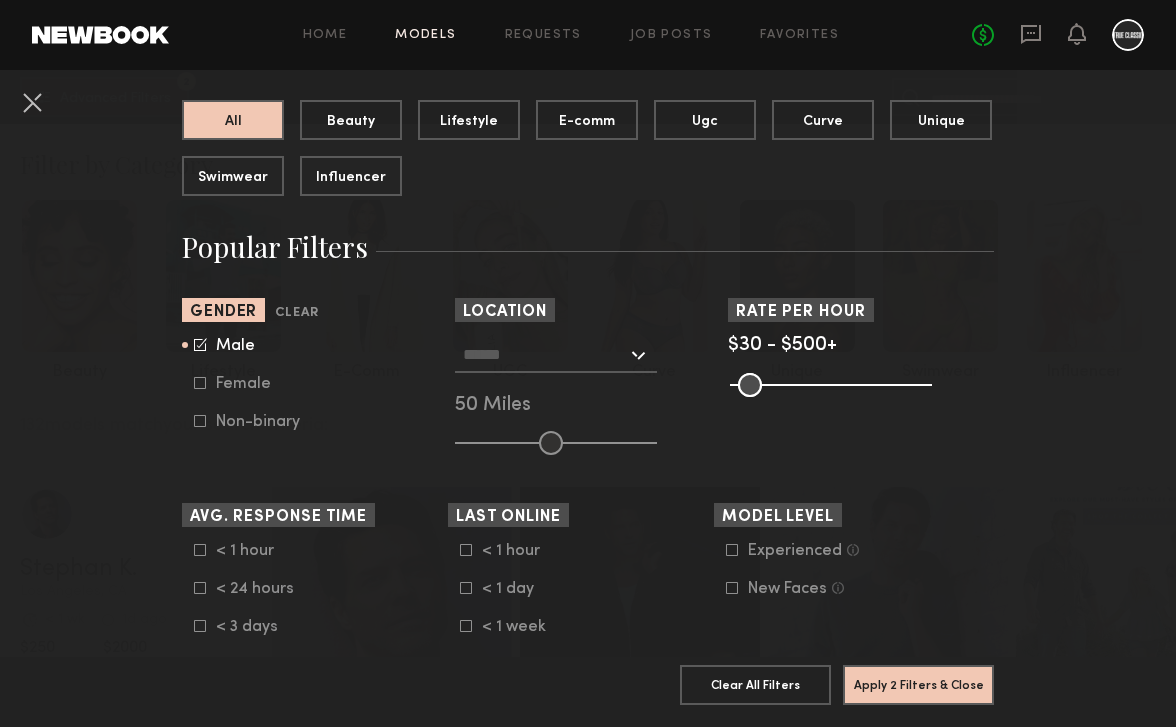 click 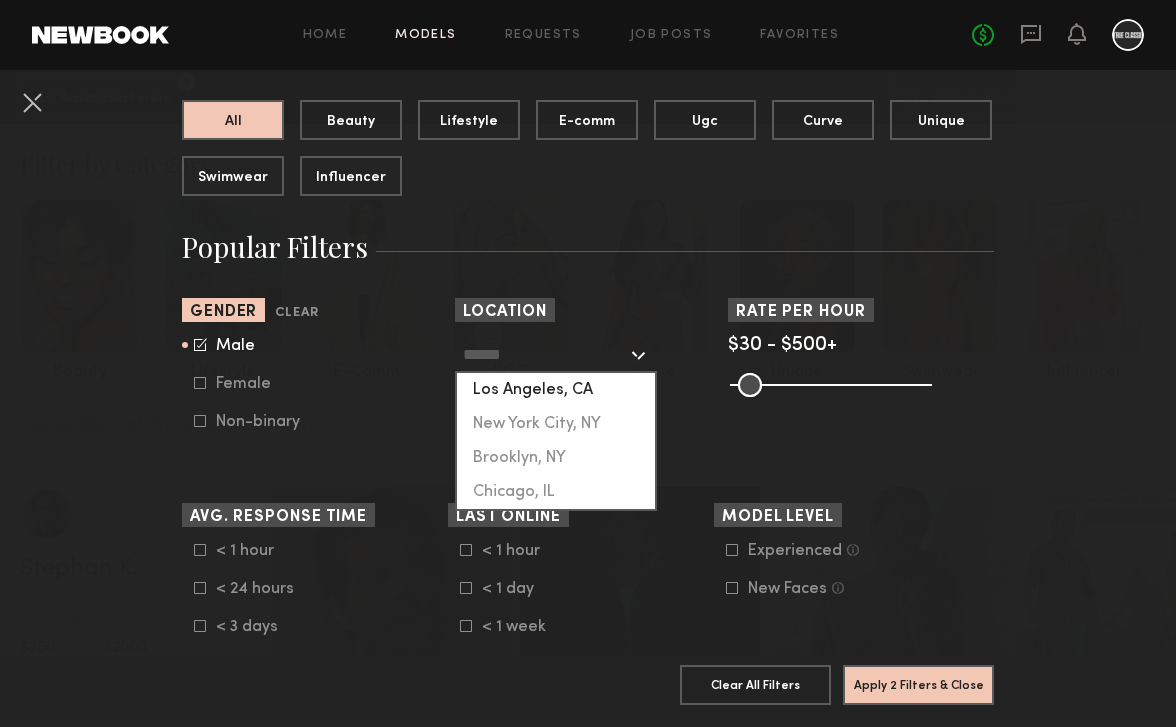 click on "Los Angeles, CA" 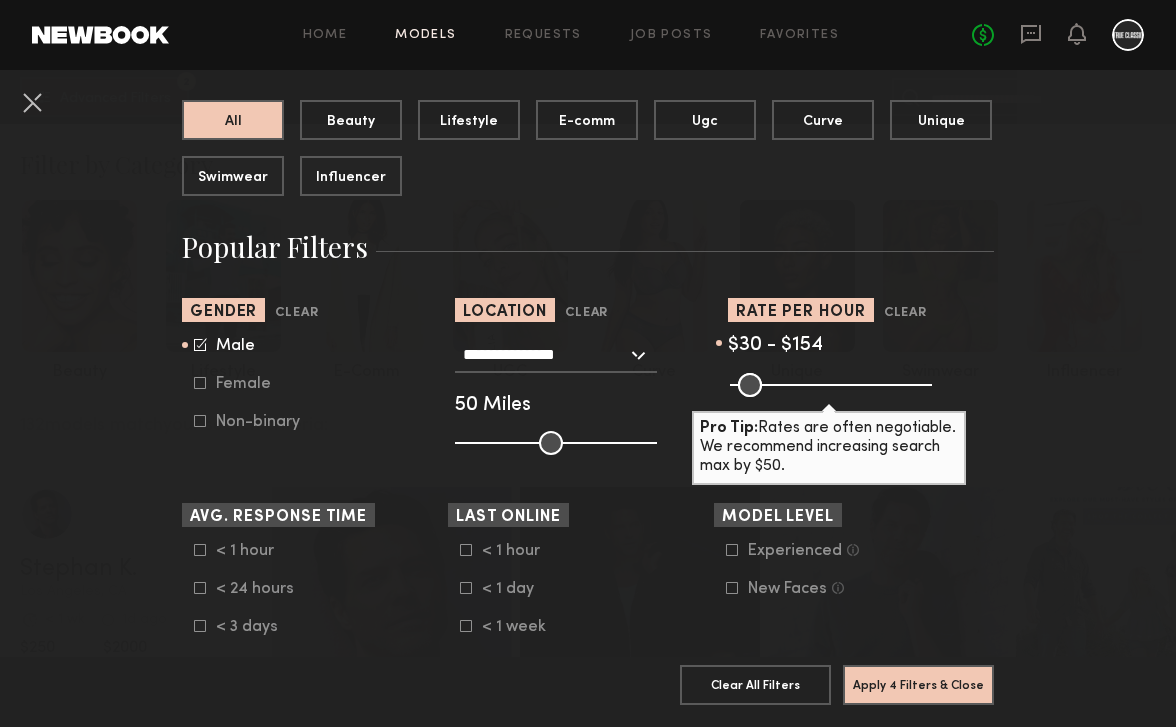 drag, startPoint x: 919, startPoint y: 380, endPoint x: 789, endPoint y: 395, distance: 130.86252 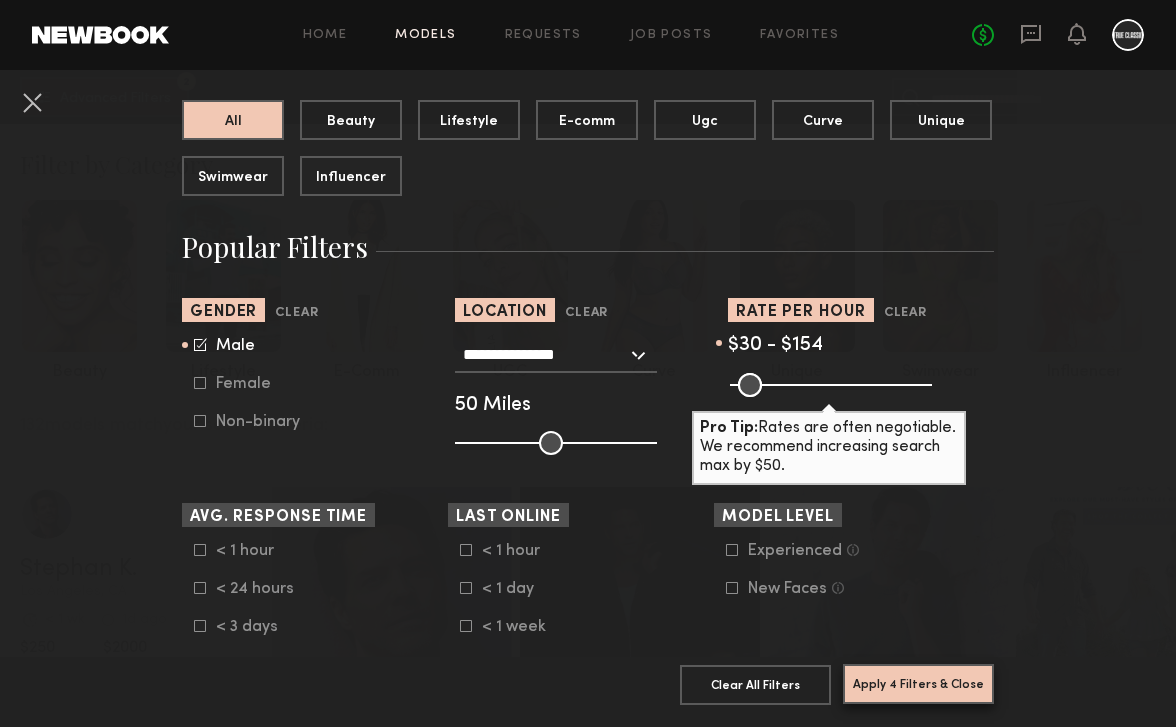 click on "Apply 4 Filters & Close" 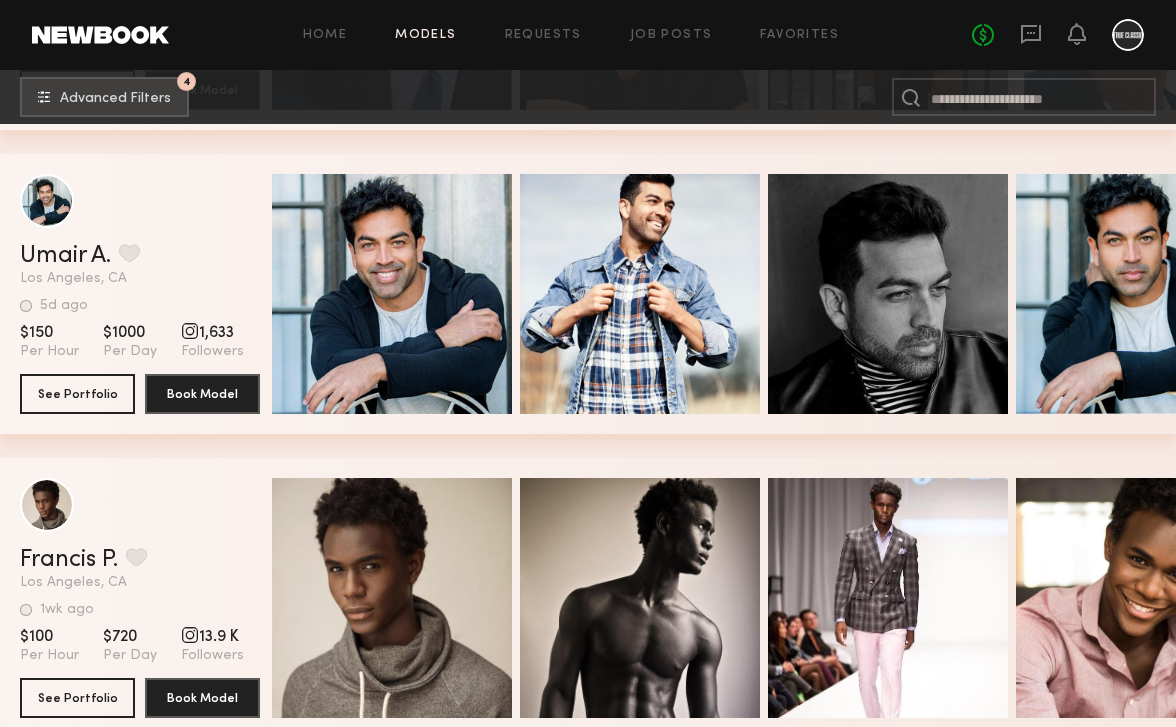 scroll, scrollTop: 4571, scrollLeft: 0, axis: vertical 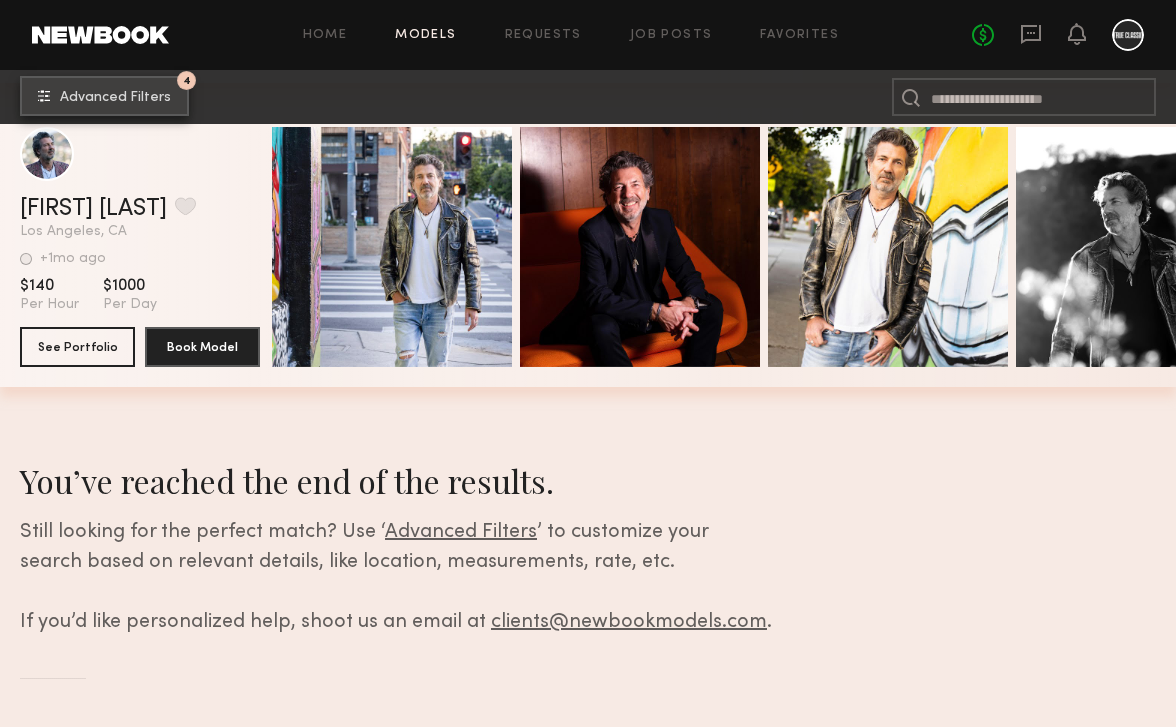 click on "Advanced Filters" 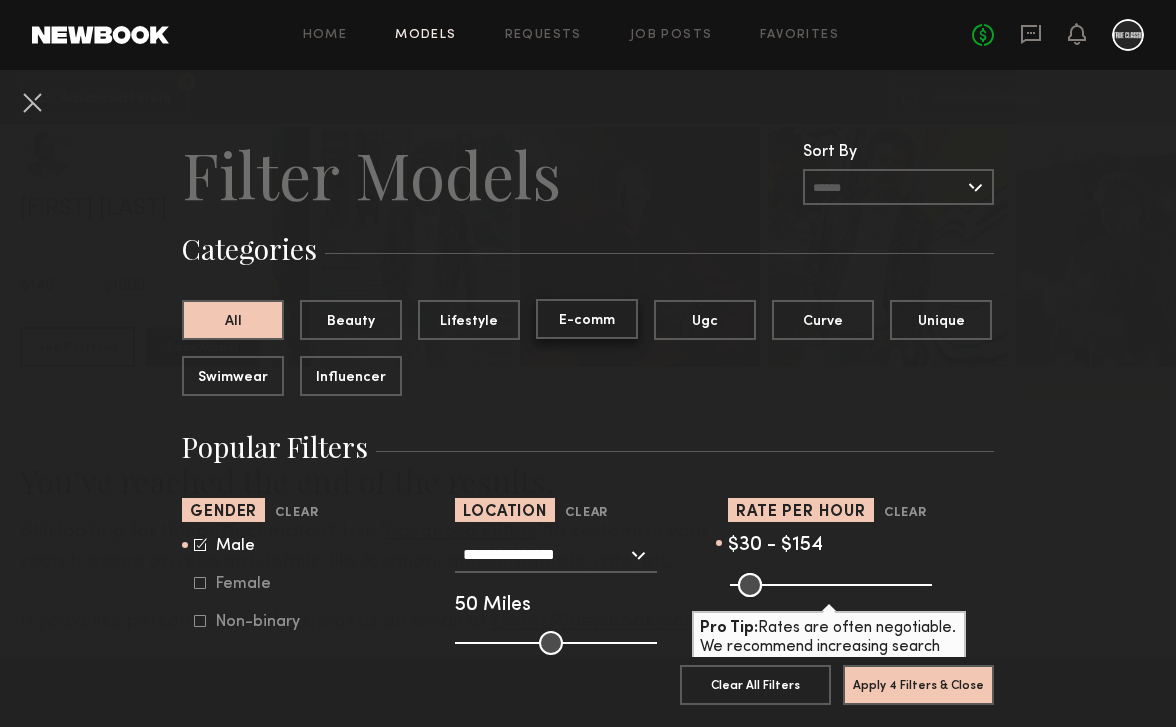 click on "E-comm" 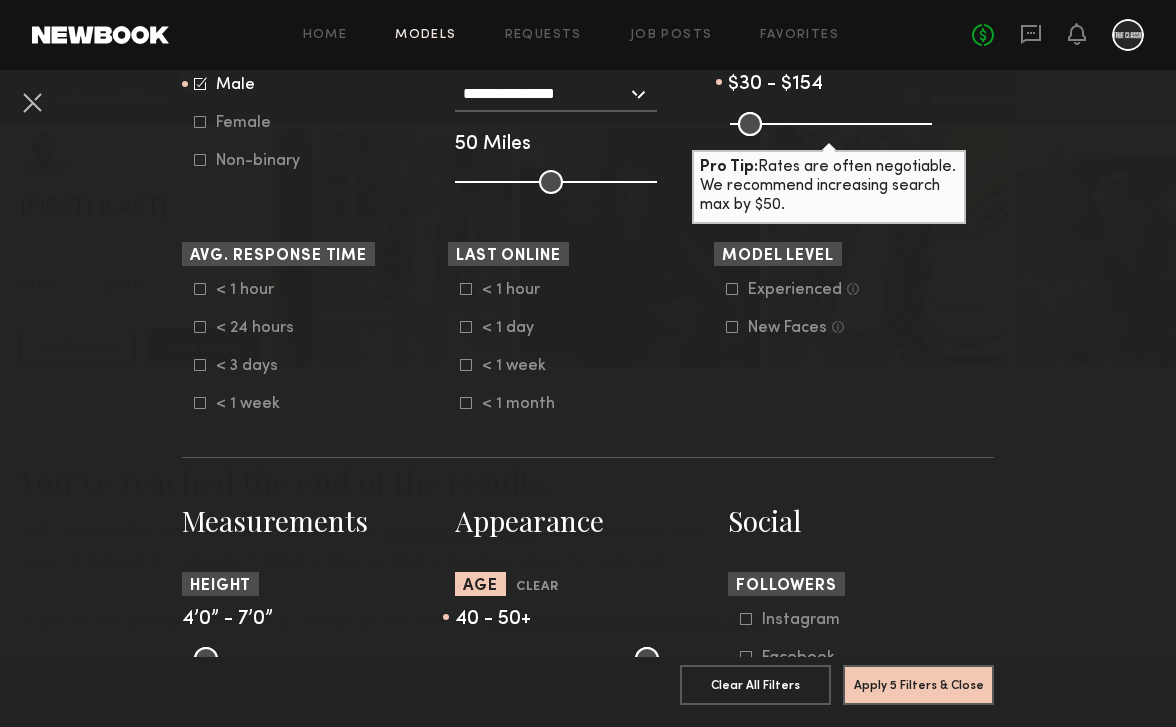 scroll, scrollTop: 467, scrollLeft: 0, axis: vertical 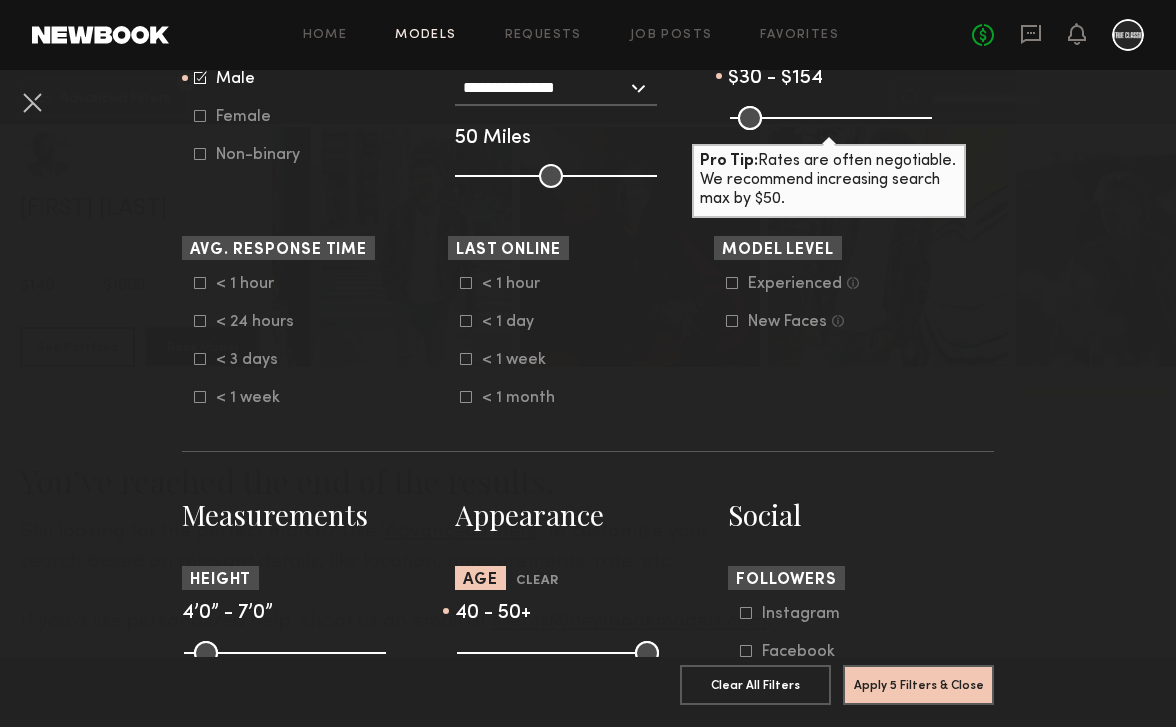 click on "Apply 5 Filters & Close   Clear All Filters   Apply 5 Filters & Close" 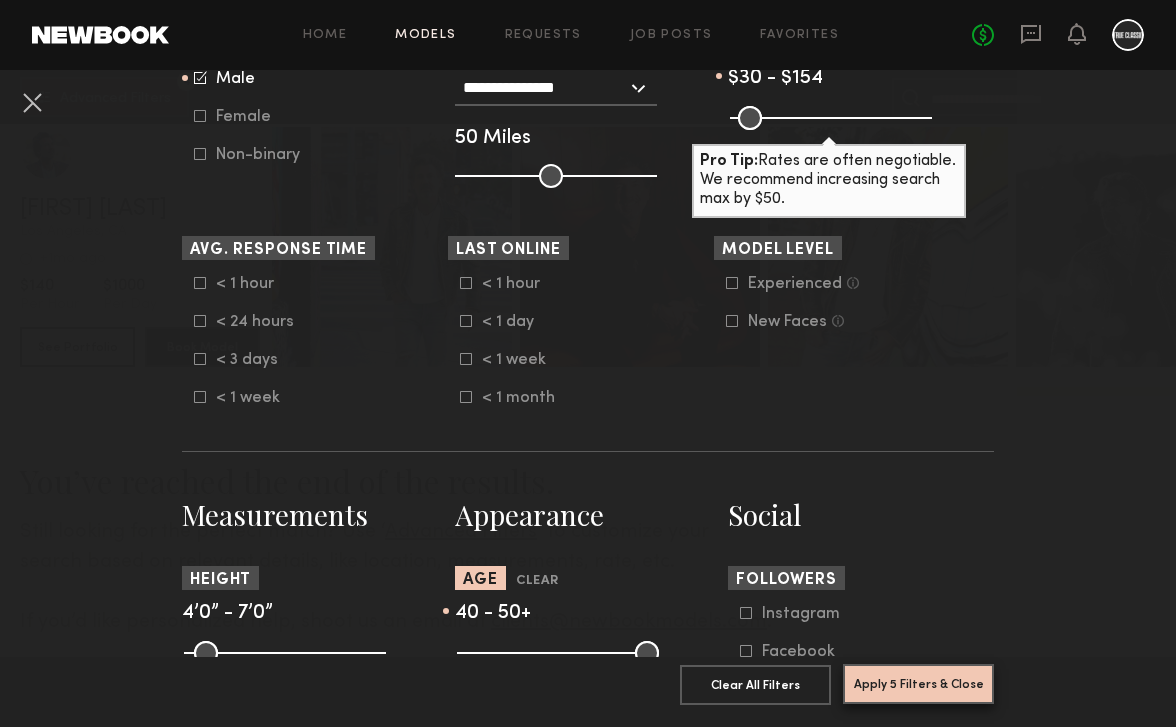 click on "Apply 5 Filters & Close" 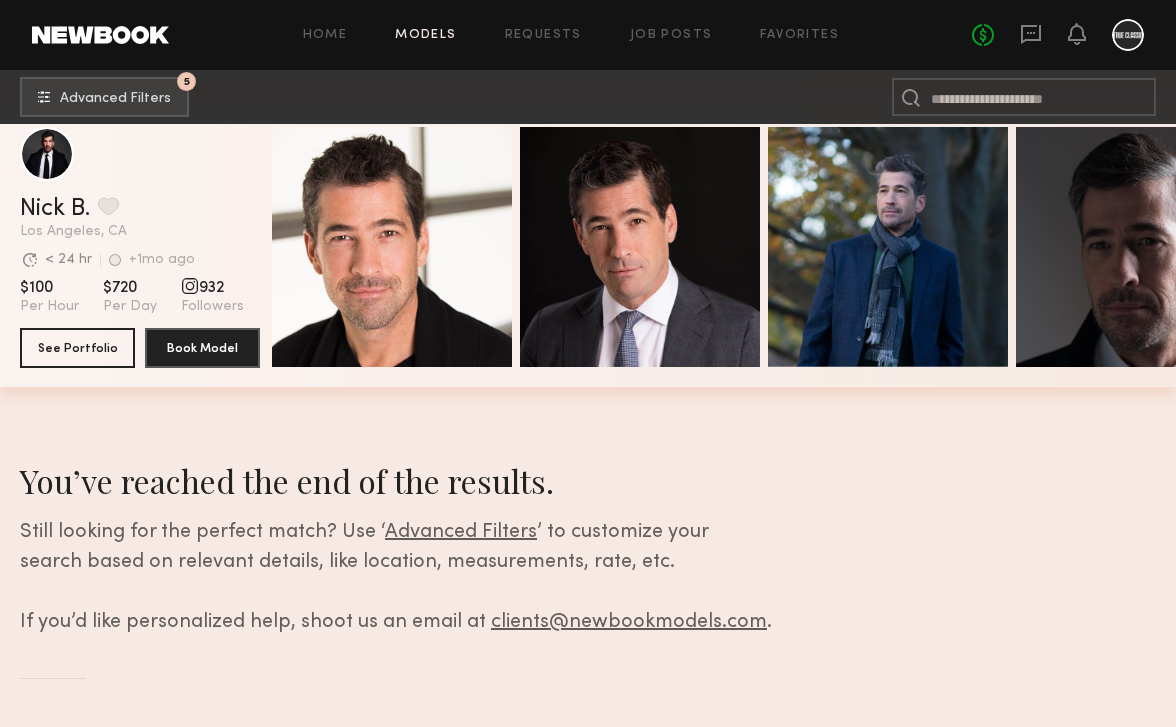 scroll, scrollTop: 1272, scrollLeft: 0, axis: vertical 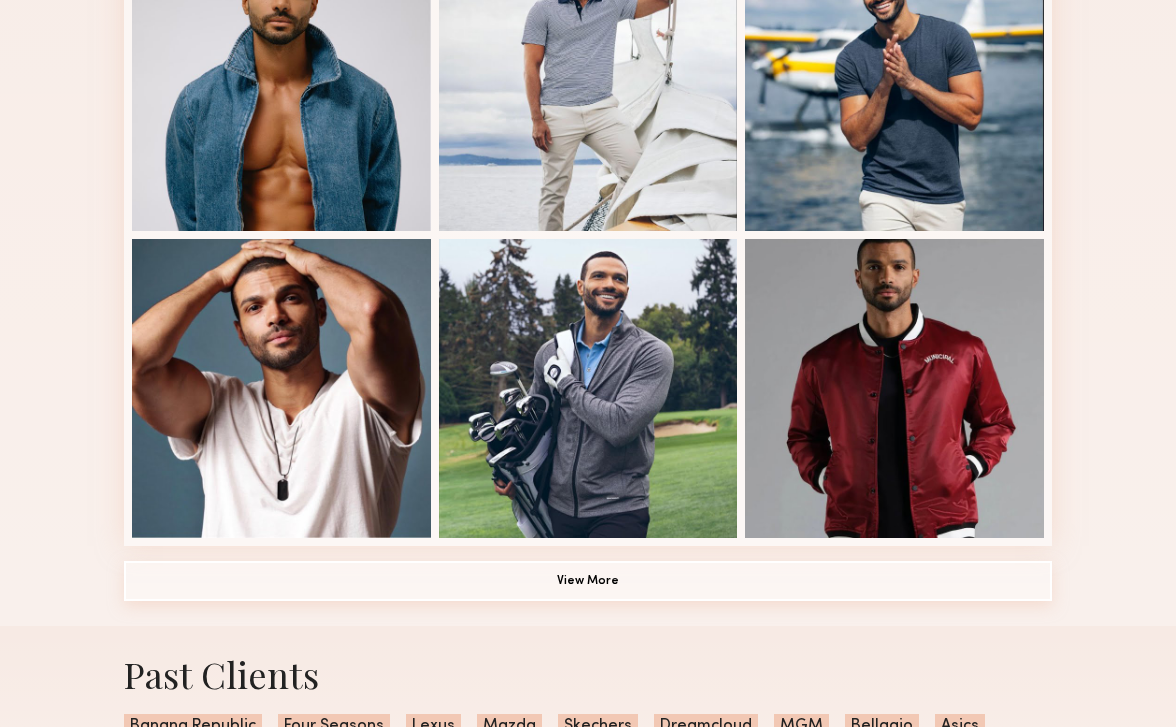click on "View More" 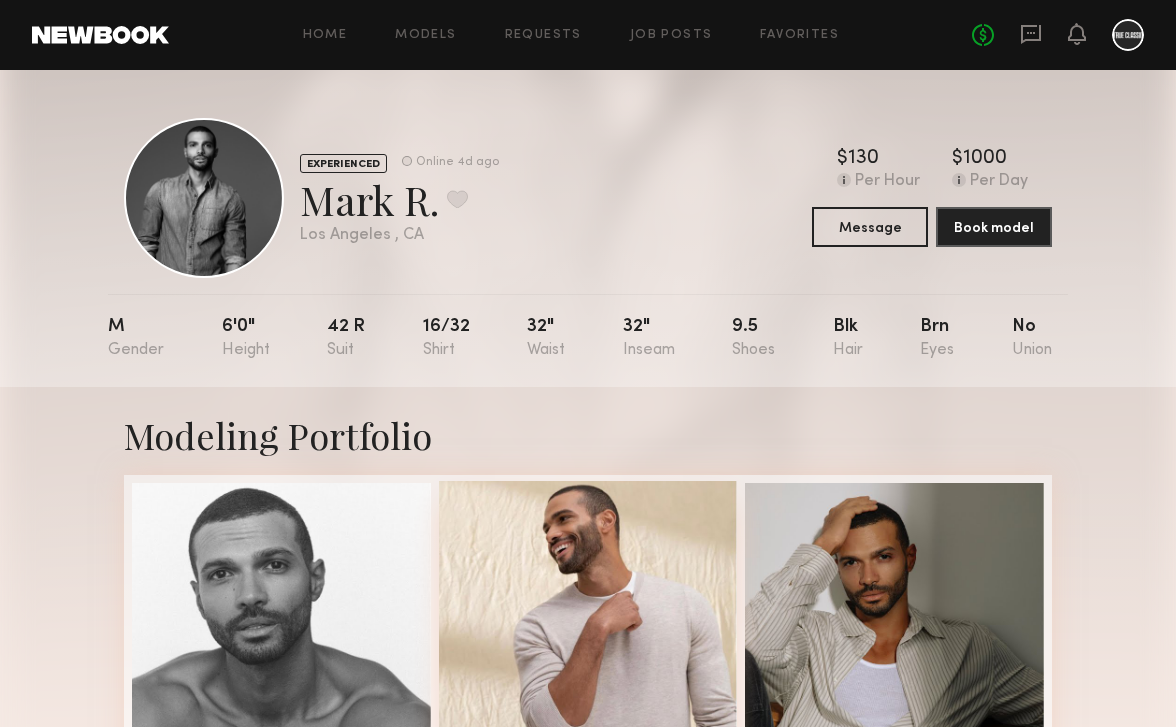 scroll, scrollTop: 0, scrollLeft: 0, axis: both 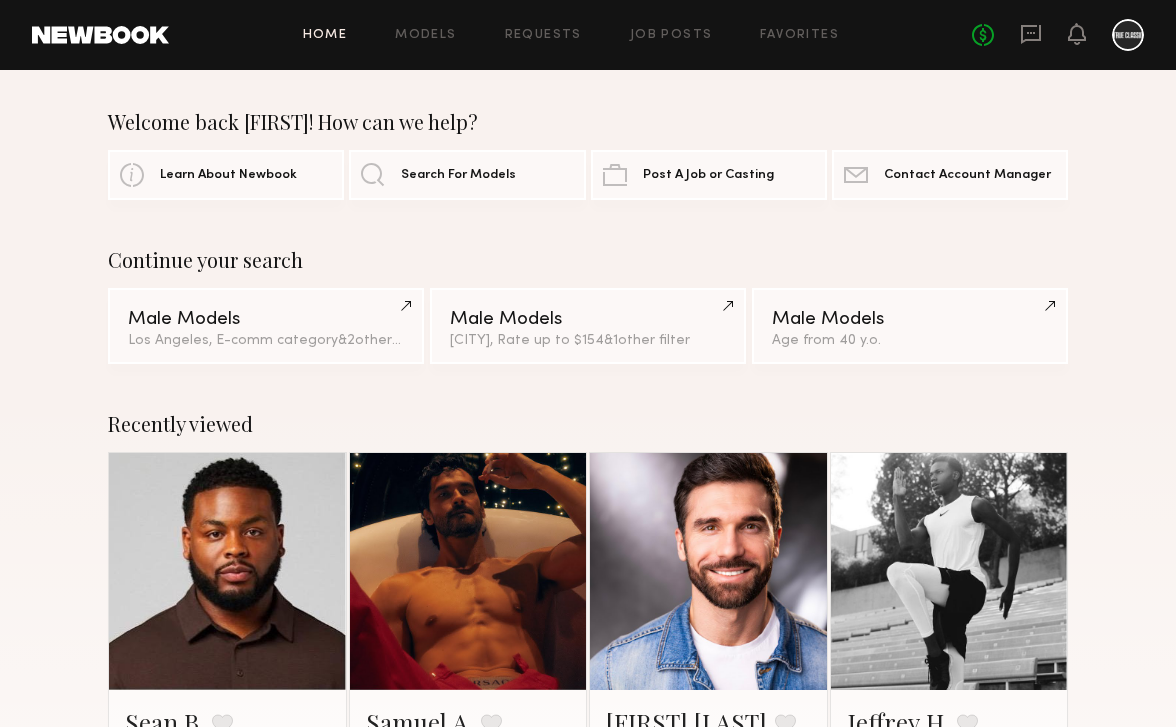 click on "Home Models Requests Job Posts Favorites Sign Out No fees up to $5,000" 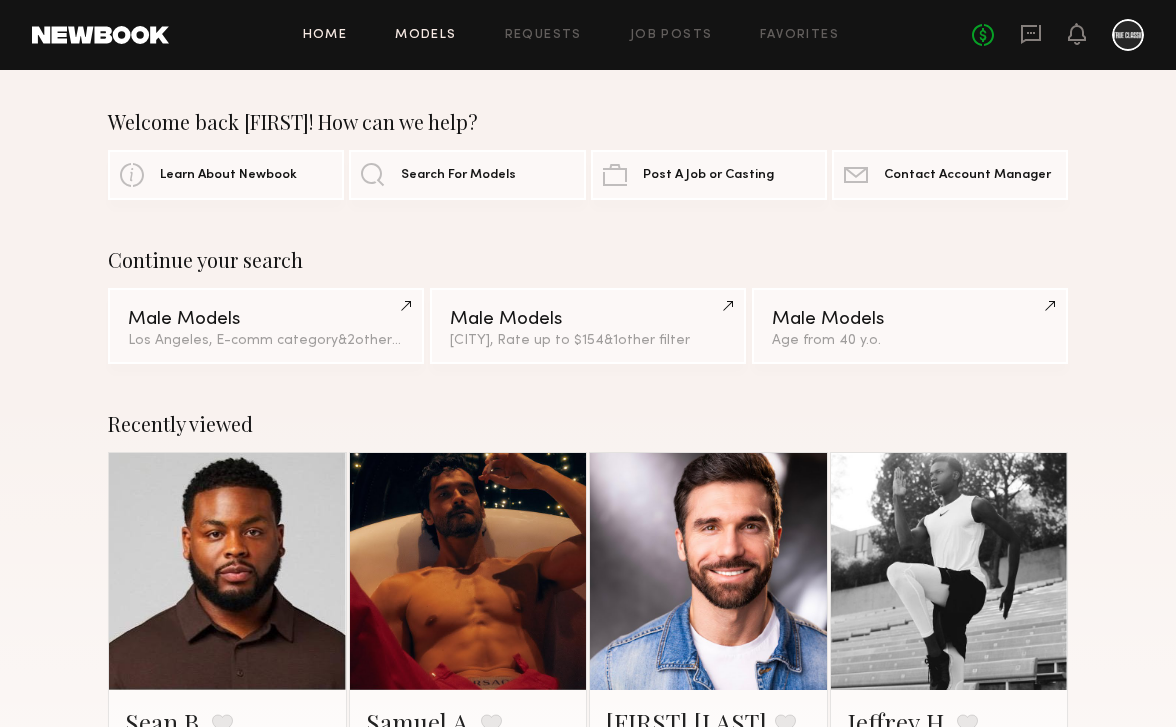 click on "Models" 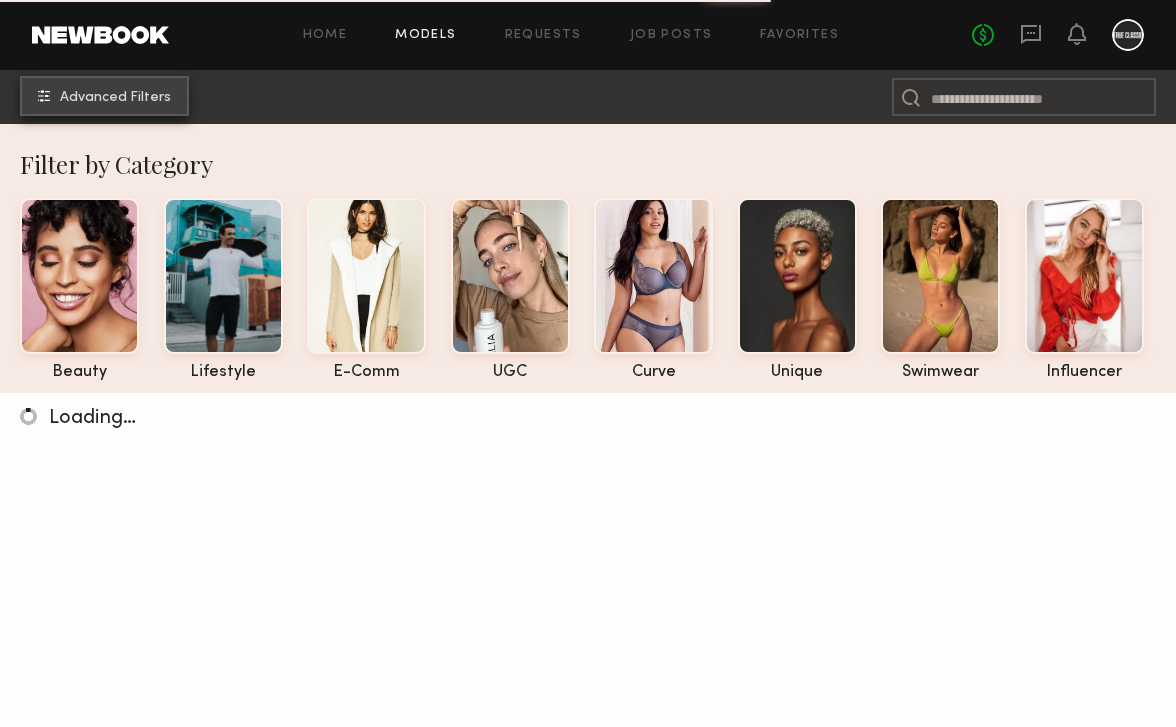click on "Advanced Filters" 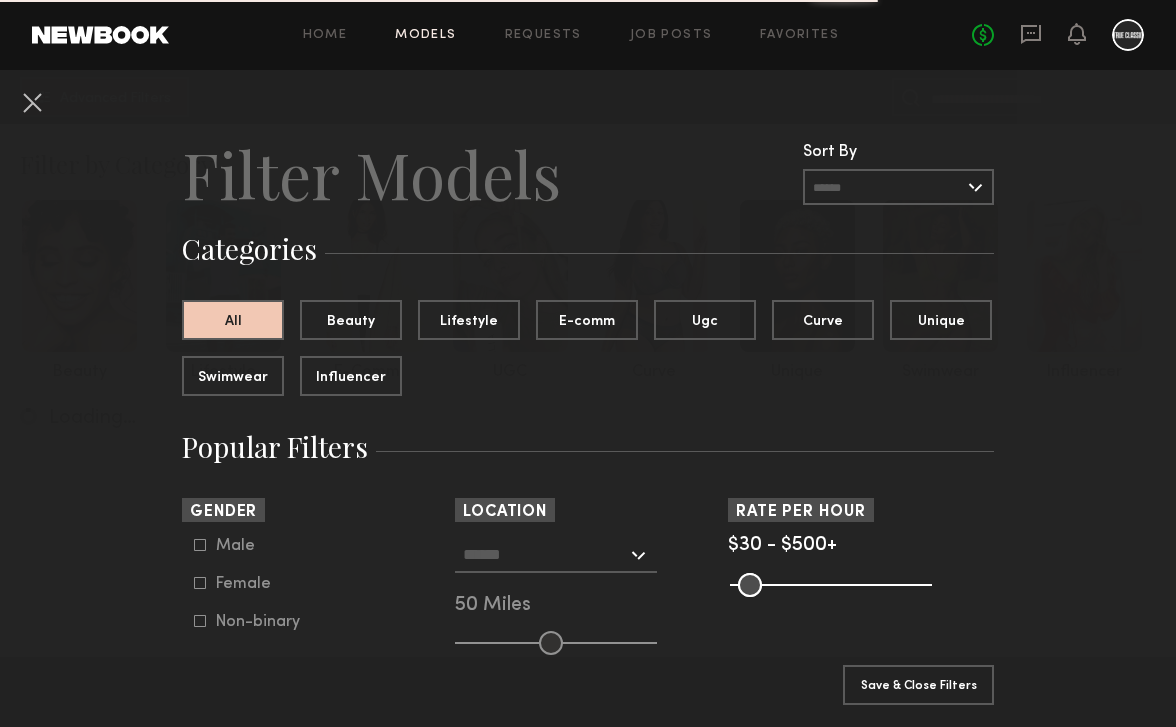 click 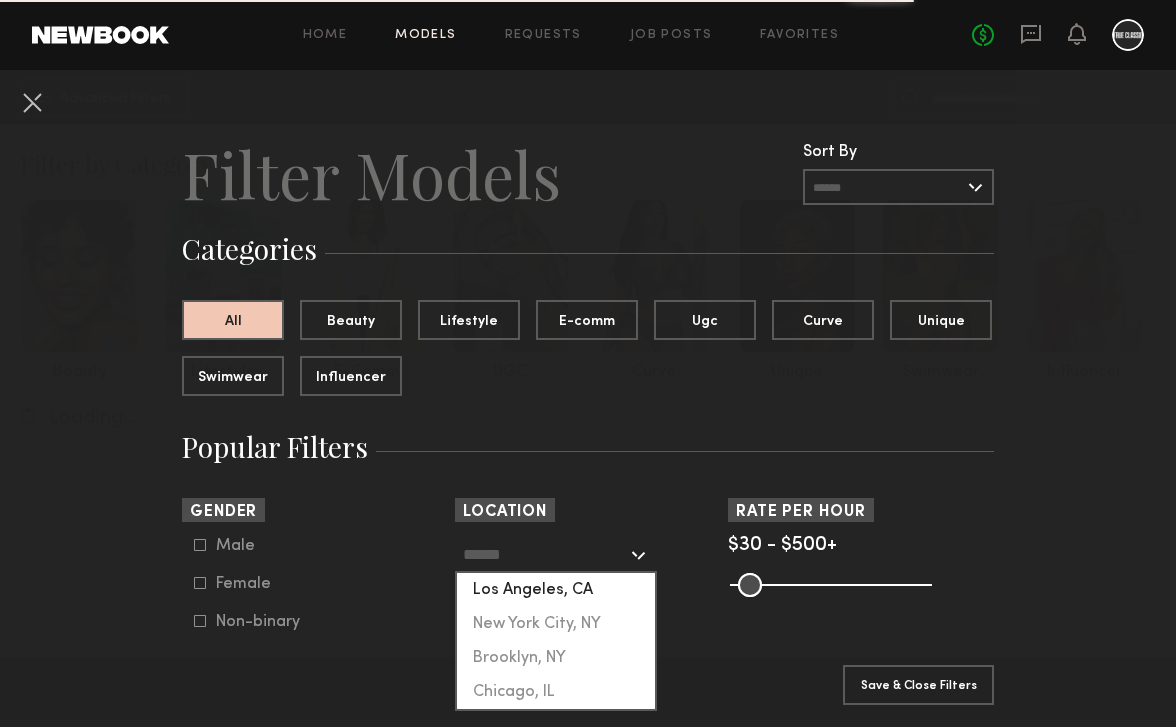 click on "Los Angeles, CA" 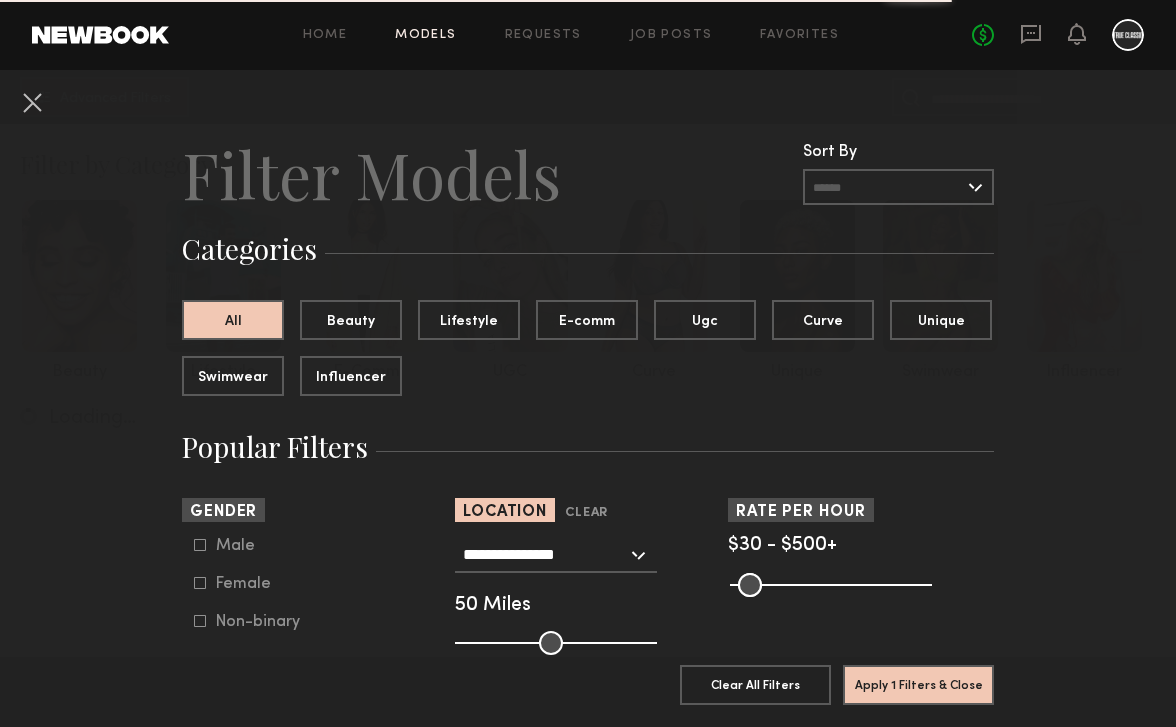 click 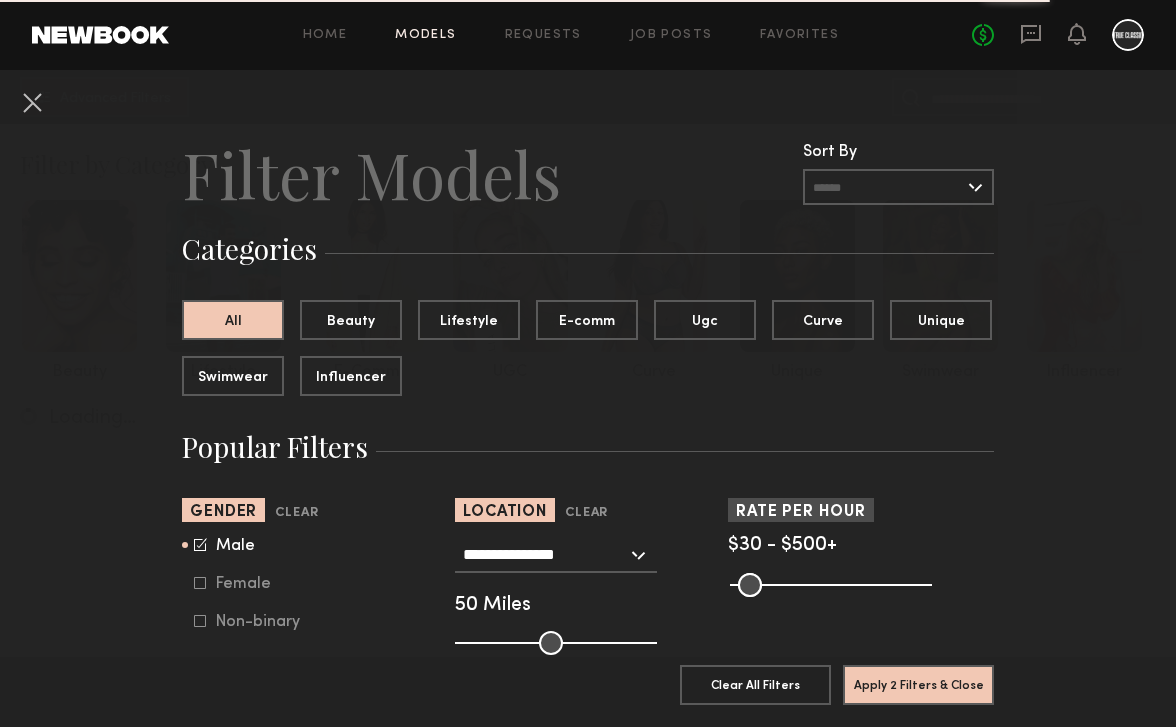 click 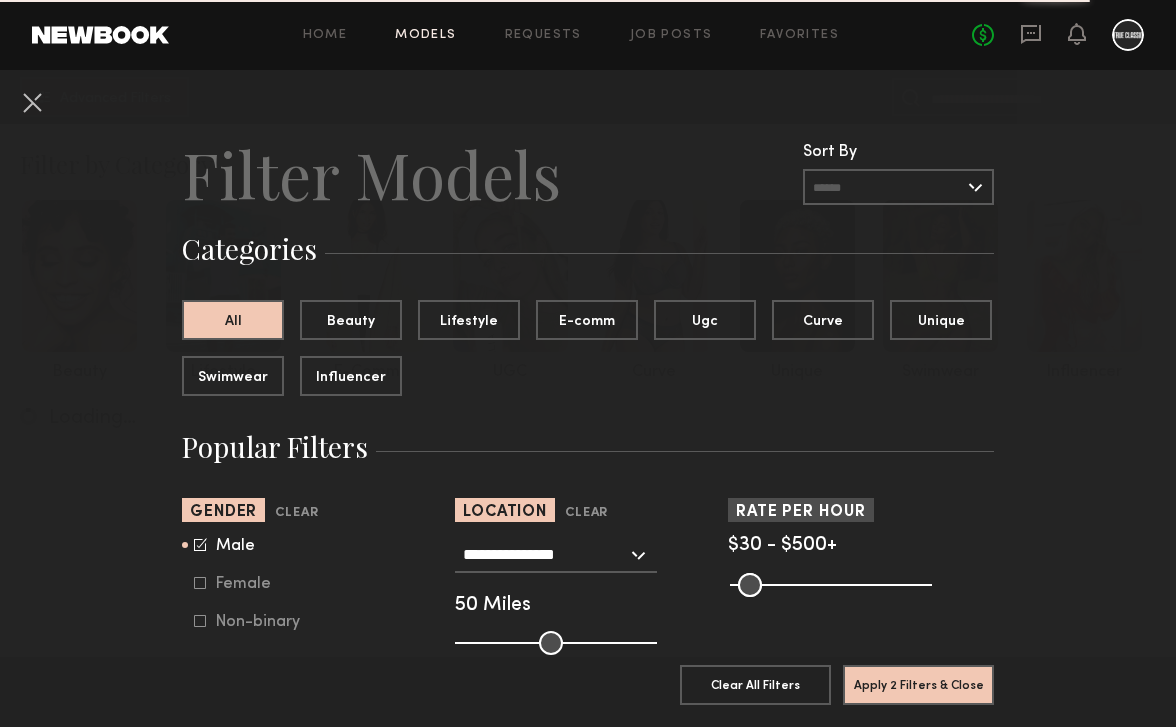 click 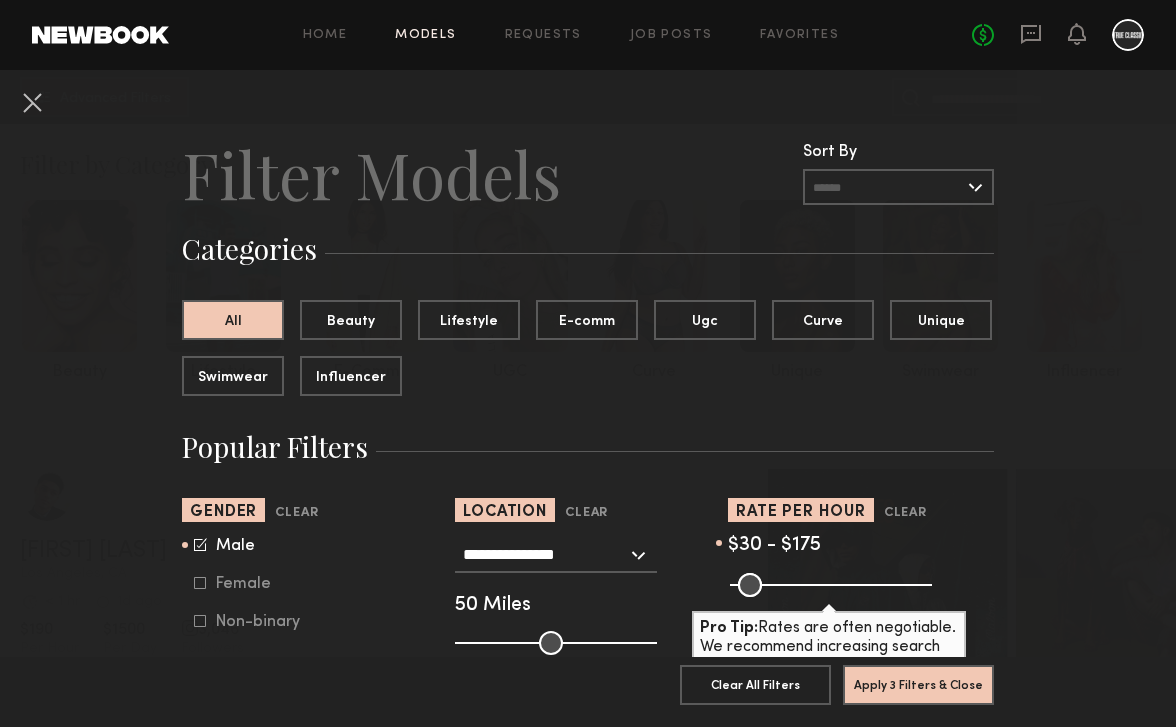 drag, startPoint x: 922, startPoint y: 585, endPoint x: 797, endPoint y: 583, distance: 125.016 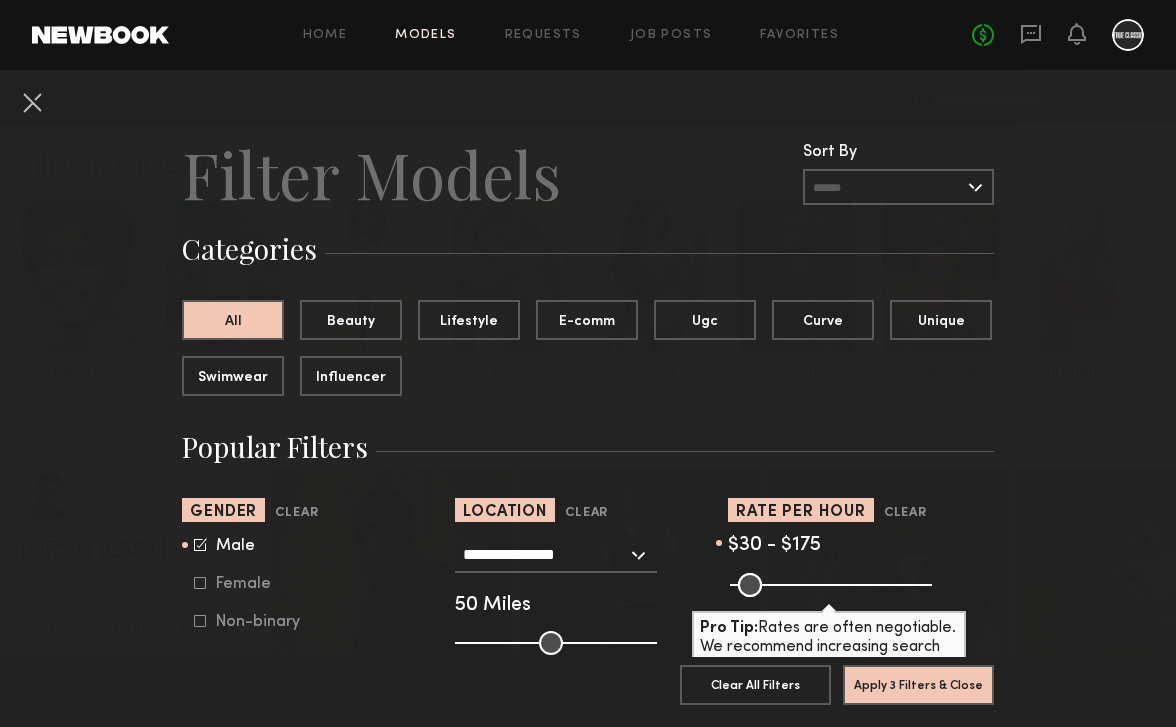 type on "***" 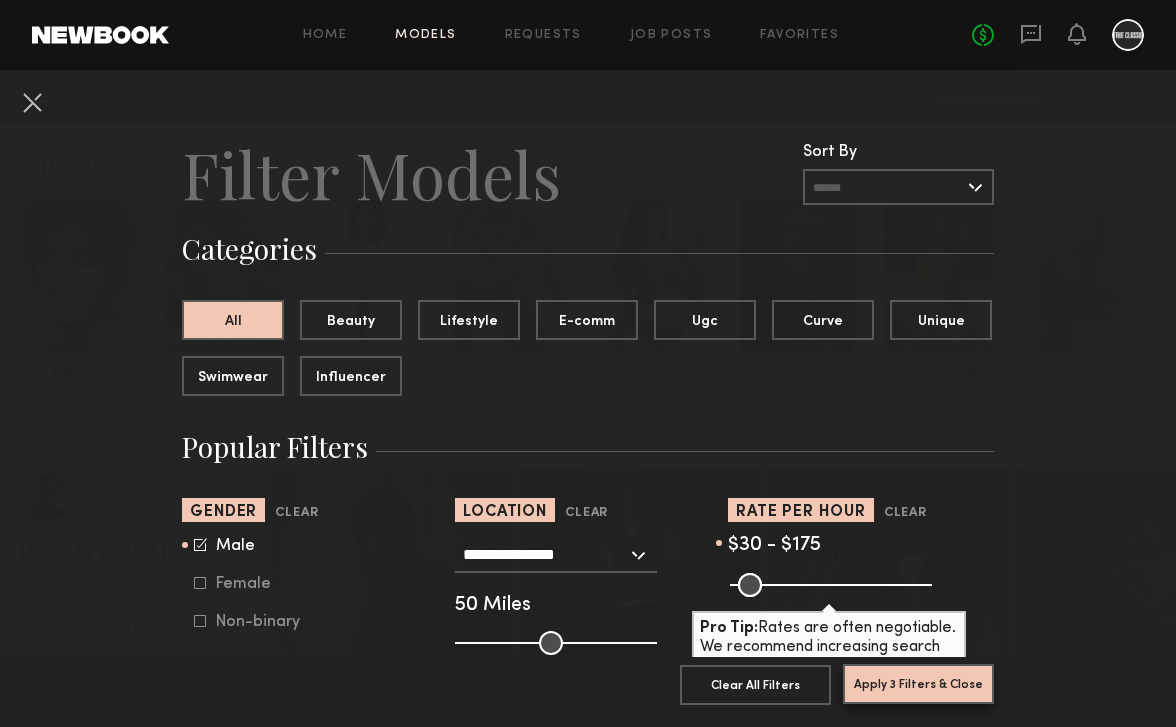click on "Apply 3 Filters & Close" 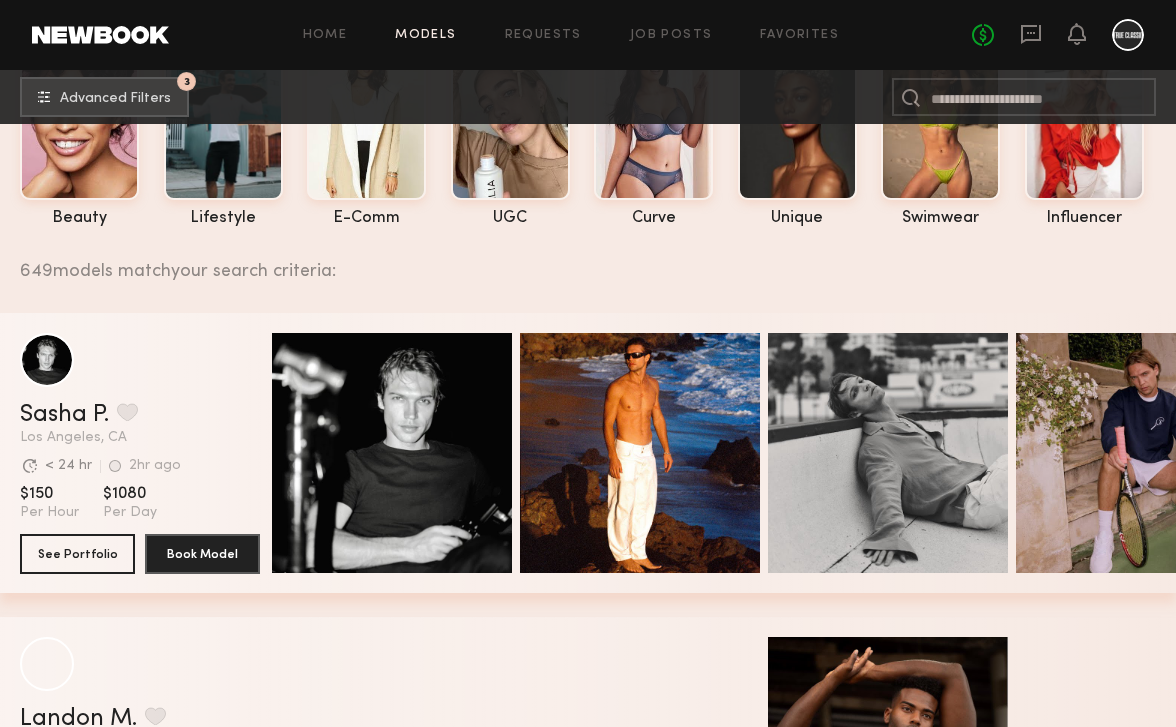 scroll, scrollTop: 161, scrollLeft: 0, axis: vertical 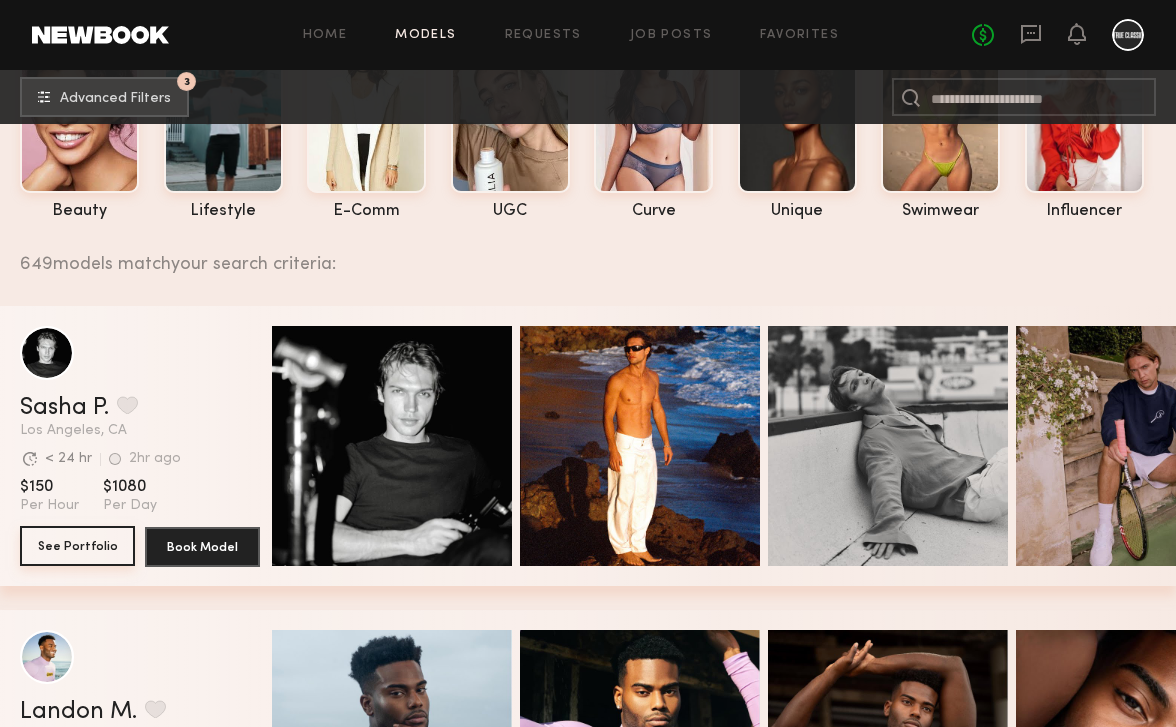 click on "See Portfolio" 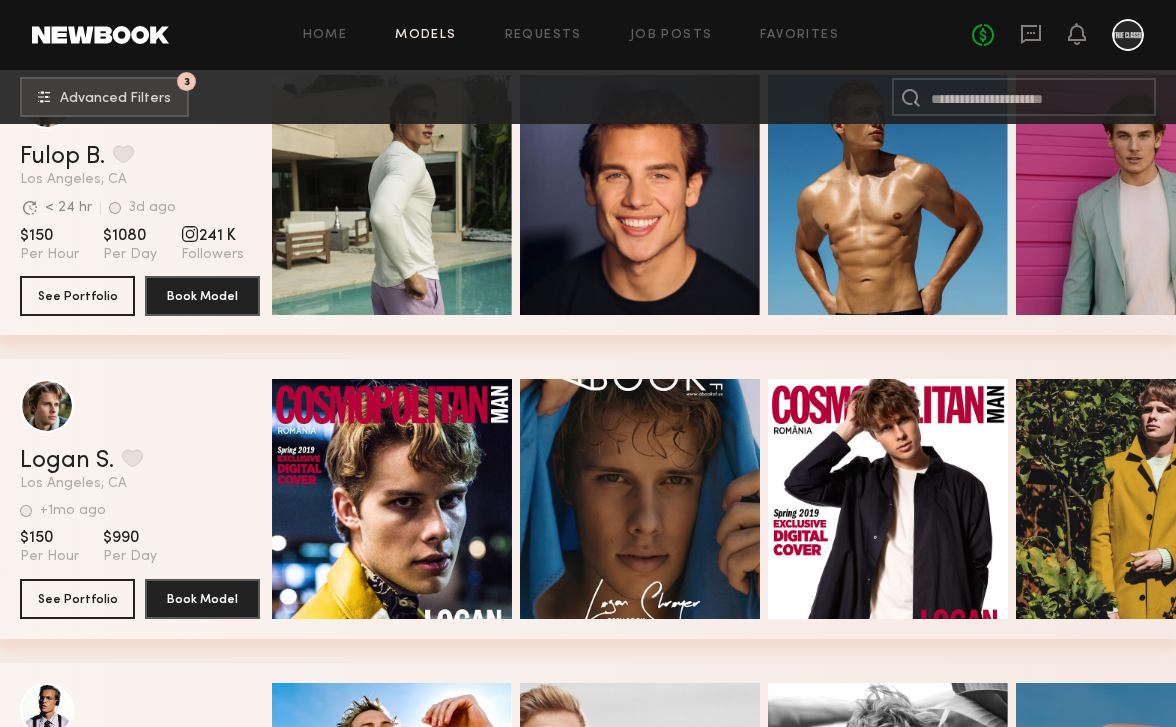 scroll, scrollTop: 3443, scrollLeft: 0, axis: vertical 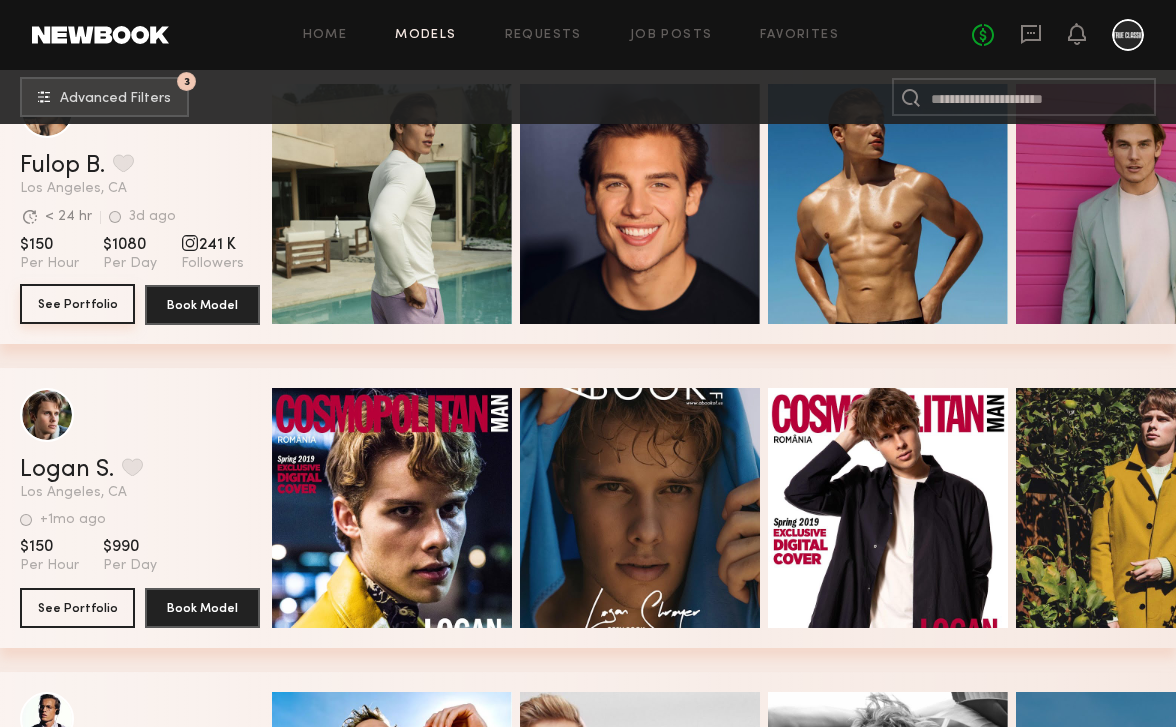 click on "See Portfolio" 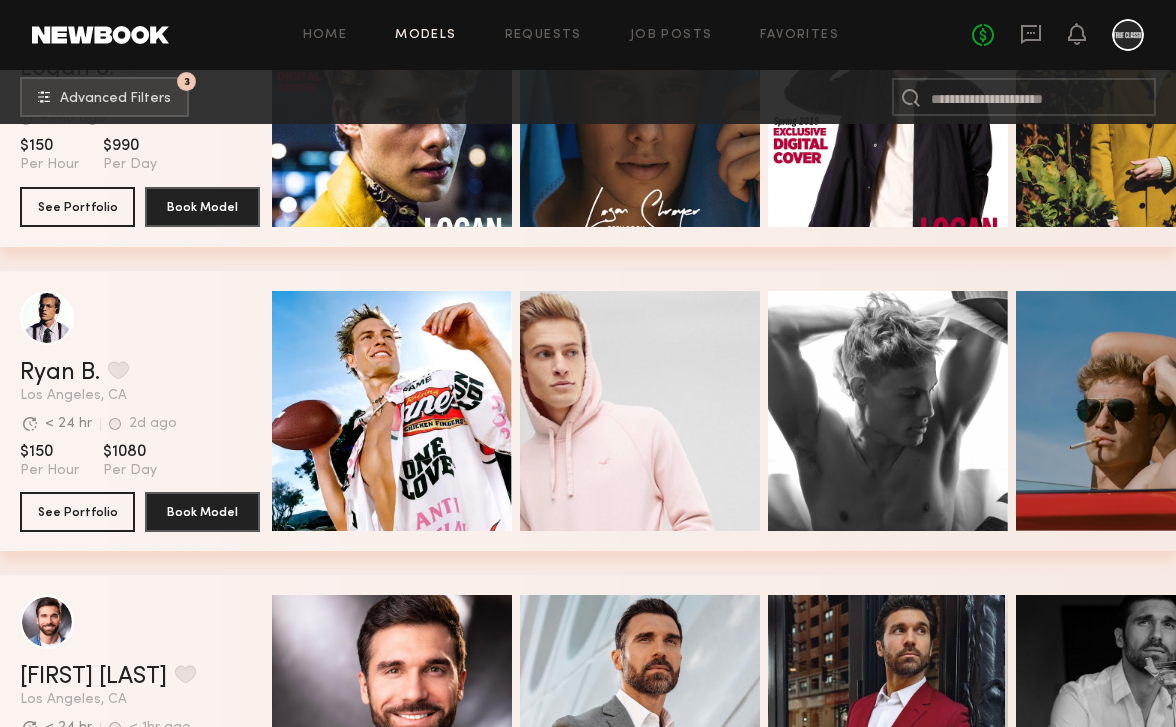 scroll, scrollTop: 3842, scrollLeft: 0, axis: vertical 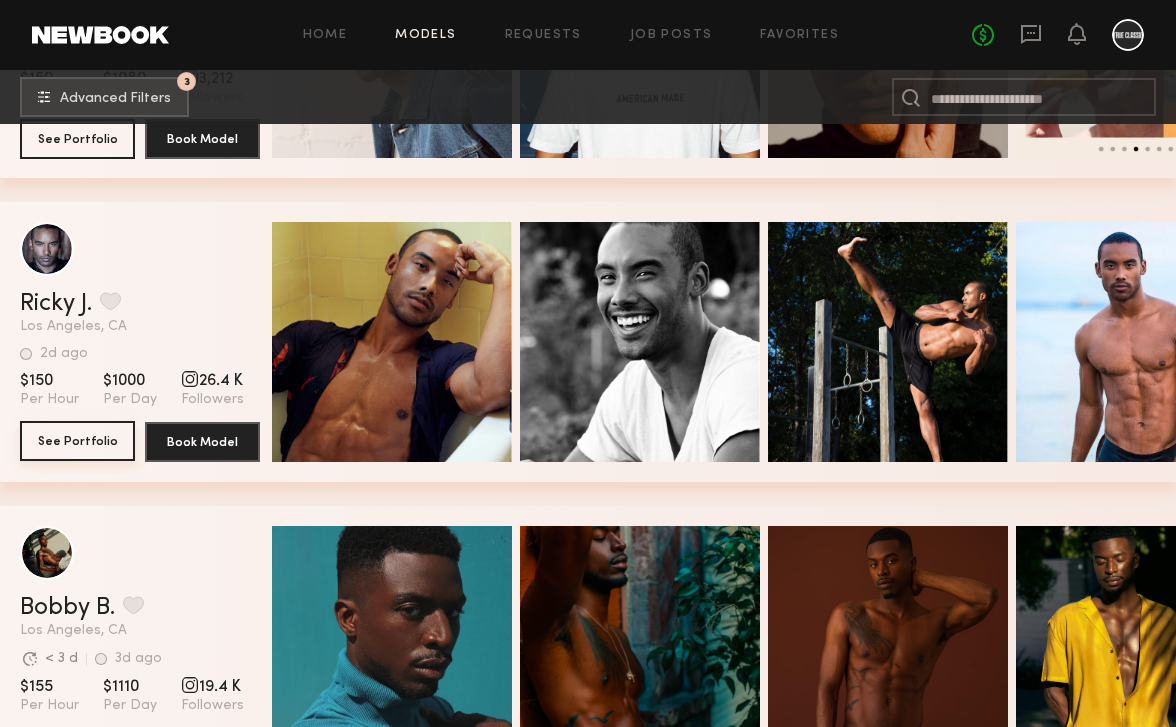 click on "See Portfolio" 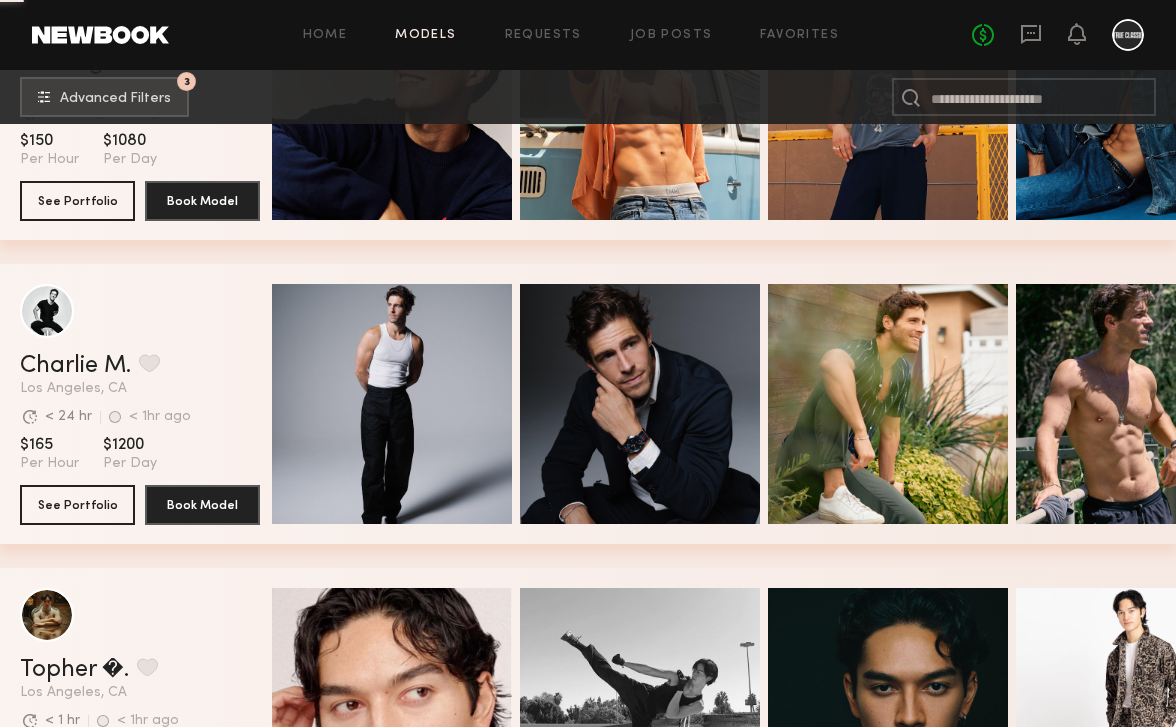scroll, scrollTop: 6292, scrollLeft: 0, axis: vertical 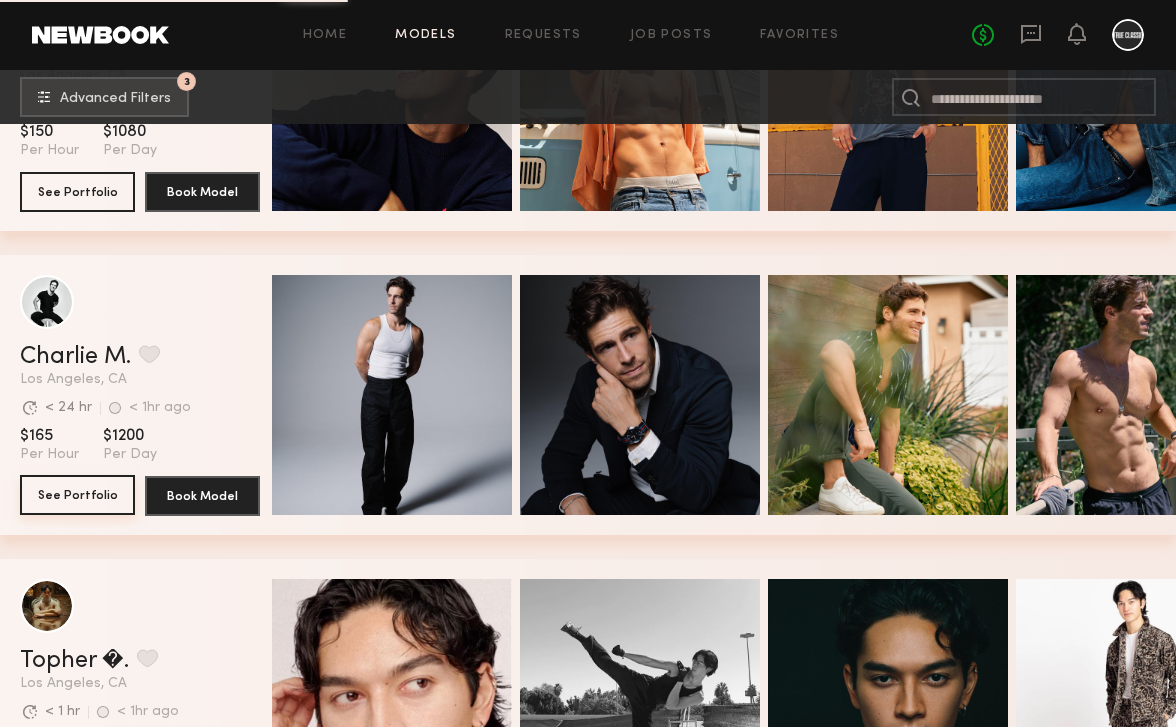 click on "See Portfolio" 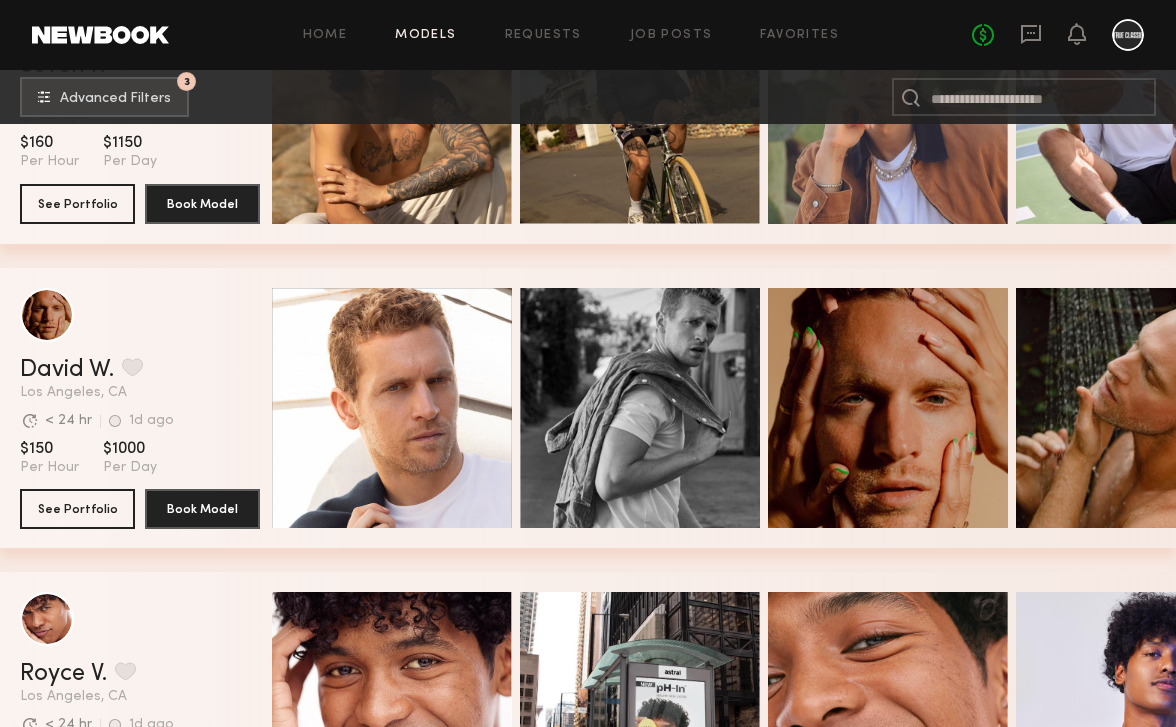scroll, scrollTop: 8408, scrollLeft: 0, axis: vertical 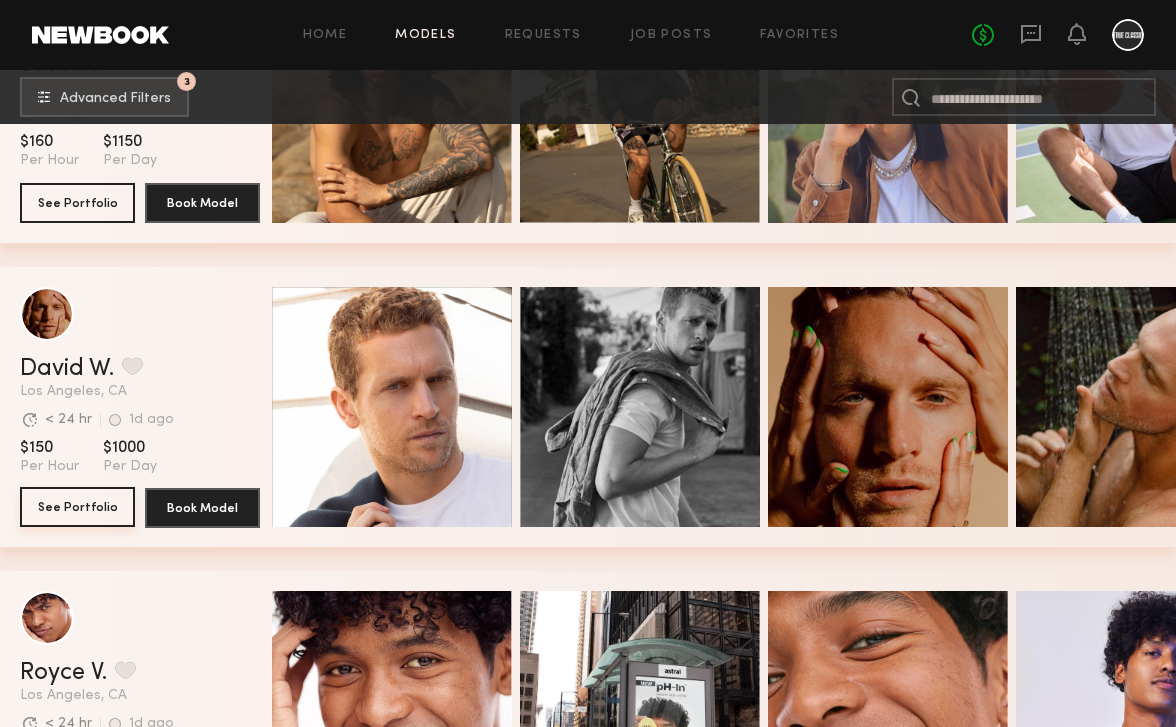 click on "See Portfolio" 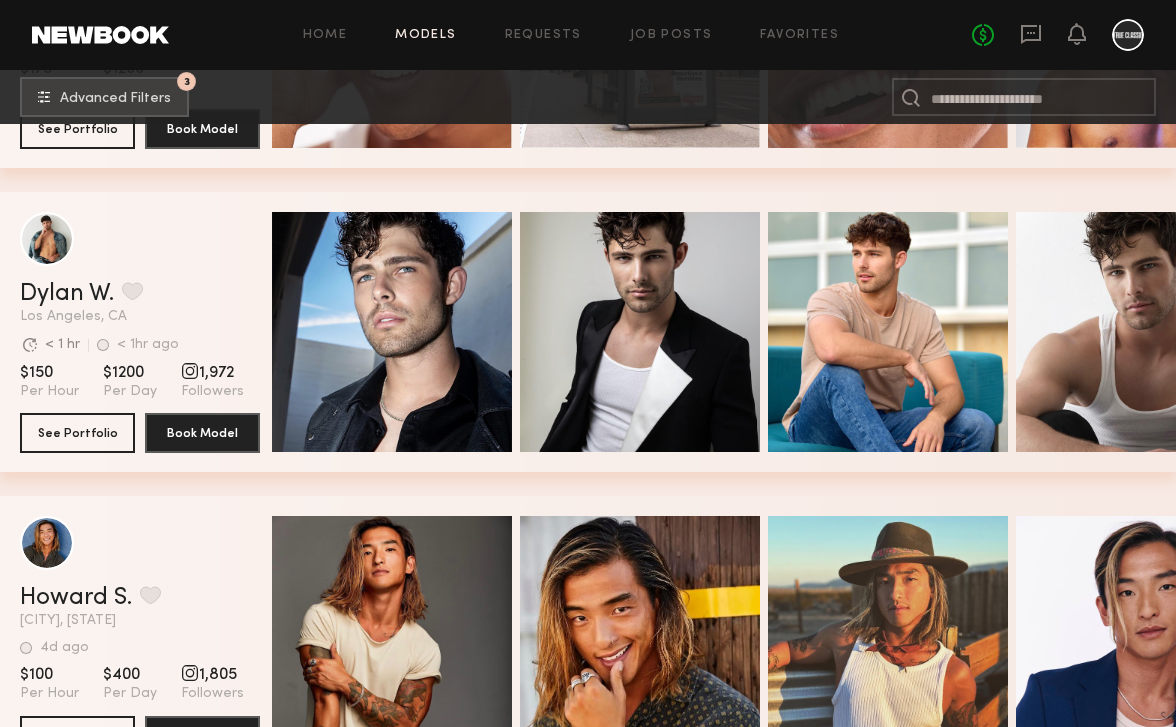 scroll, scrollTop: 9094, scrollLeft: 0, axis: vertical 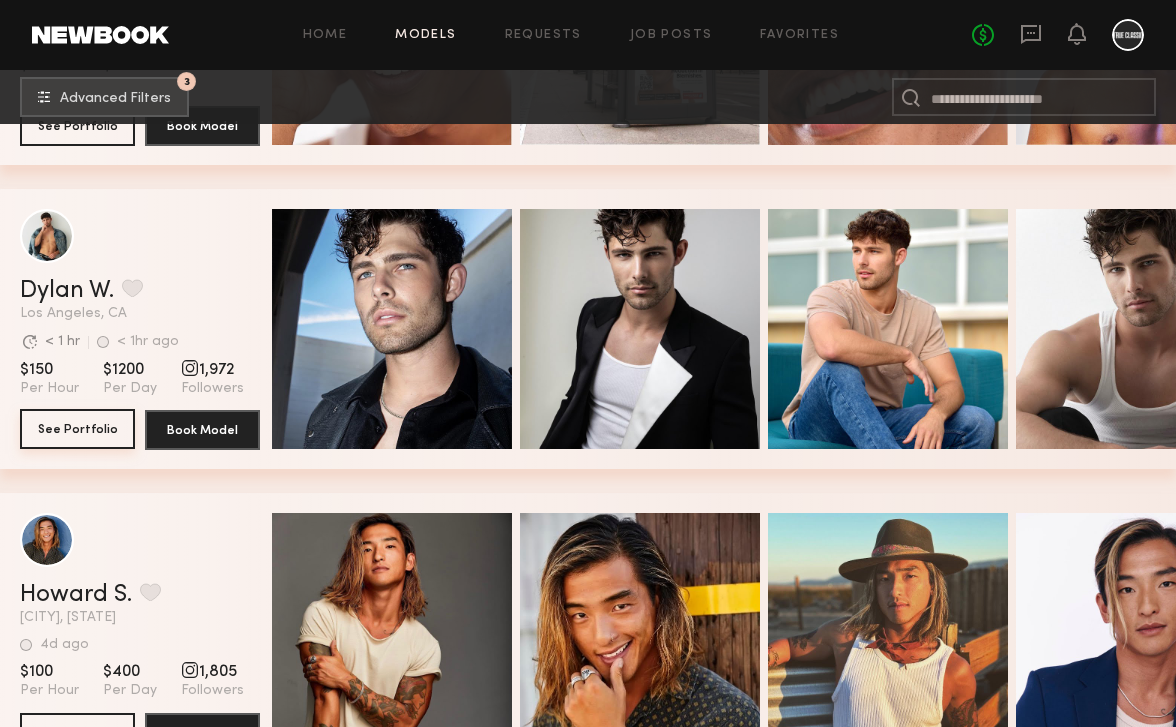 click on "See Portfolio" 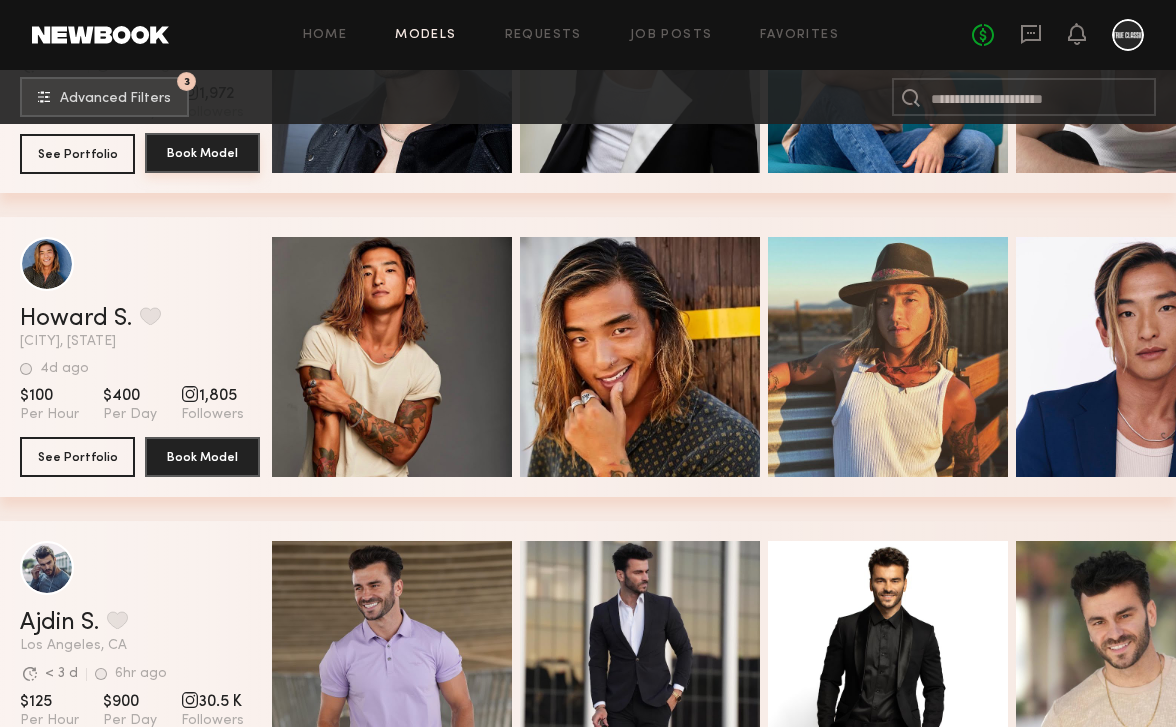 scroll, scrollTop: 9375, scrollLeft: 0, axis: vertical 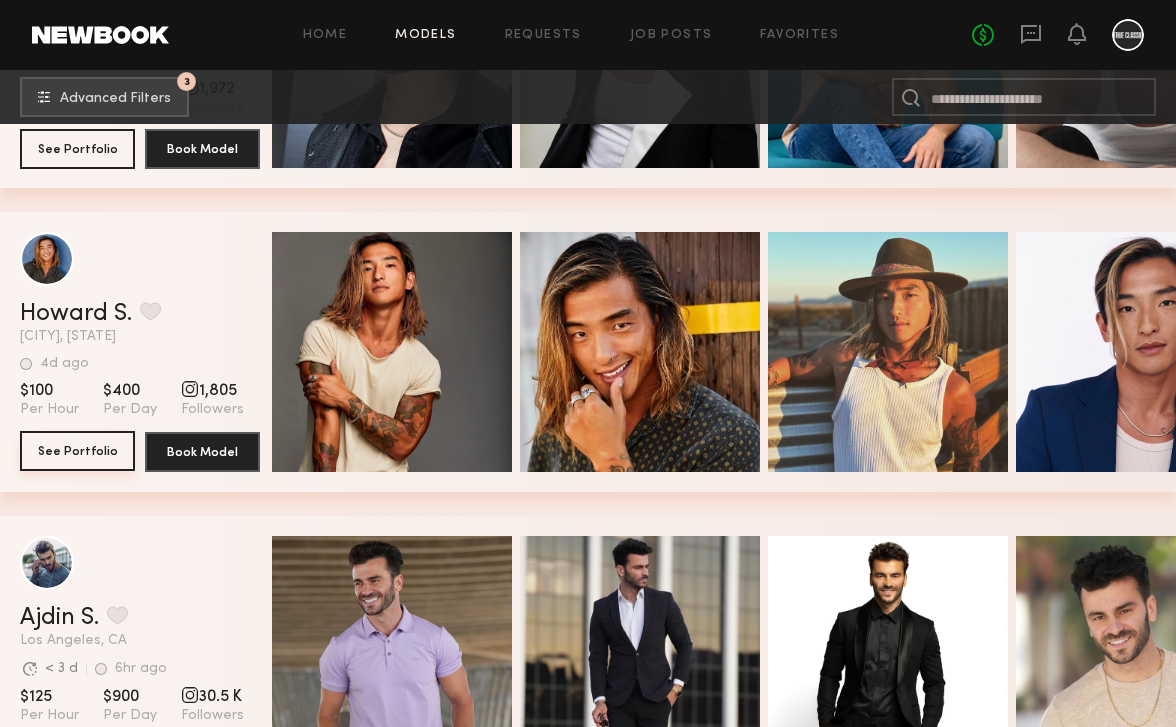 click on "See Portfolio" 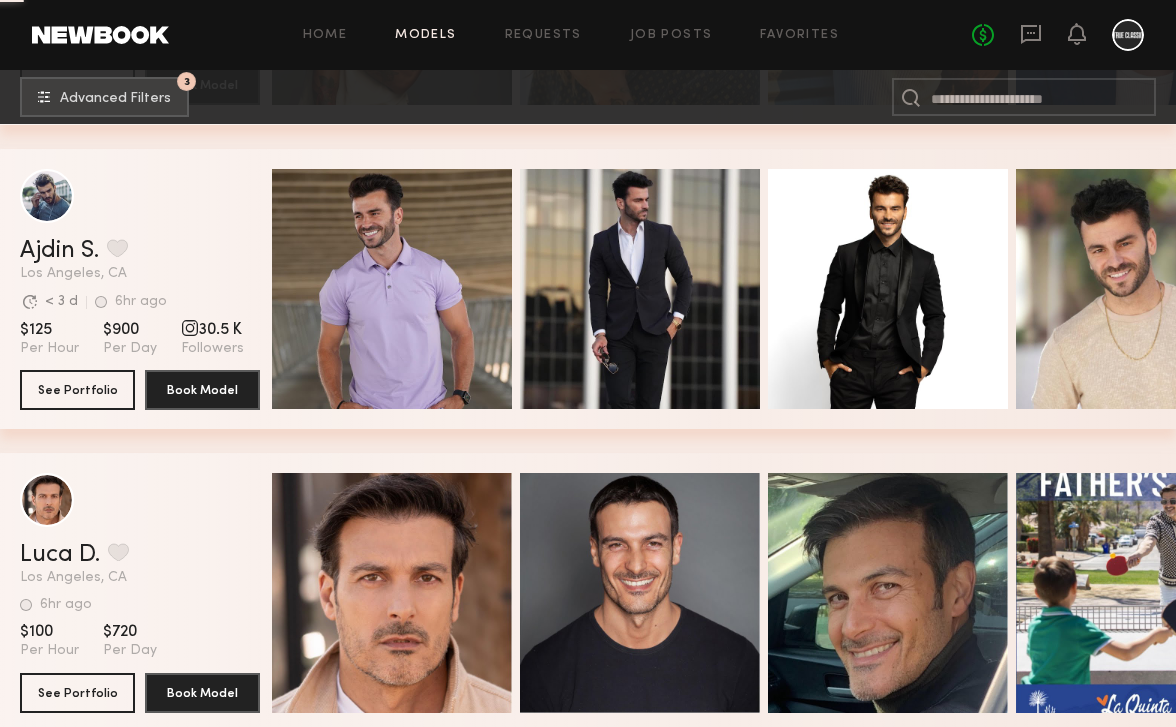 scroll, scrollTop: 9745, scrollLeft: 0, axis: vertical 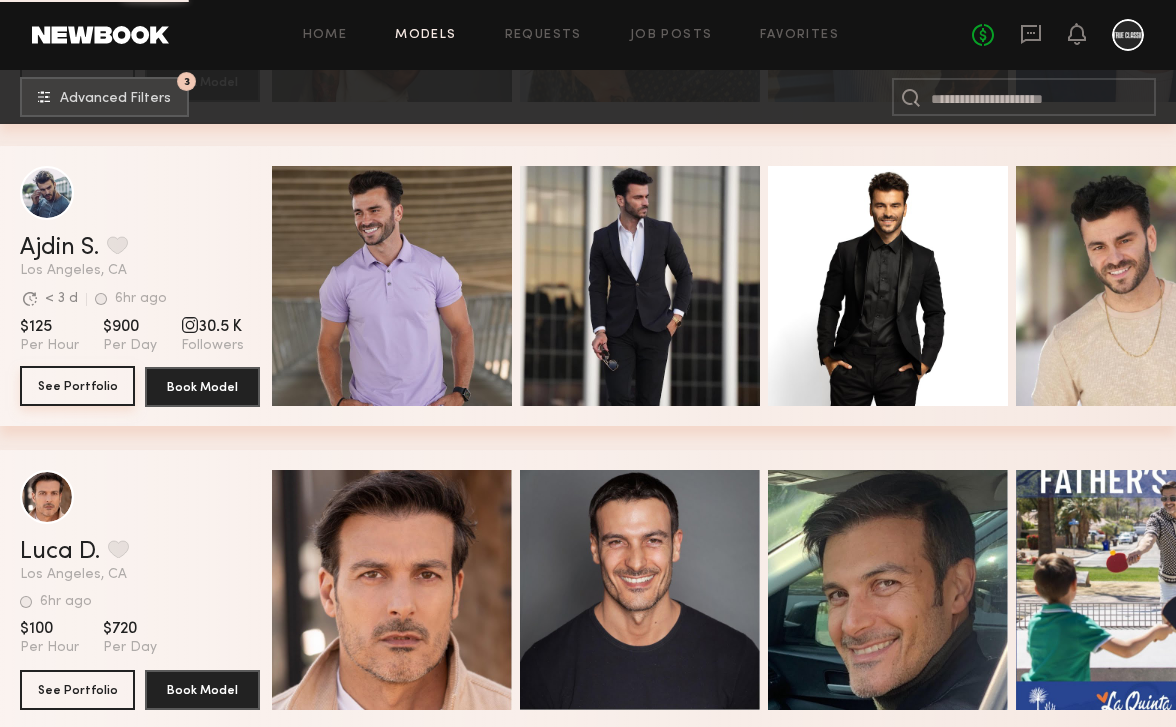 click on "See Portfolio" 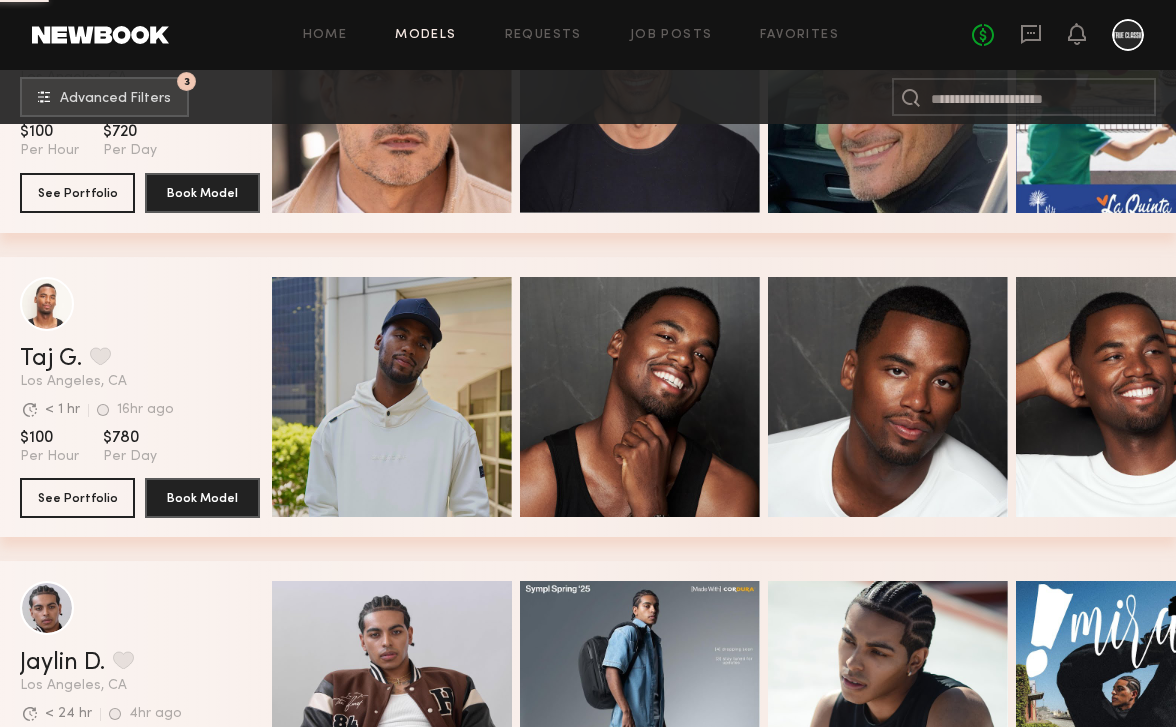 scroll, scrollTop: 10244, scrollLeft: 0, axis: vertical 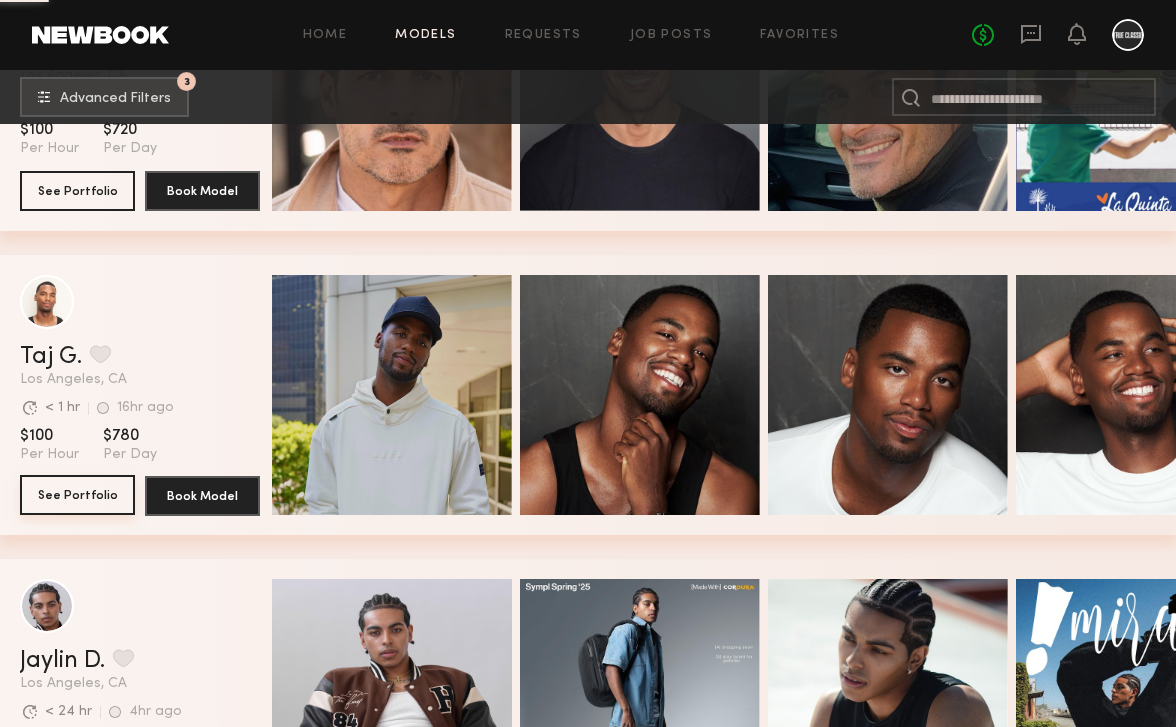 click on "See Portfolio" 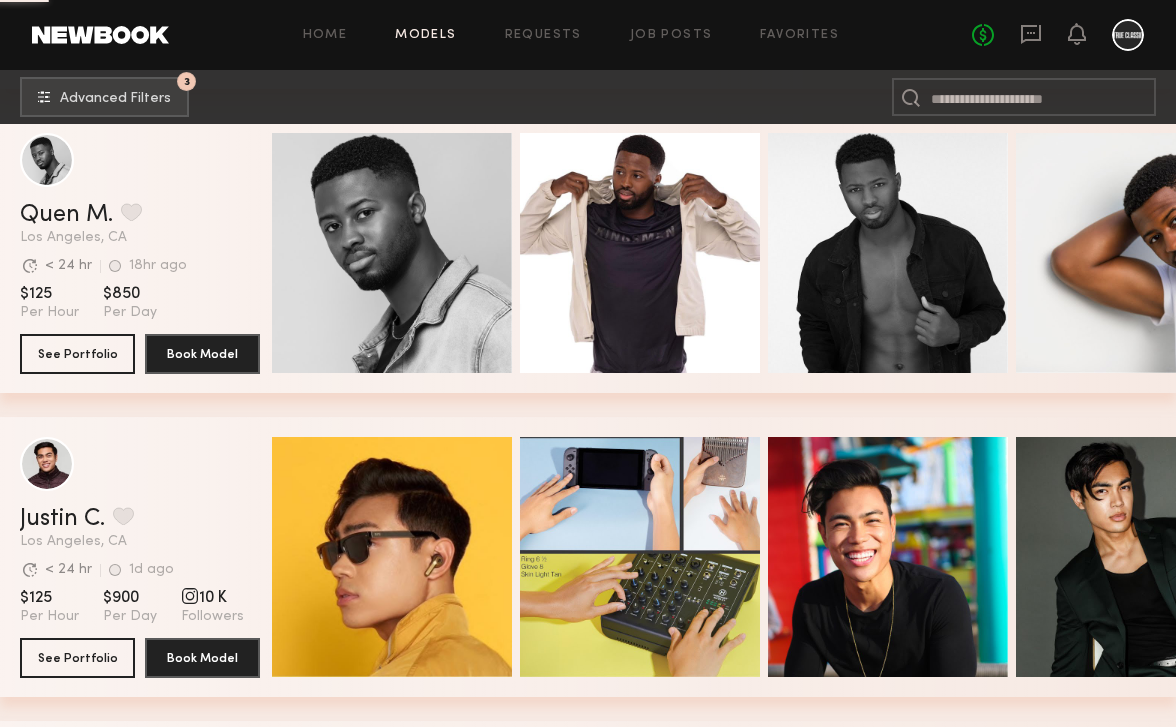 scroll, scrollTop: 11300, scrollLeft: 0, axis: vertical 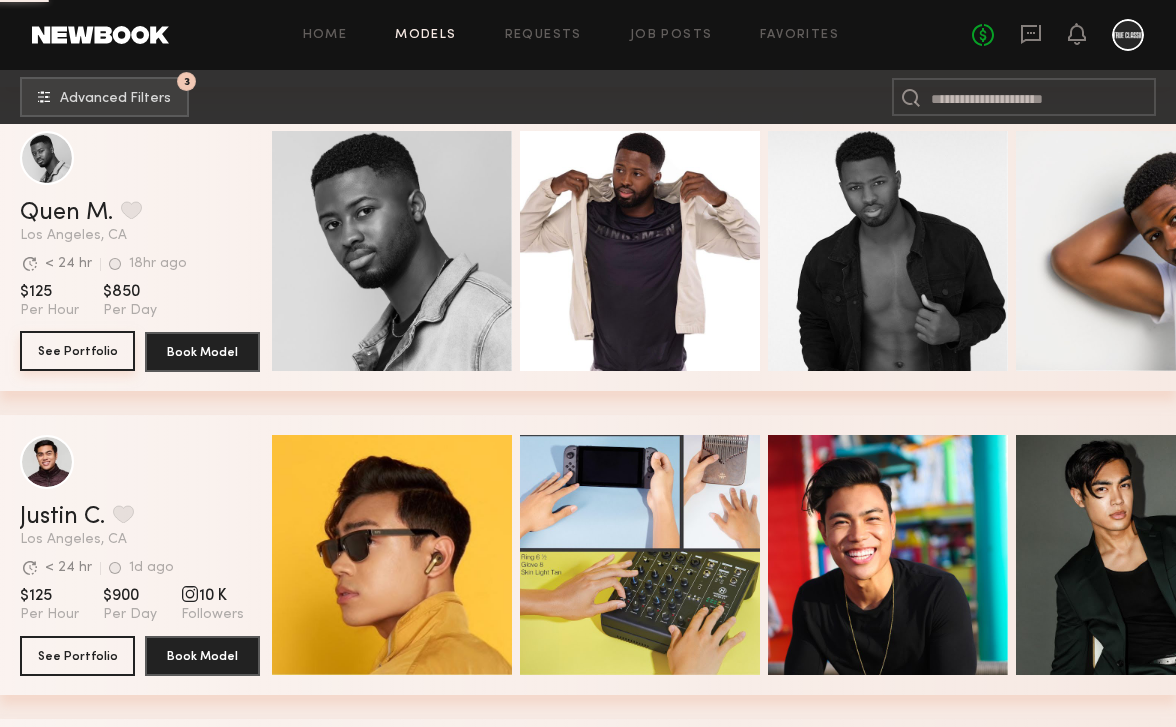 click on "See Portfolio" 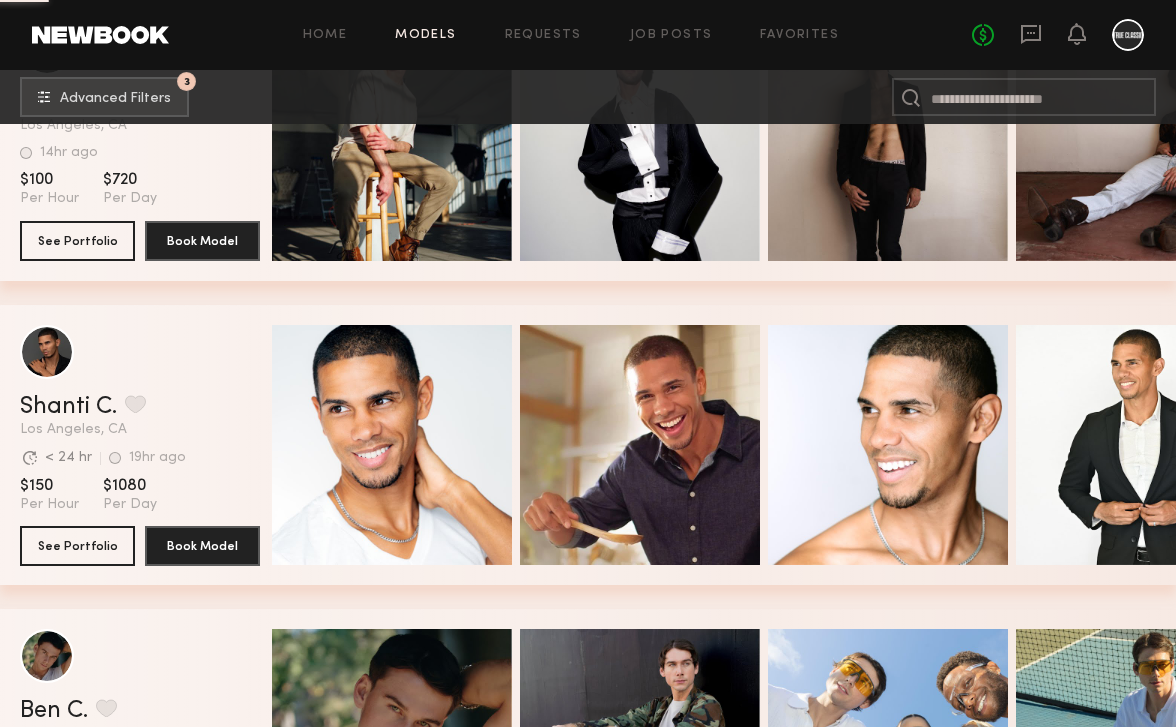 scroll, scrollTop: 12332, scrollLeft: 0, axis: vertical 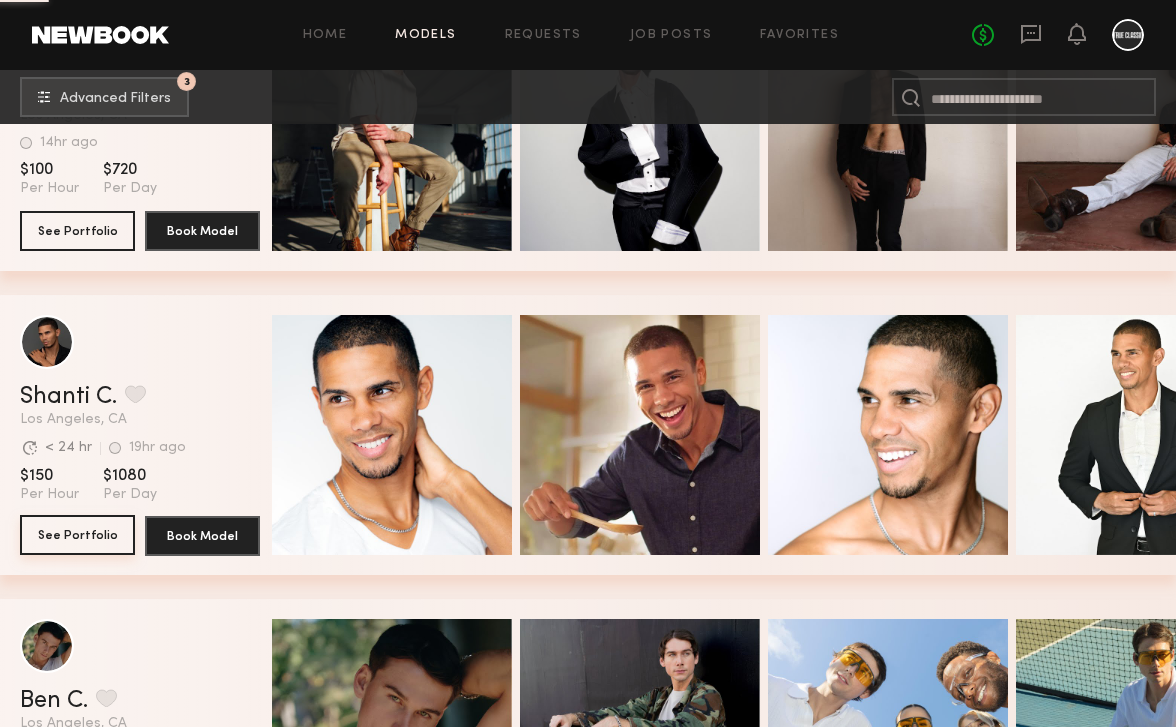 click on "See Portfolio" 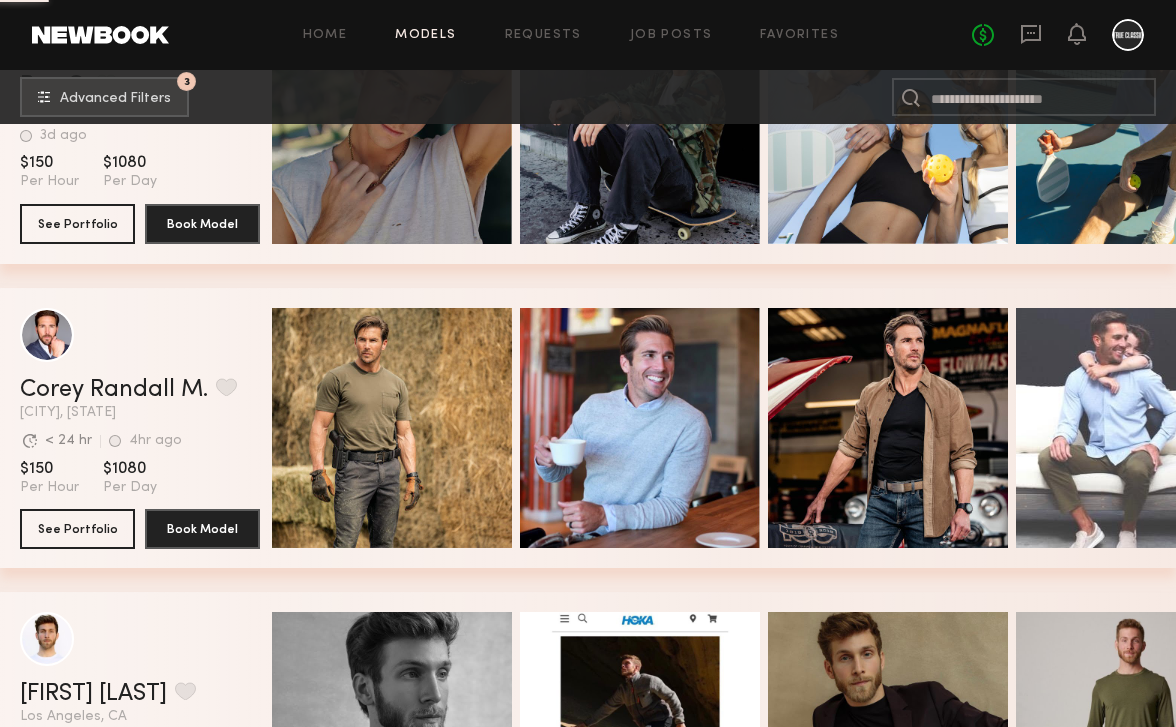 scroll, scrollTop: 12948, scrollLeft: 0, axis: vertical 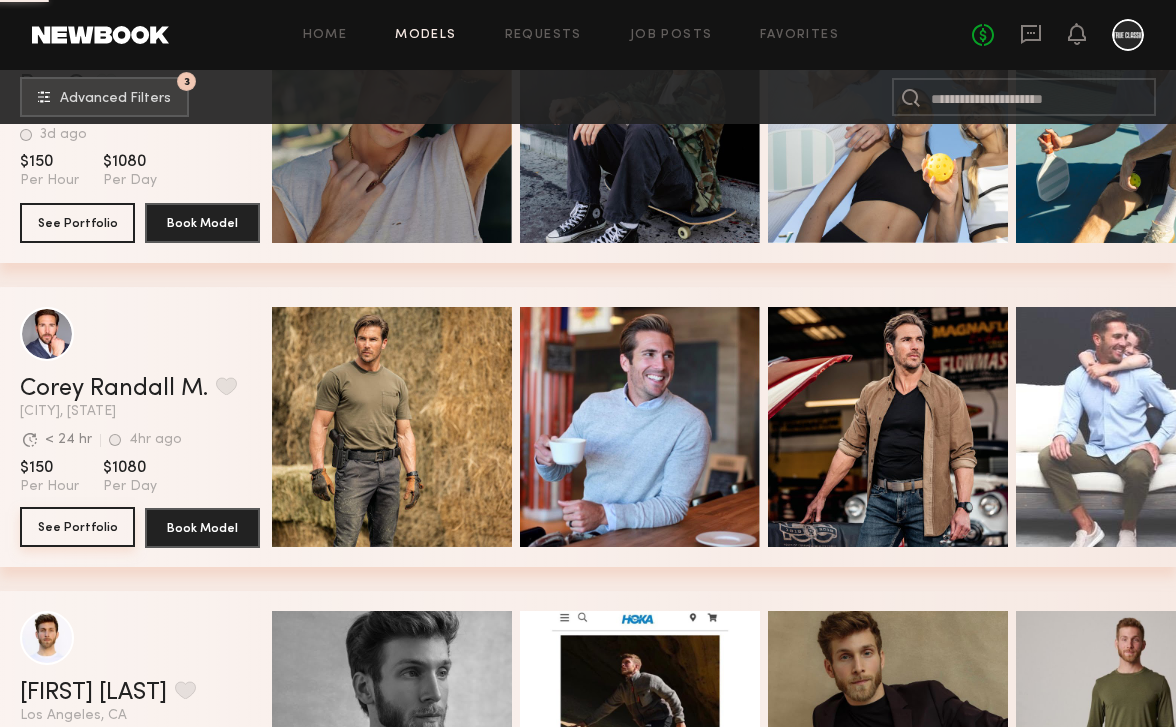 click on "See Portfolio" 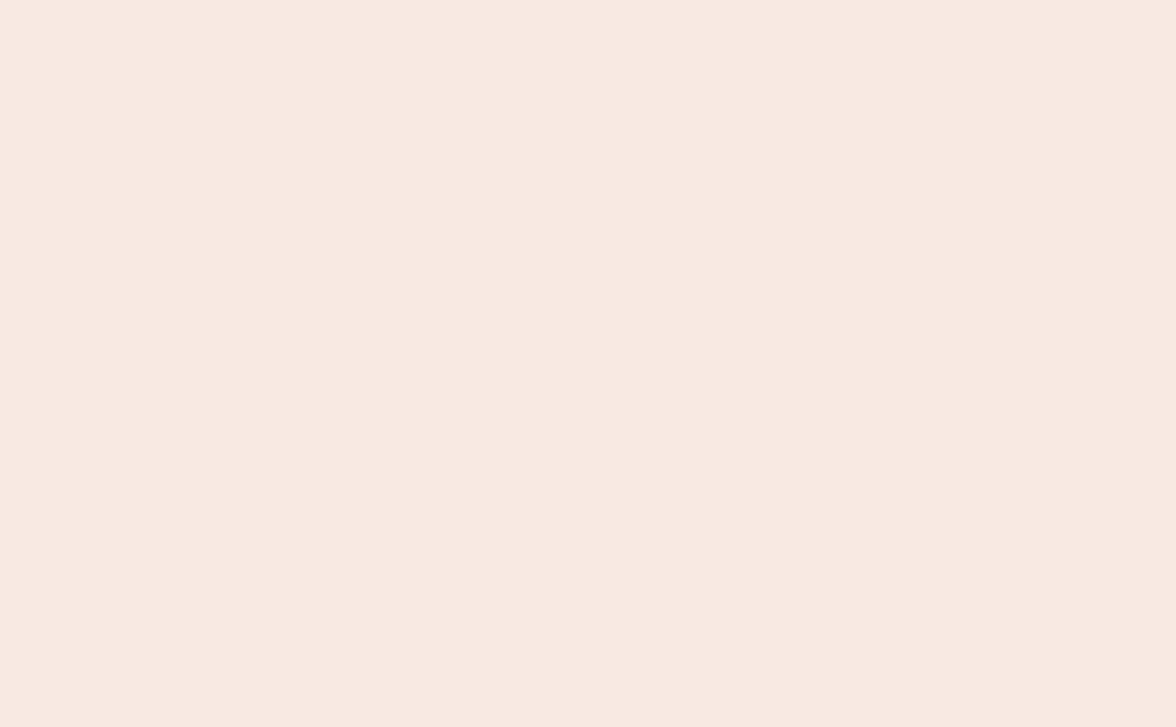scroll, scrollTop: 0, scrollLeft: 0, axis: both 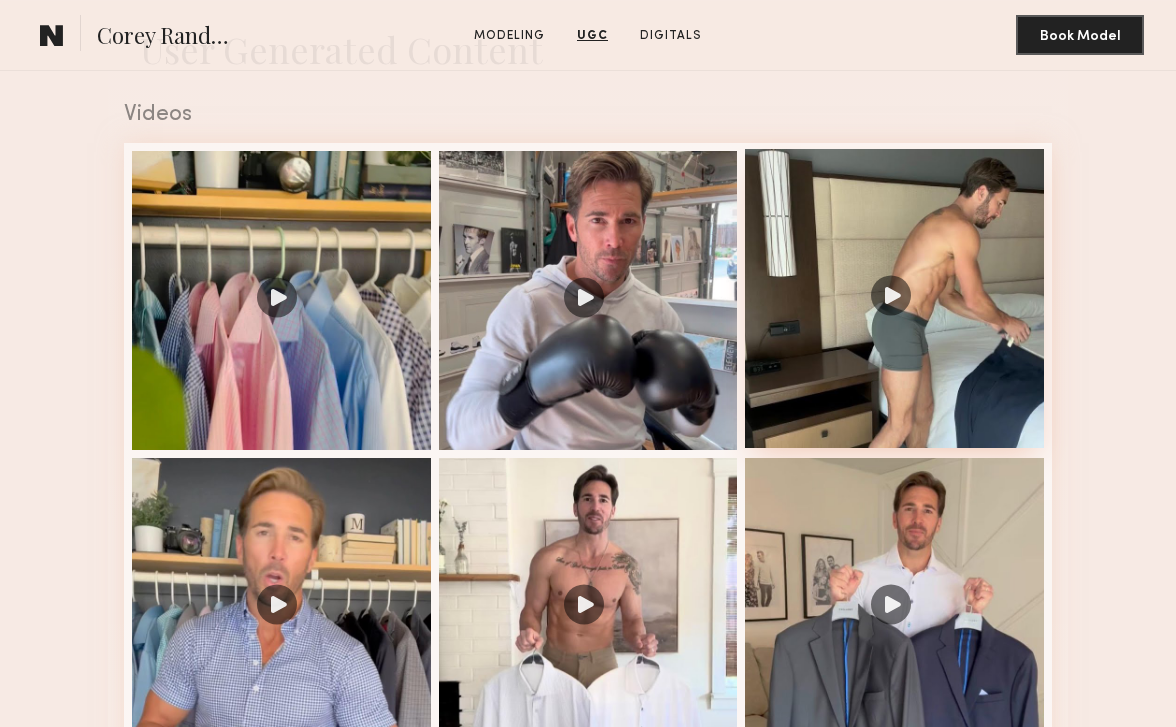 click at bounding box center [894, 298] 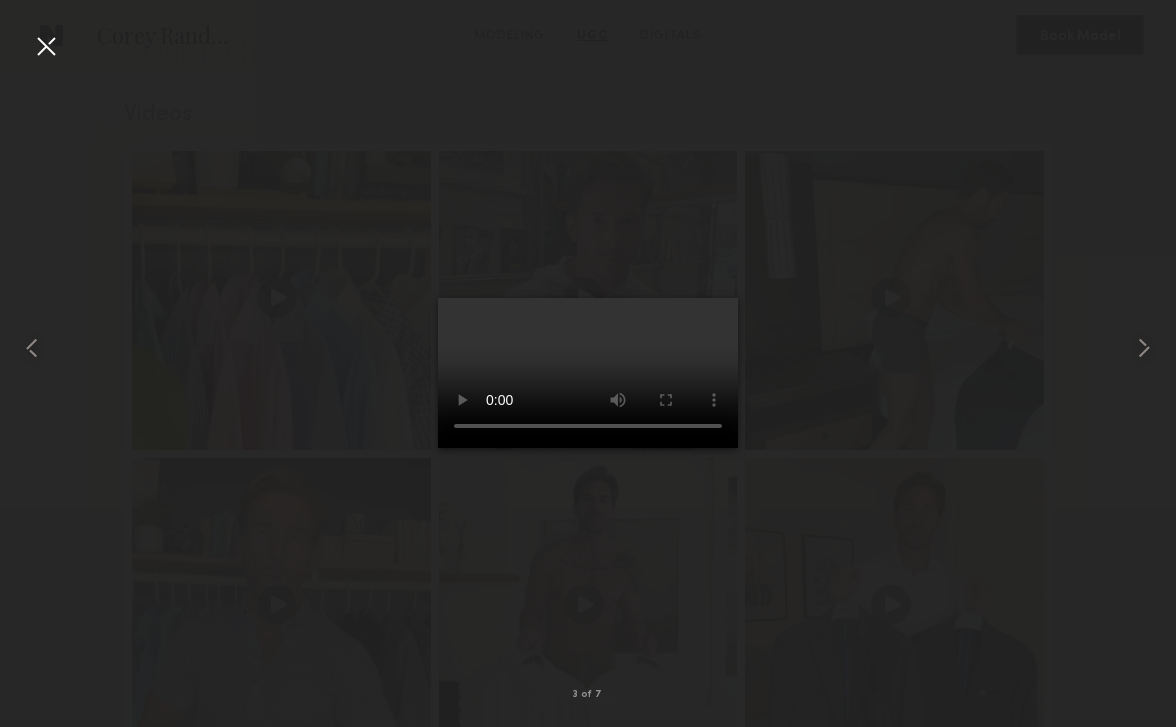 click at bounding box center (588, 373) 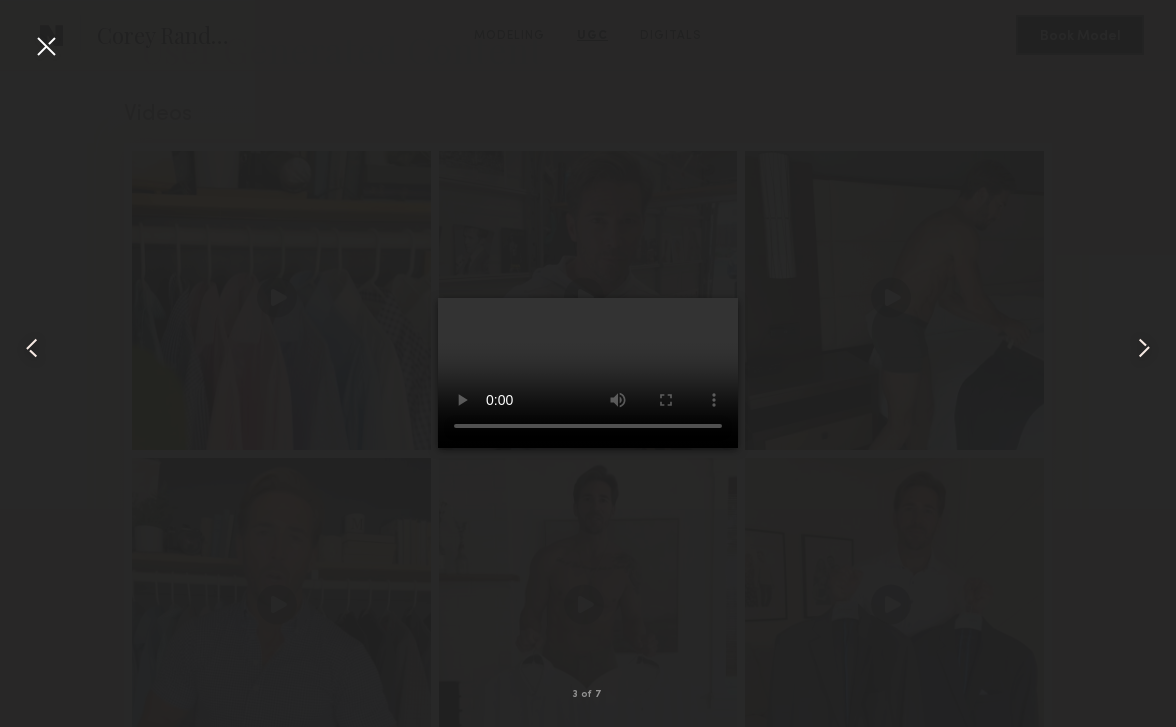 click at bounding box center [588, 373] 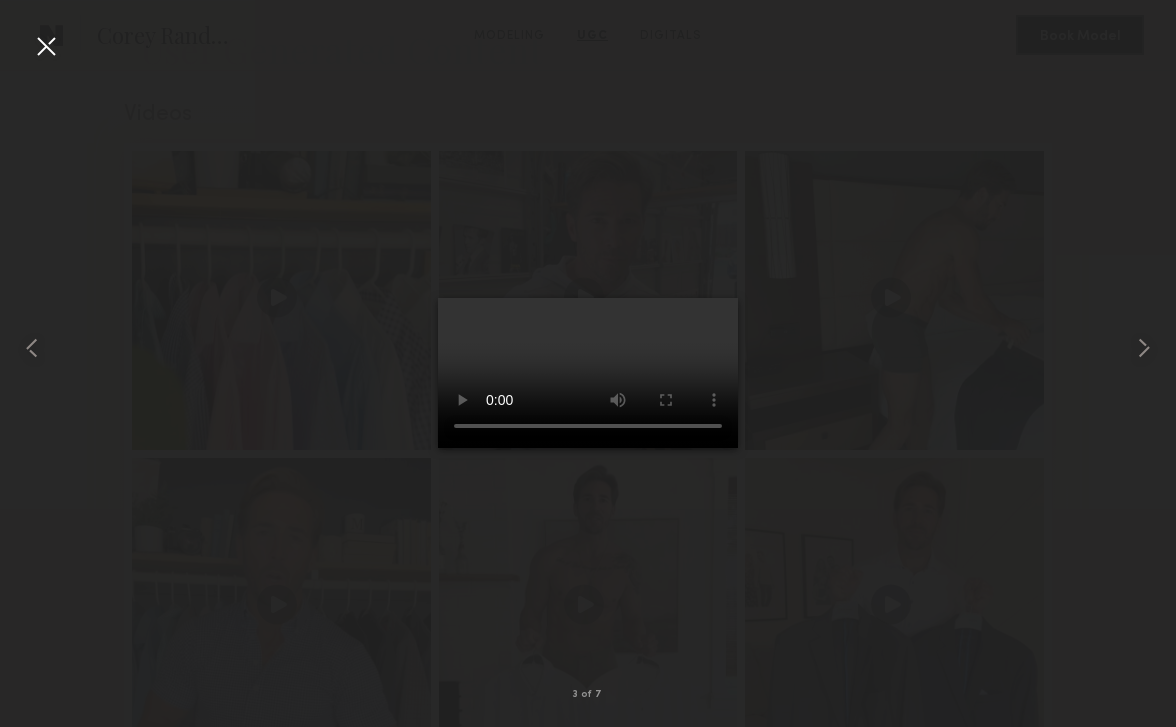 click at bounding box center [46, 46] 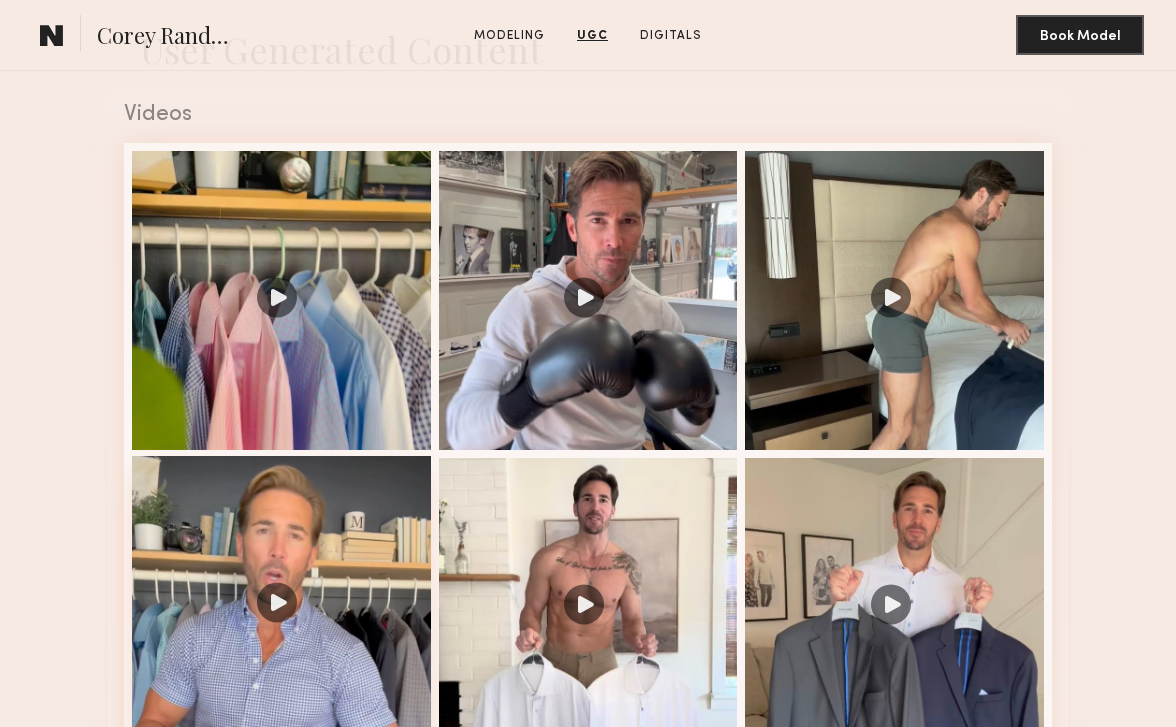 click at bounding box center (281, 605) 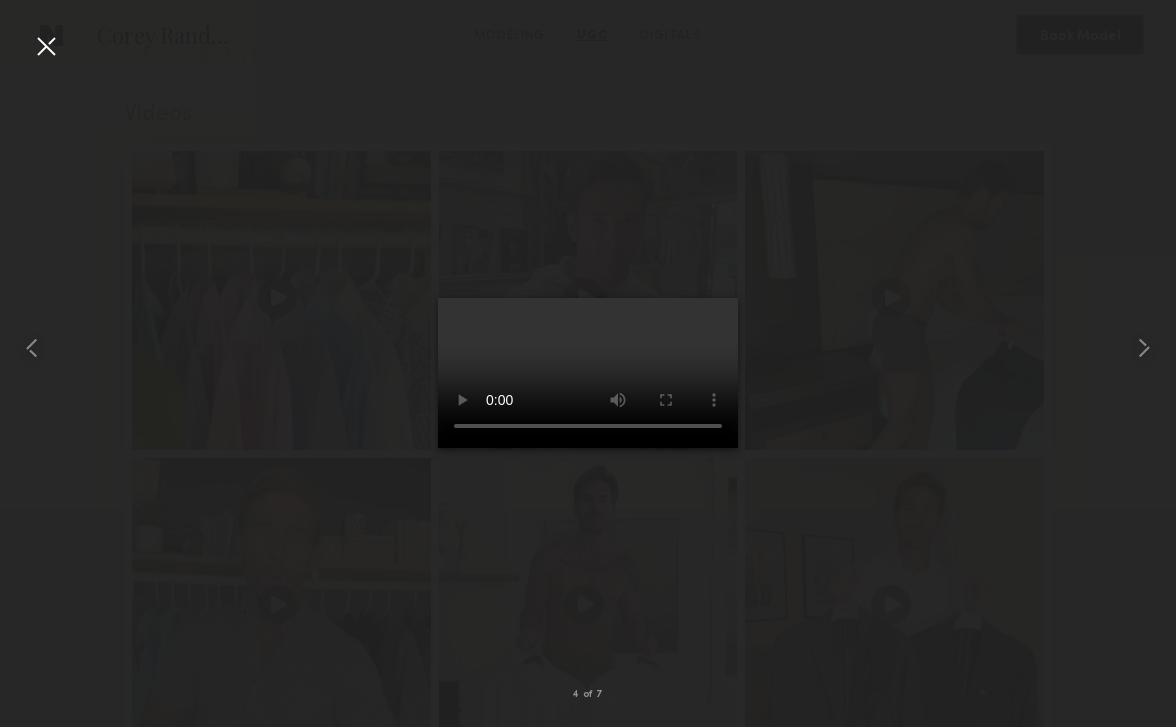 click at bounding box center [588, 373] 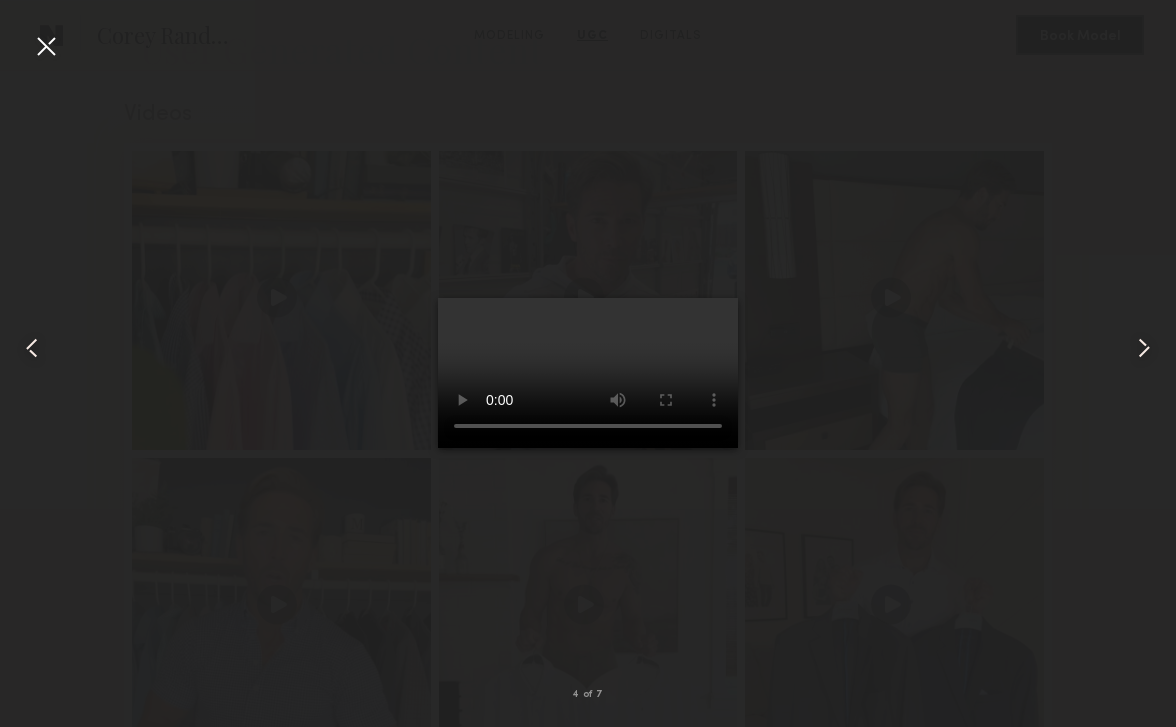 click at bounding box center [588, 373] 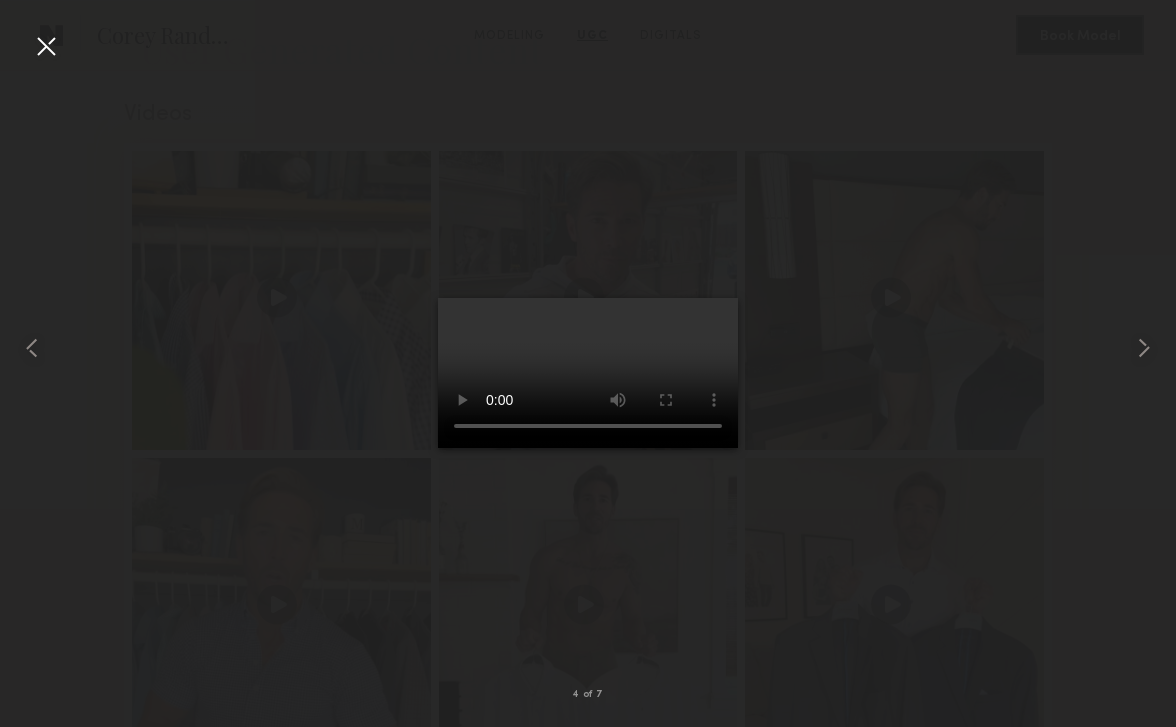 click at bounding box center [588, 373] 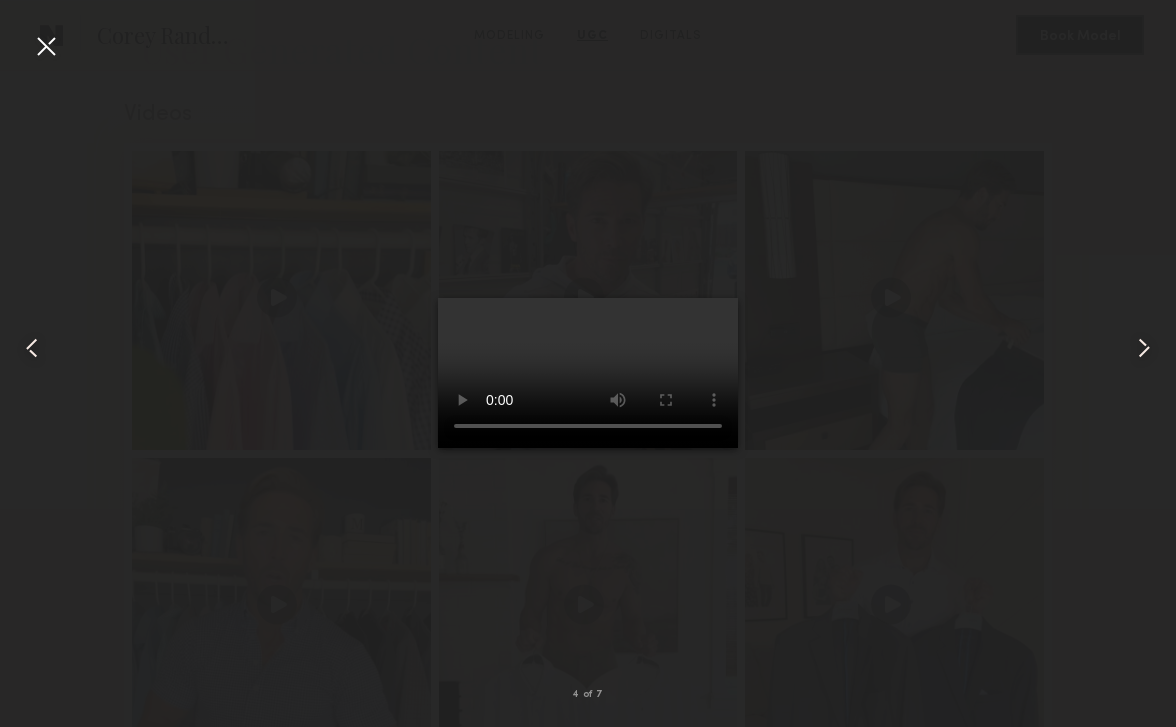 click at bounding box center [46, 46] 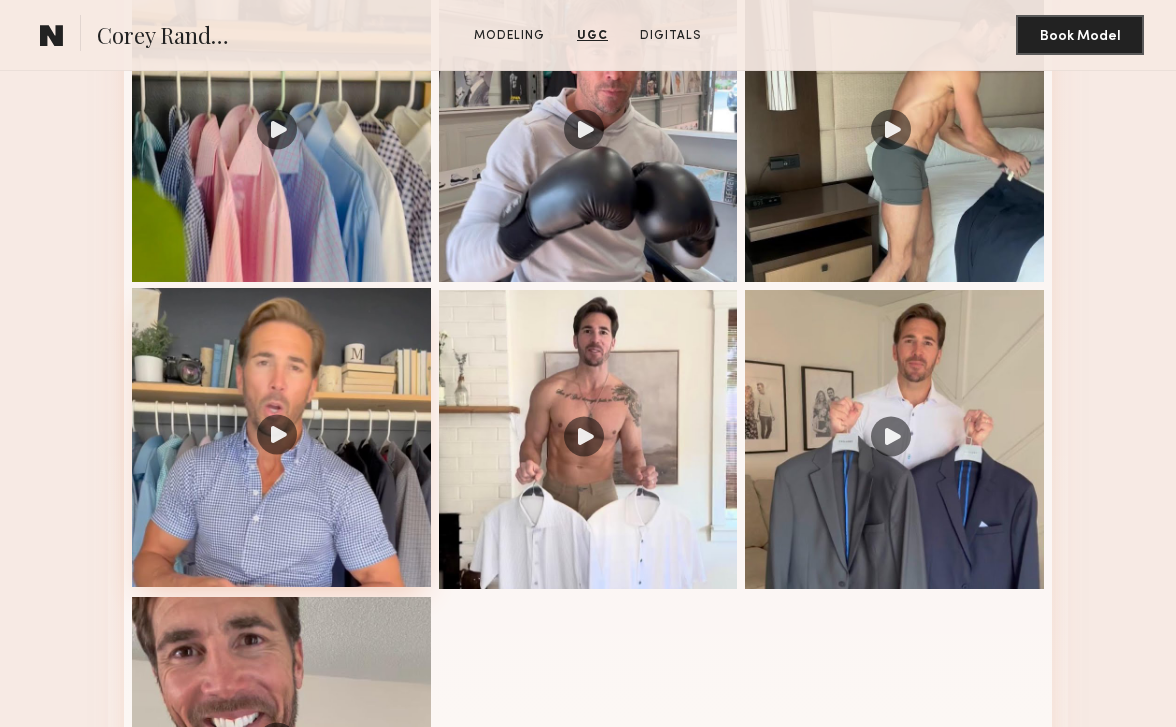scroll, scrollTop: 2048, scrollLeft: 0, axis: vertical 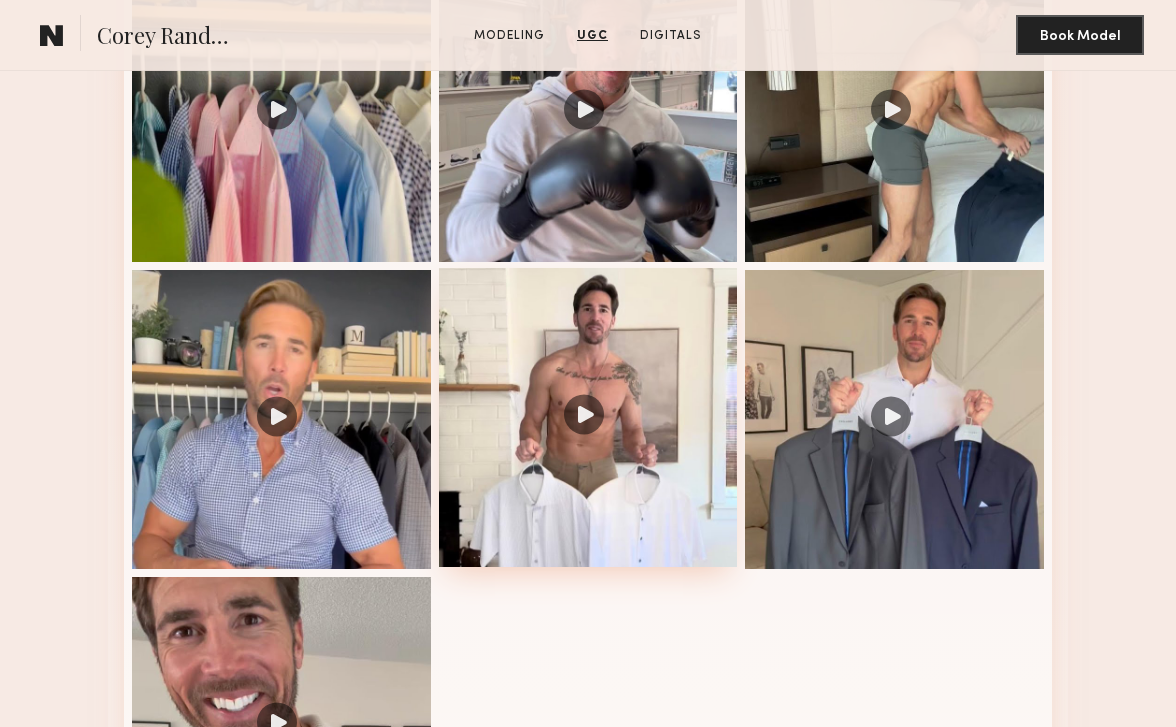click at bounding box center (588, 417) 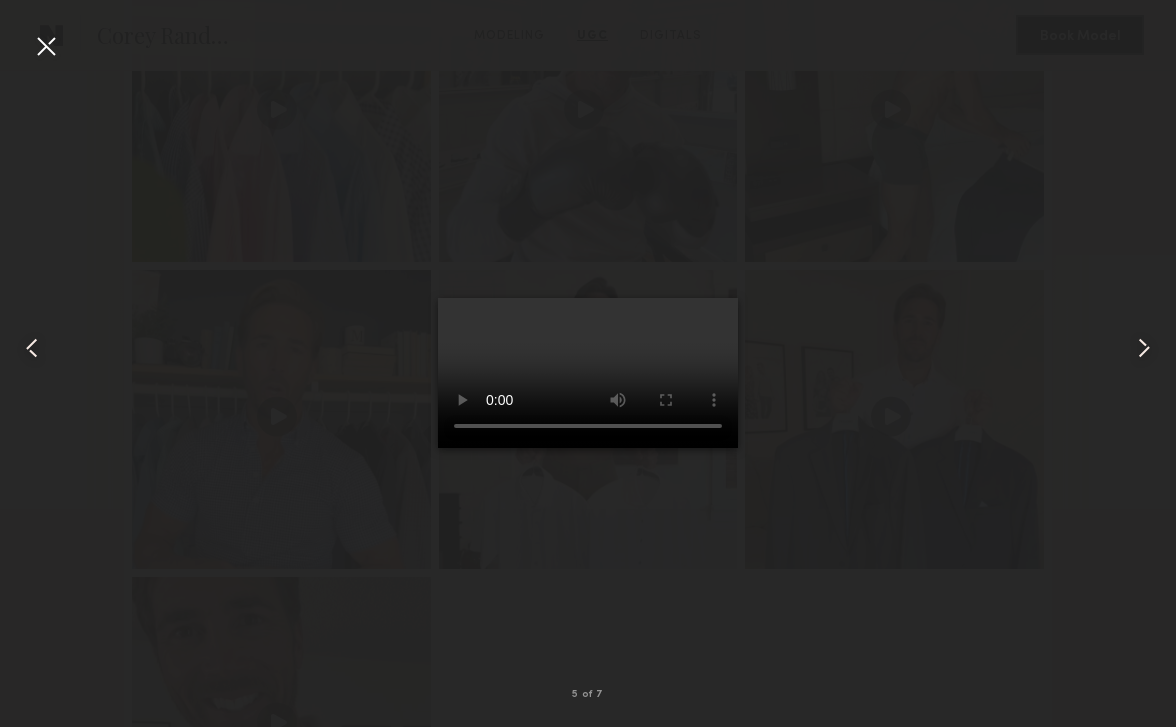 click at bounding box center [588, 373] 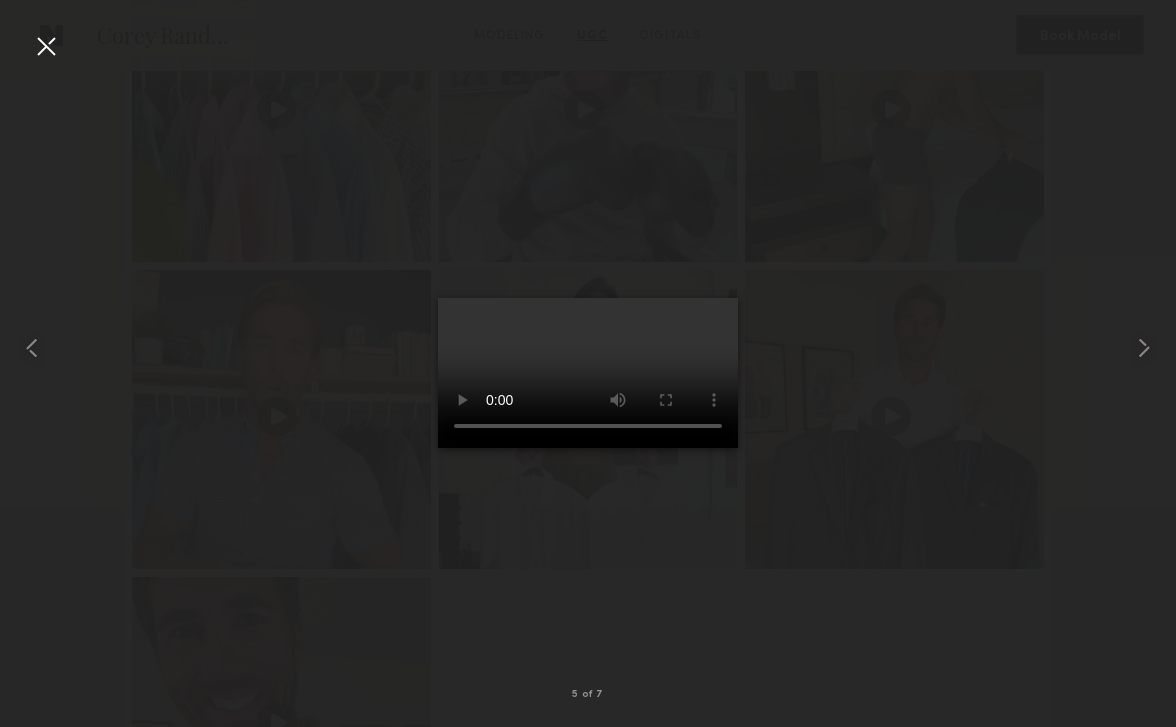 click at bounding box center [588, 373] 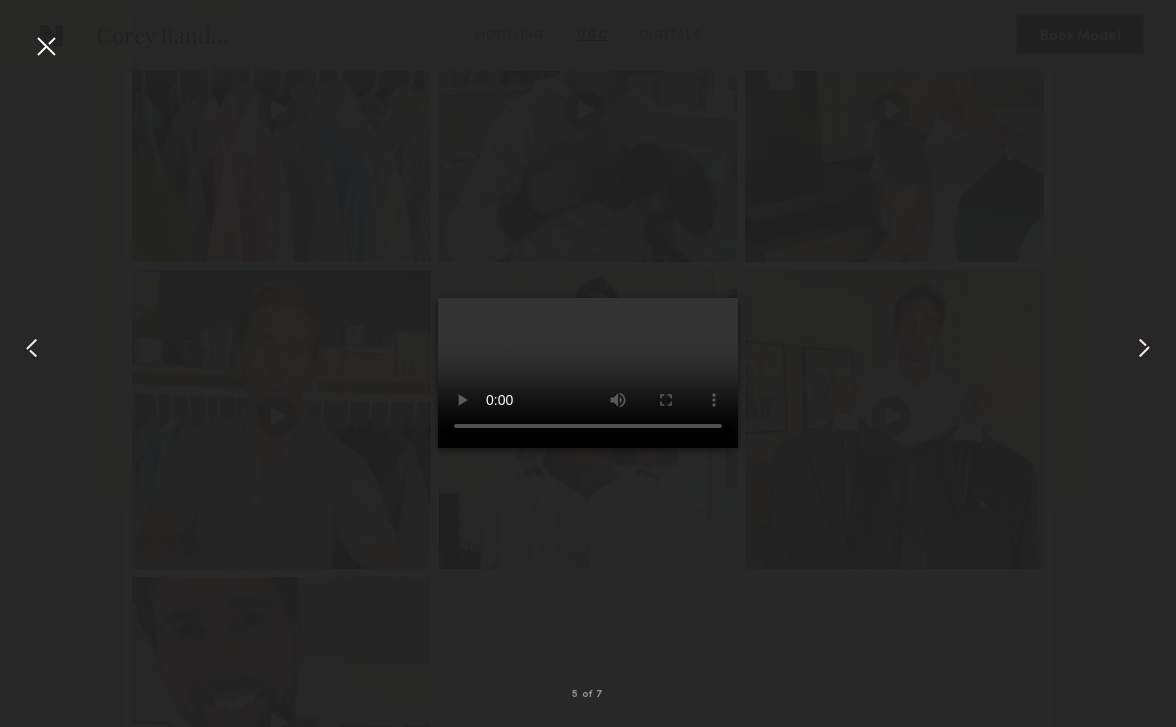 click at bounding box center (588, 373) 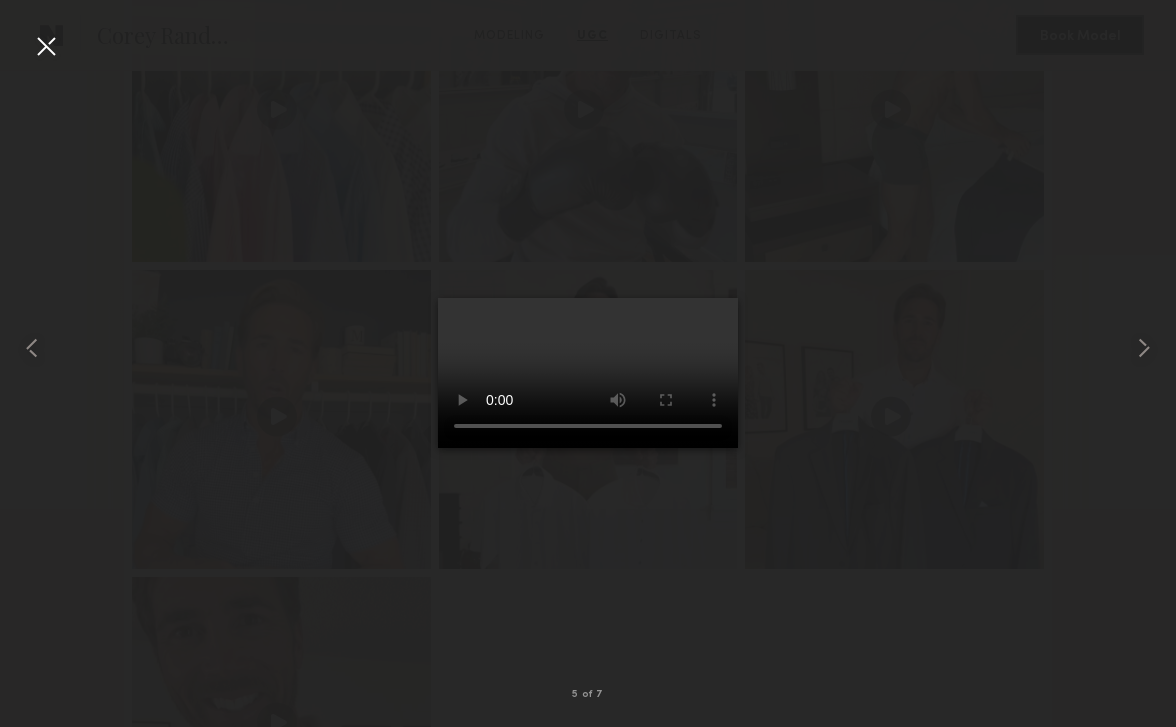 click at bounding box center (588, 373) 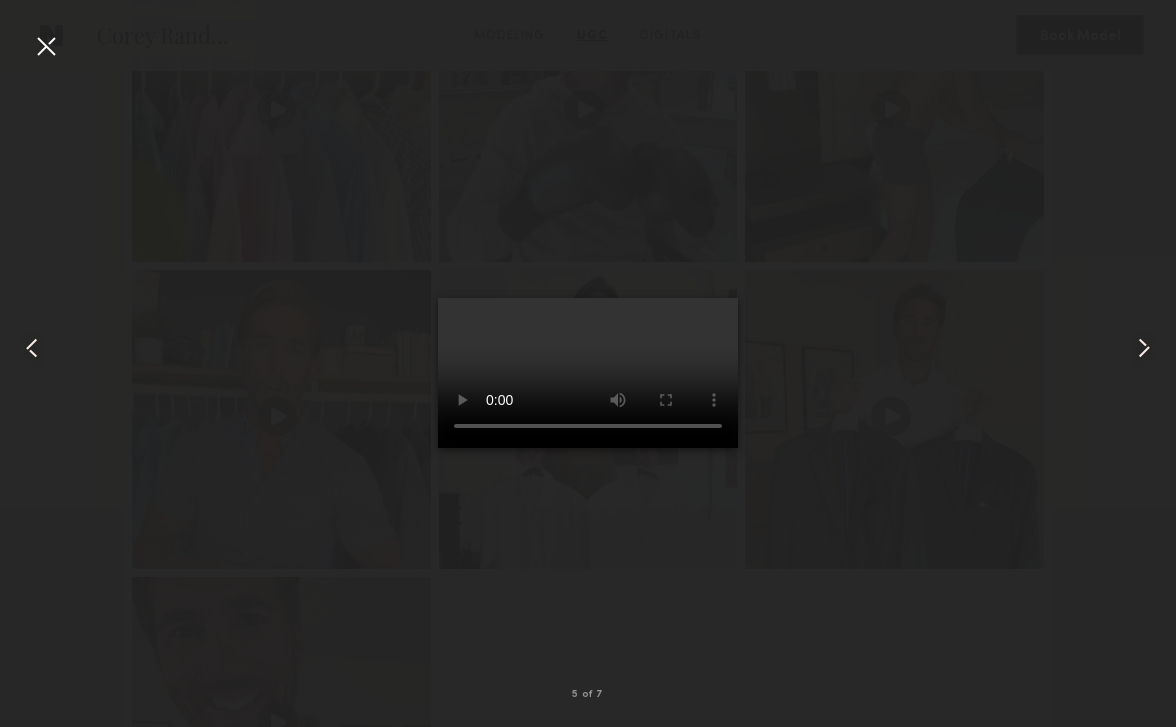 click at bounding box center (46, 46) 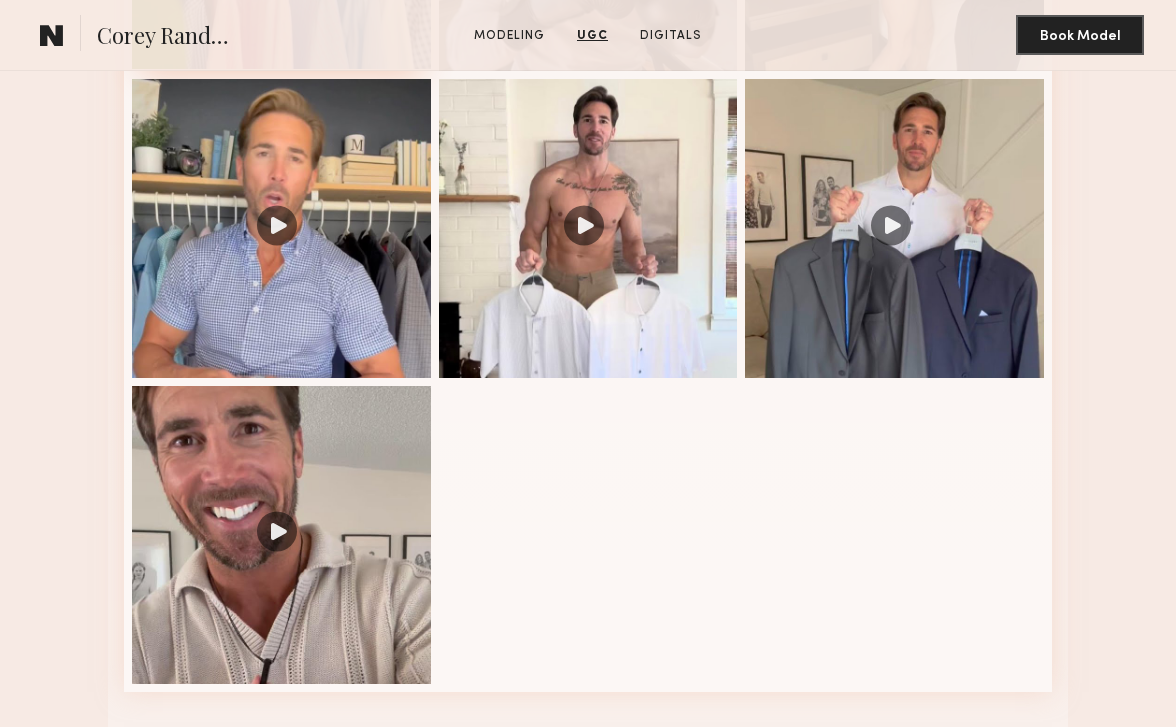 scroll, scrollTop: 2241, scrollLeft: 0, axis: vertical 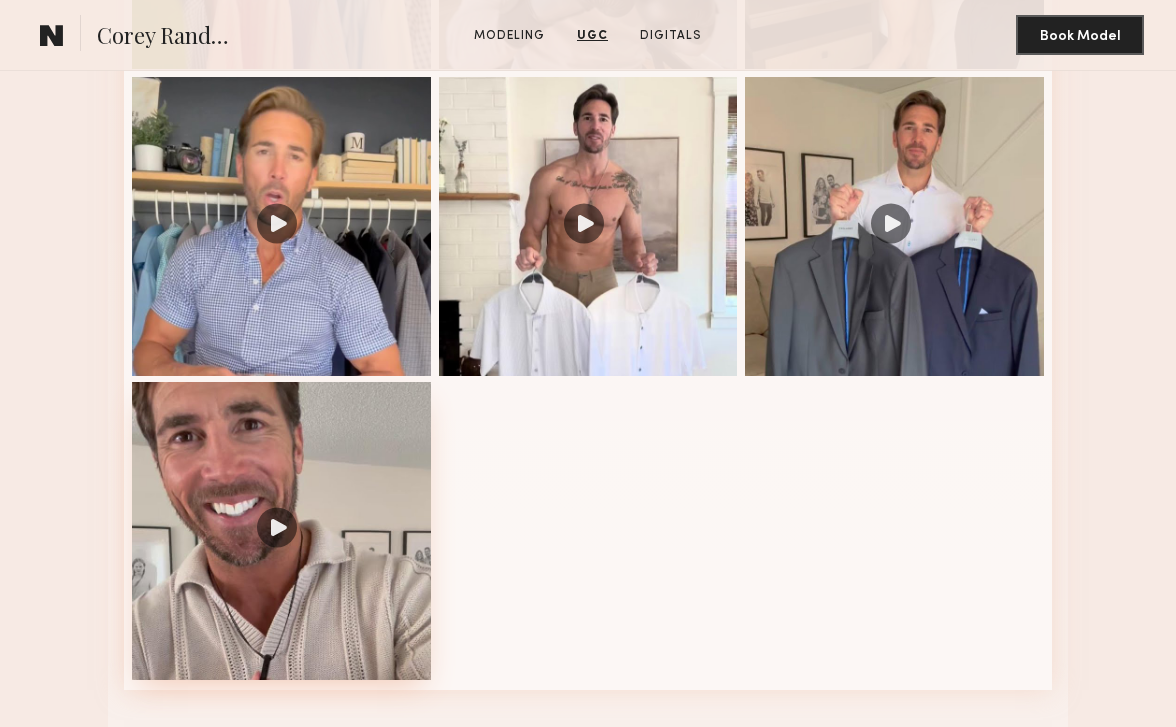 click at bounding box center [281, 531] 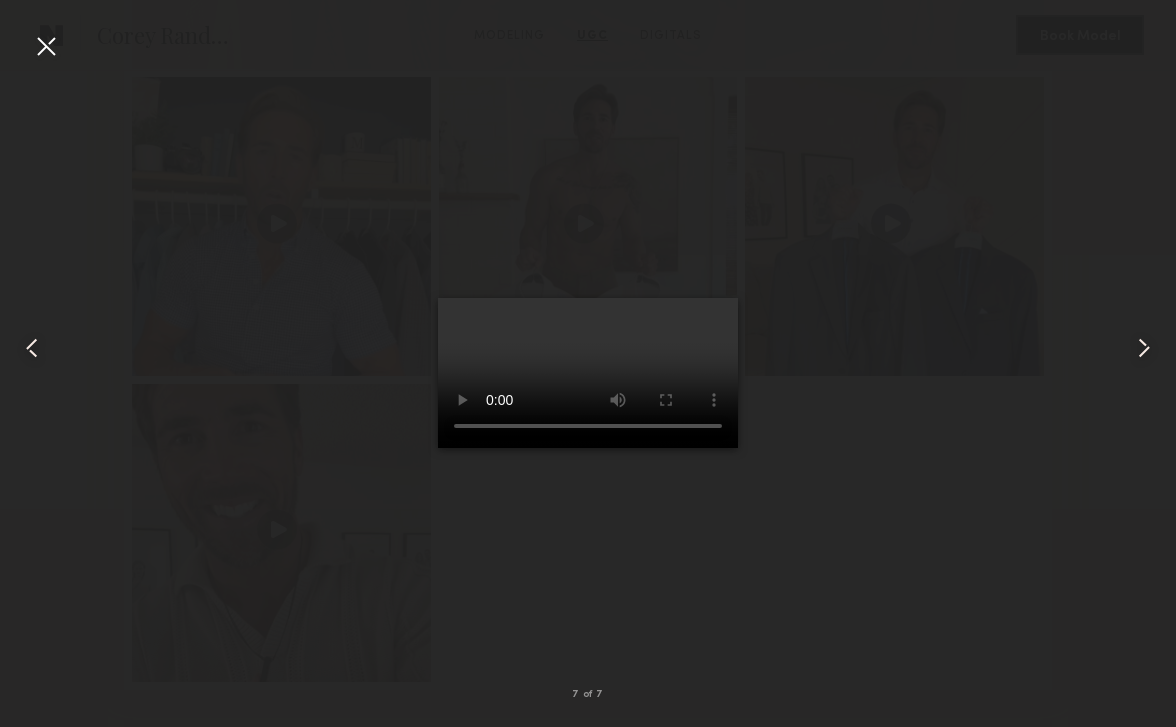 click at bounding box center (588, 373) 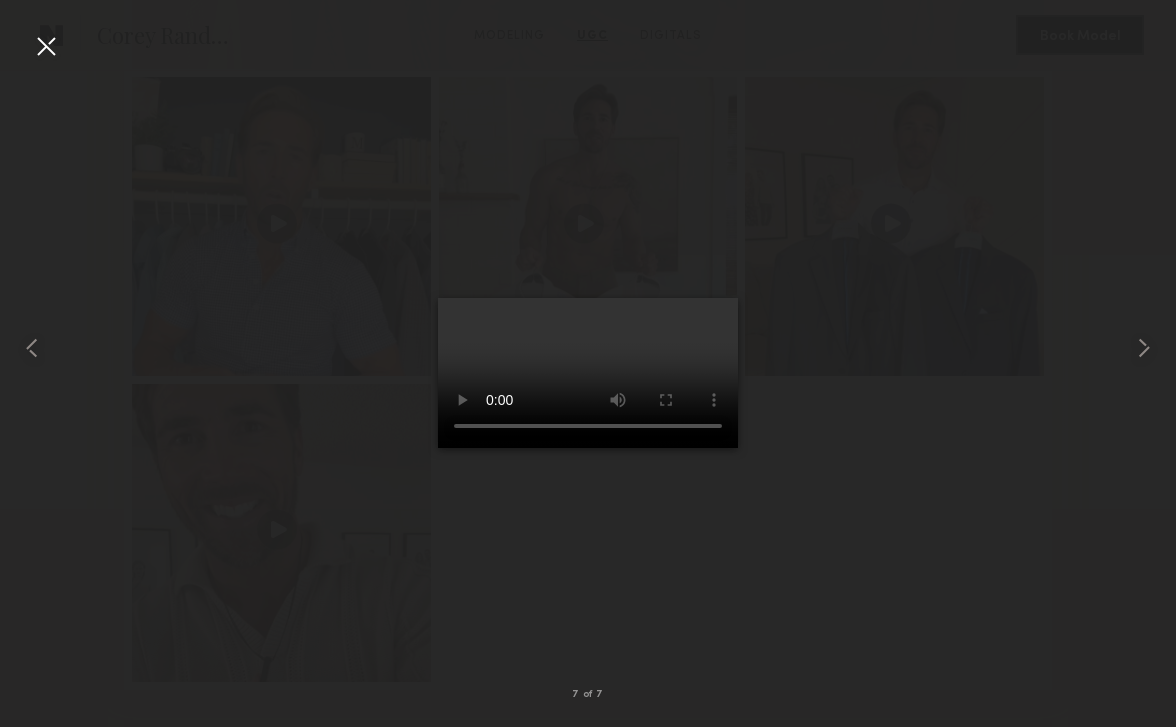 click at bounding box center (46, 46) 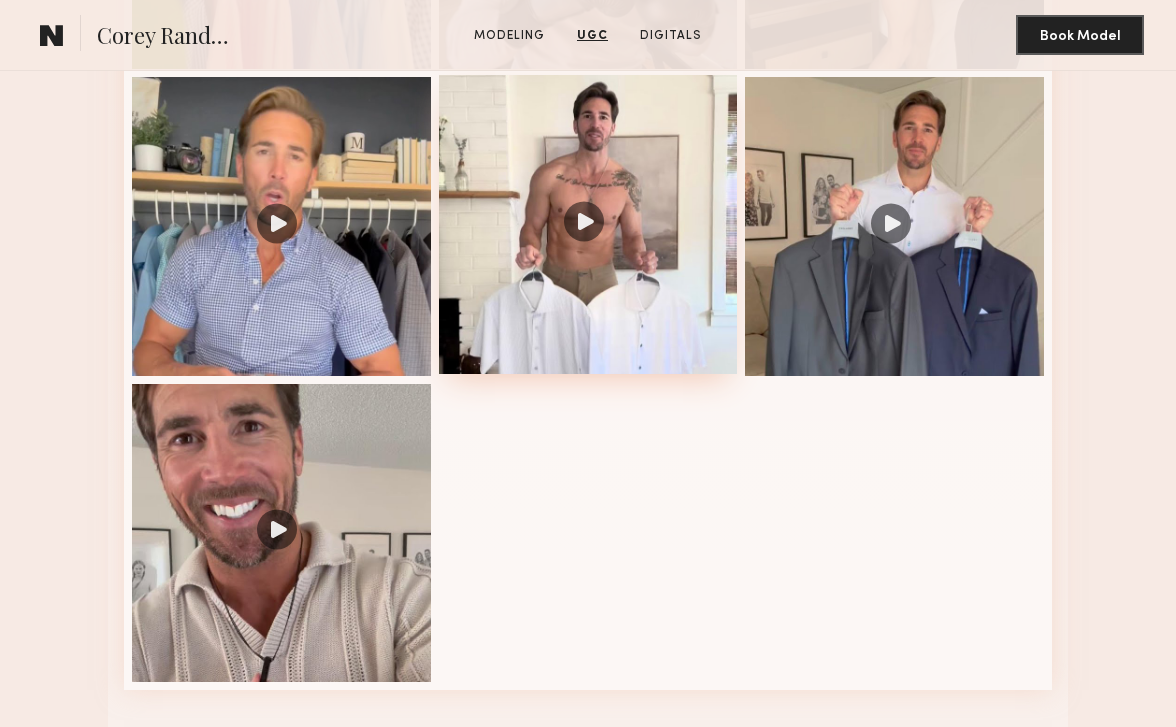 click at bounding box center [588, 224] 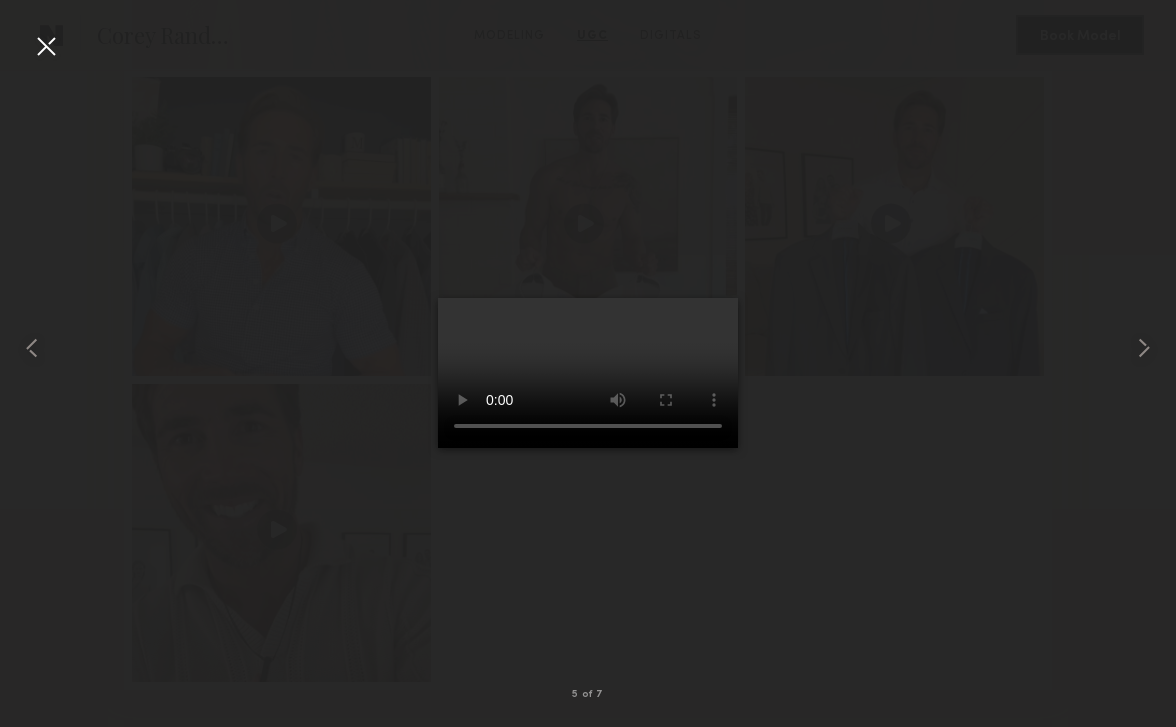 click at bounding box center [46, 46] 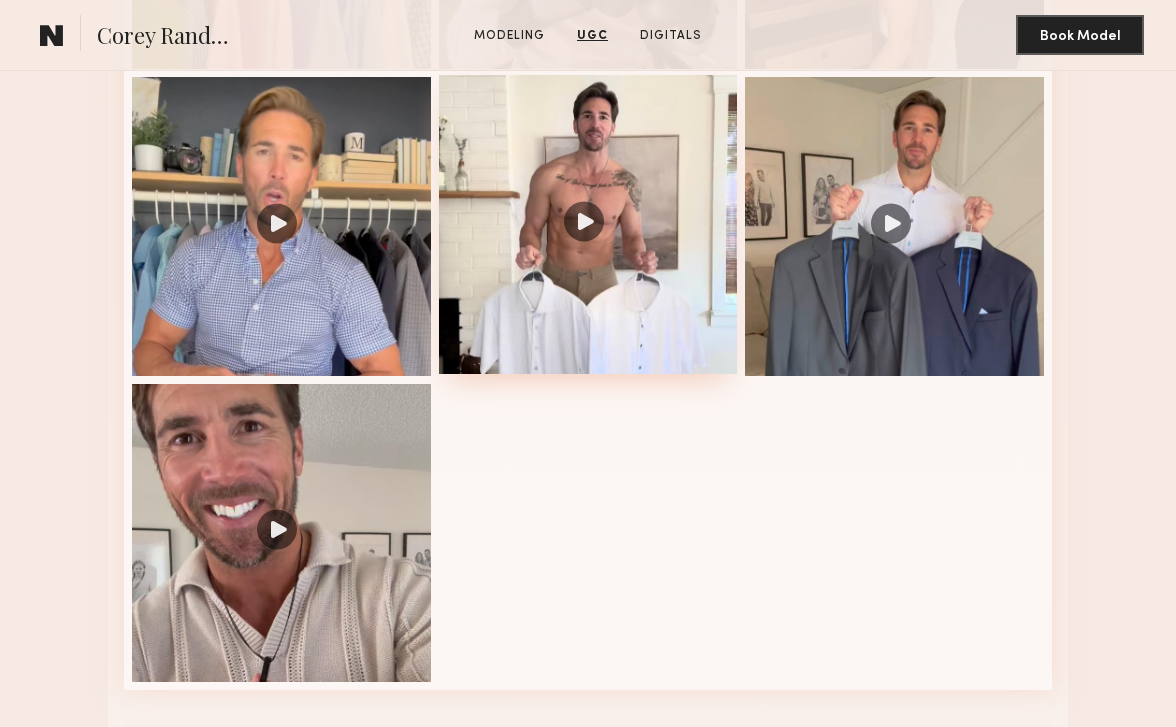 click at bounding box center [588, 224] 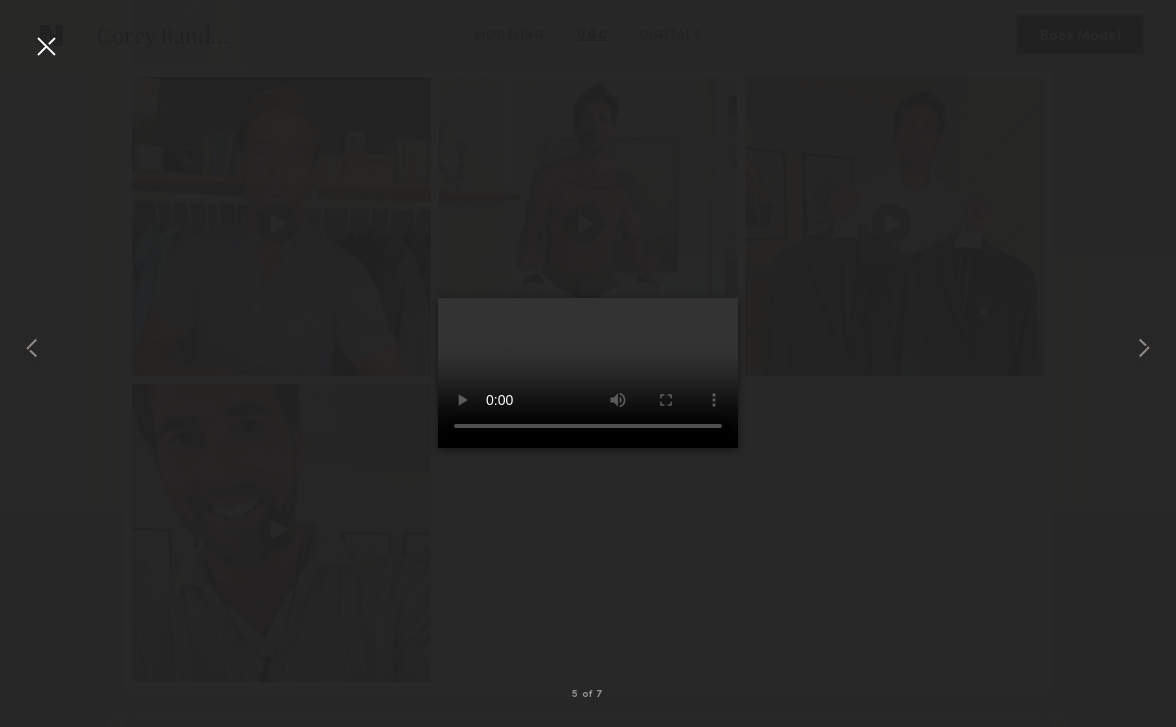 click at bounding box center (588, 373) 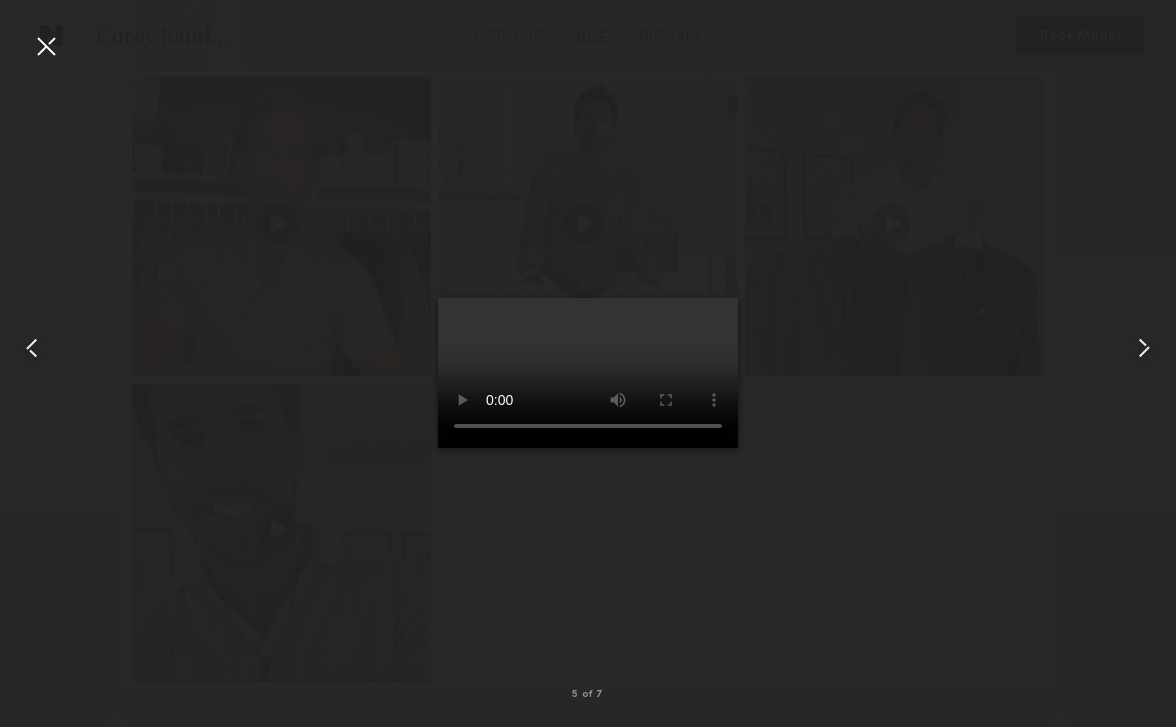 click at bounding box center [588, 373] 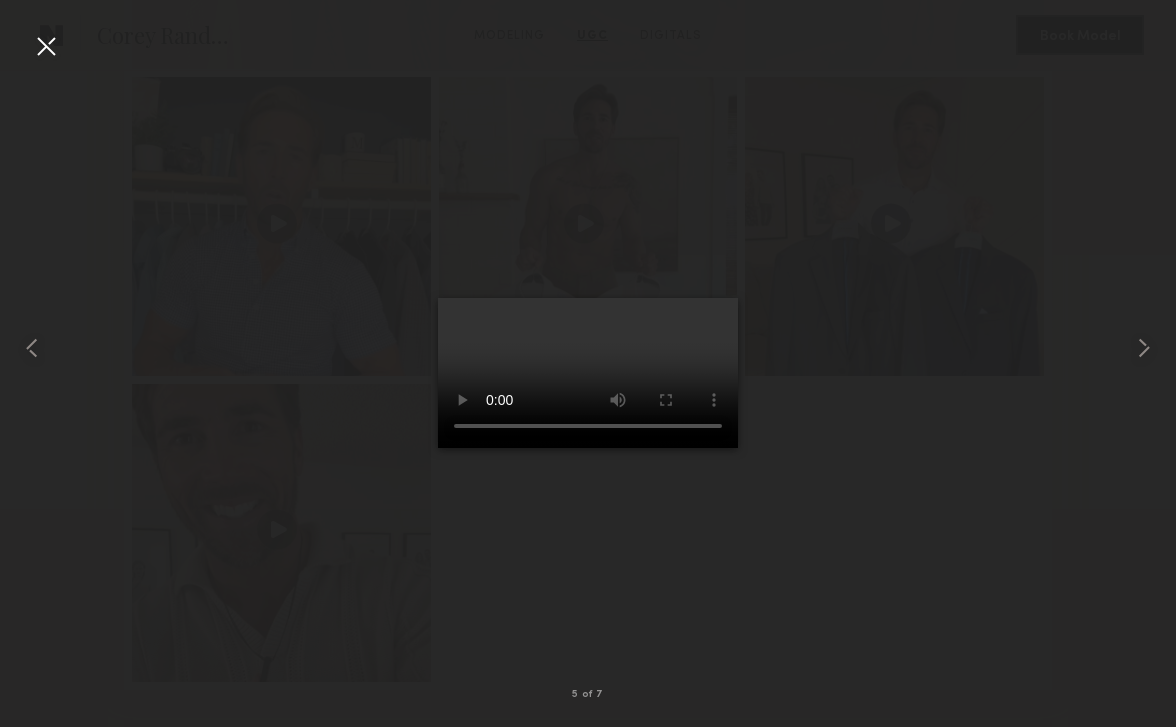 click at bounding box center [588, 373] 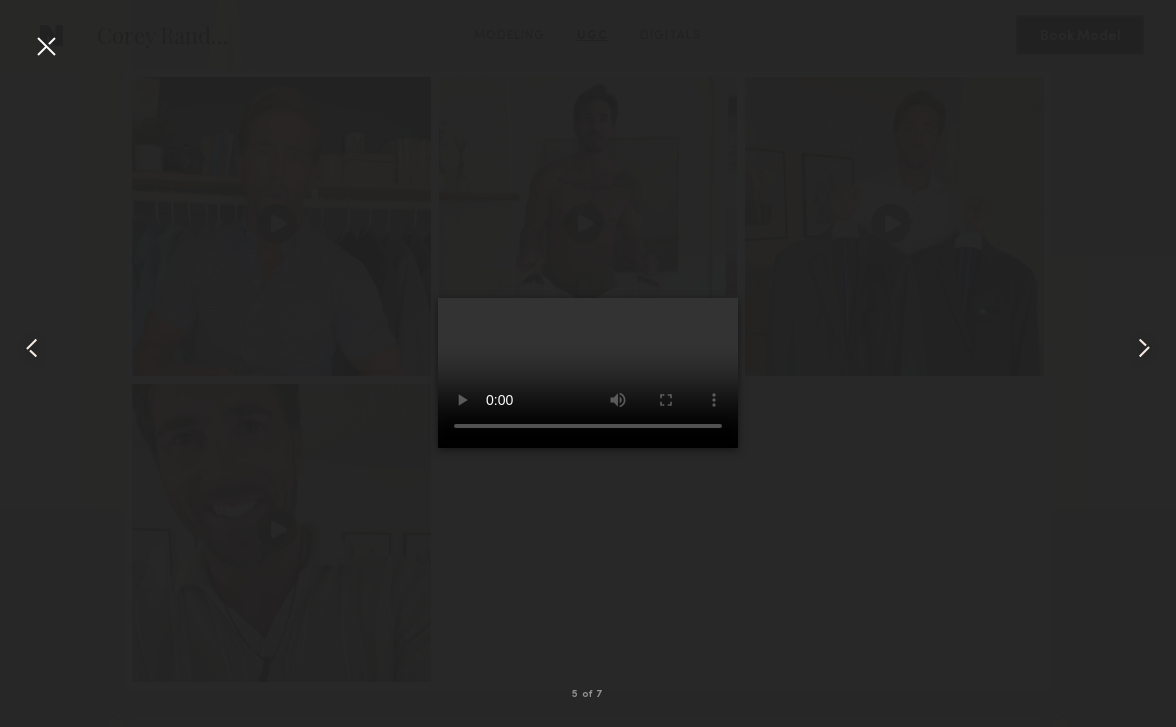 type 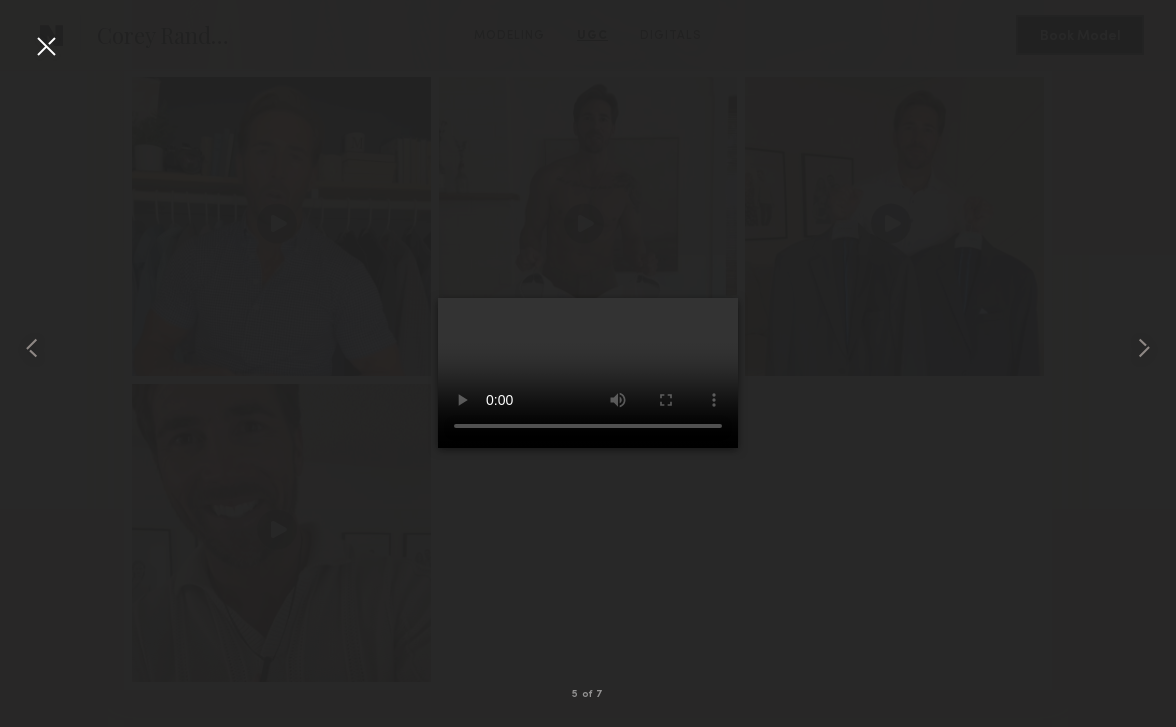 click at bounding box center [46, 46] 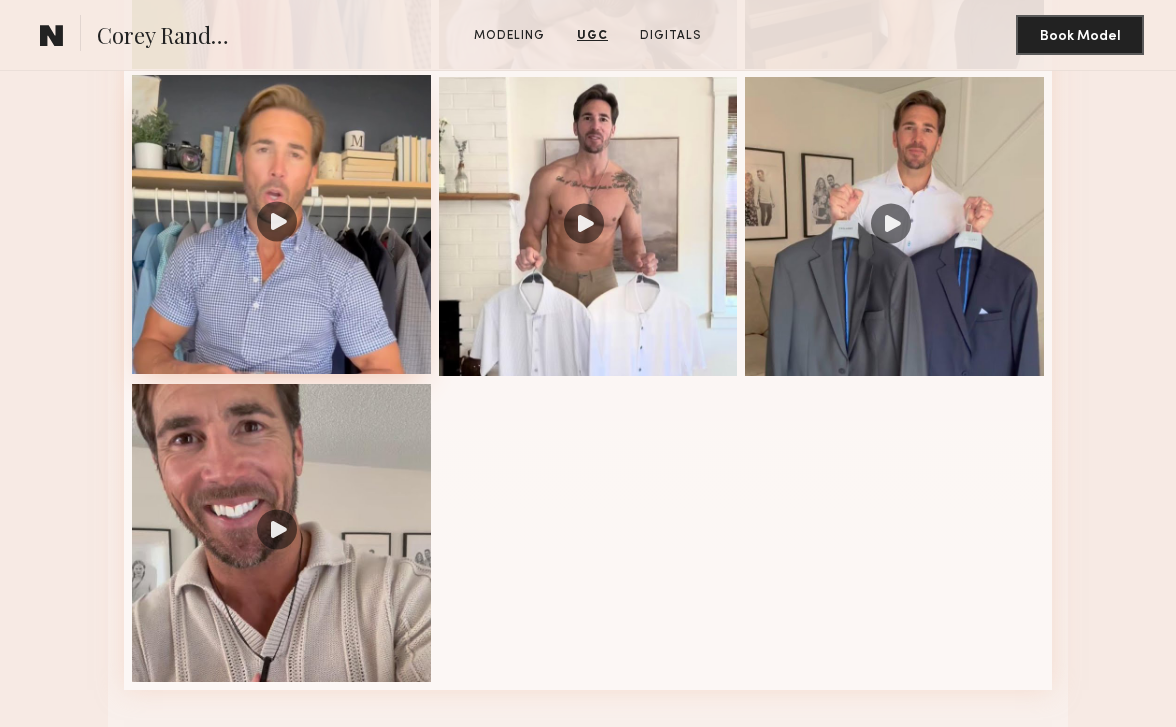 click at bounding box center (281, 224) 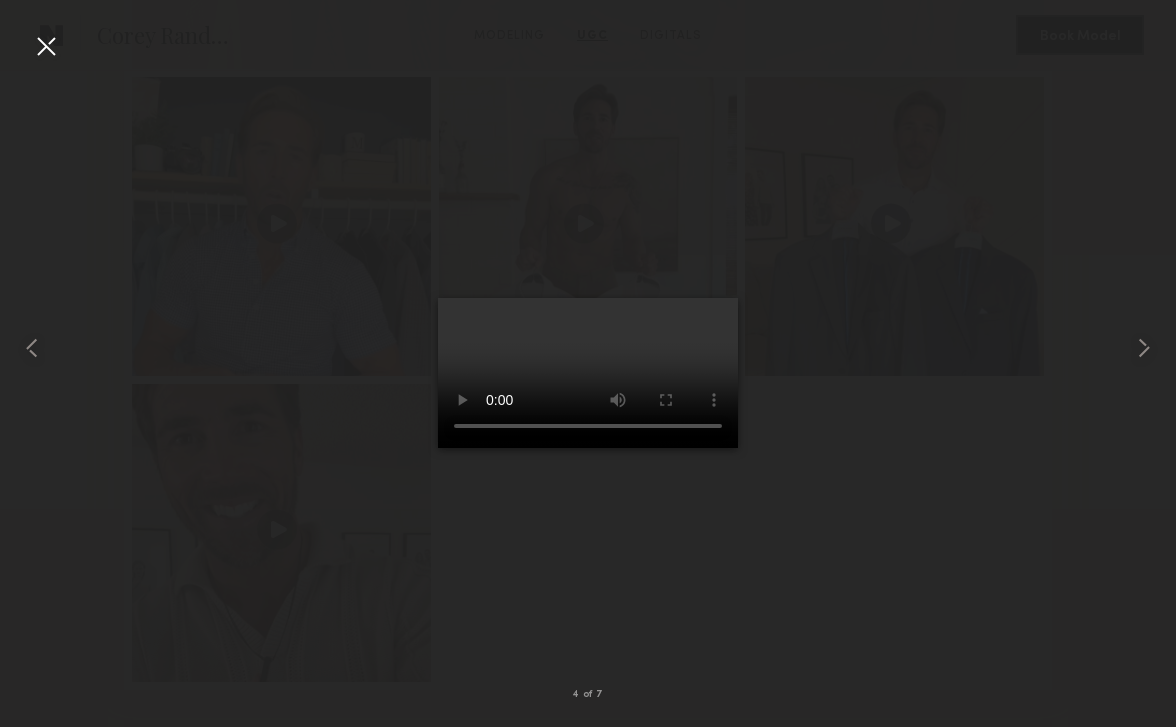 click at bounding box center [588, 373] 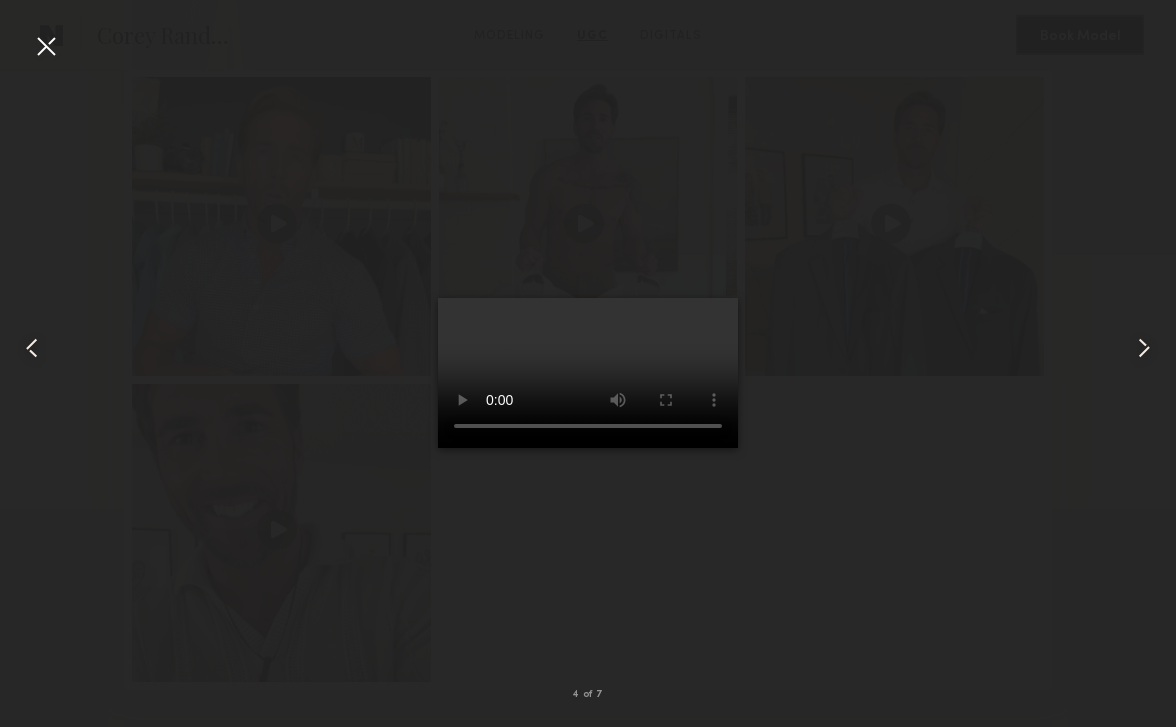 click at bounding box center [588, 373] 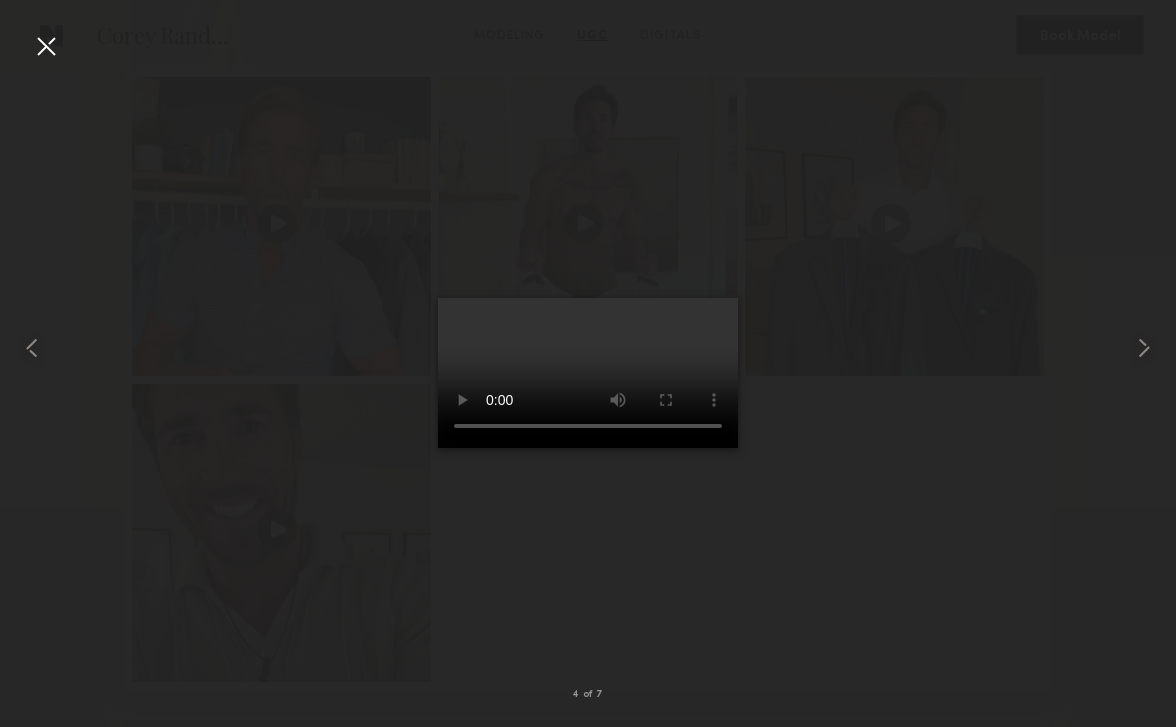 click at bounding box center [46, 46] 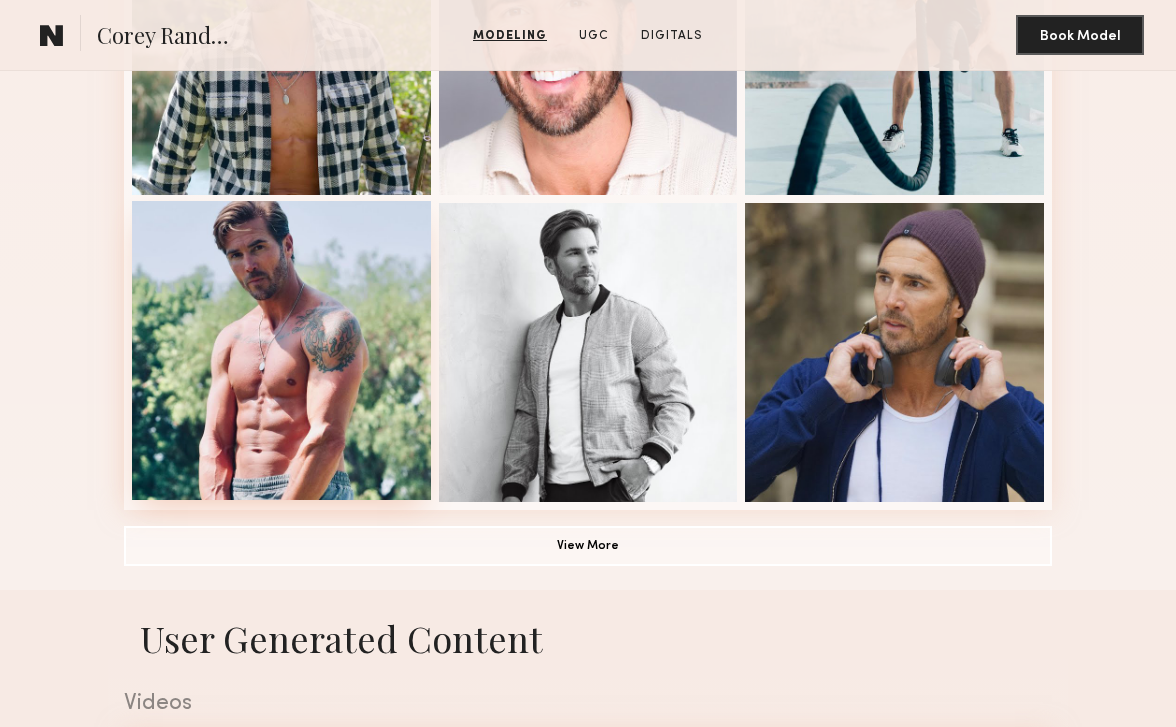 scroll, scrollTop: 1273, scrollLeft: 0, axis: vertical 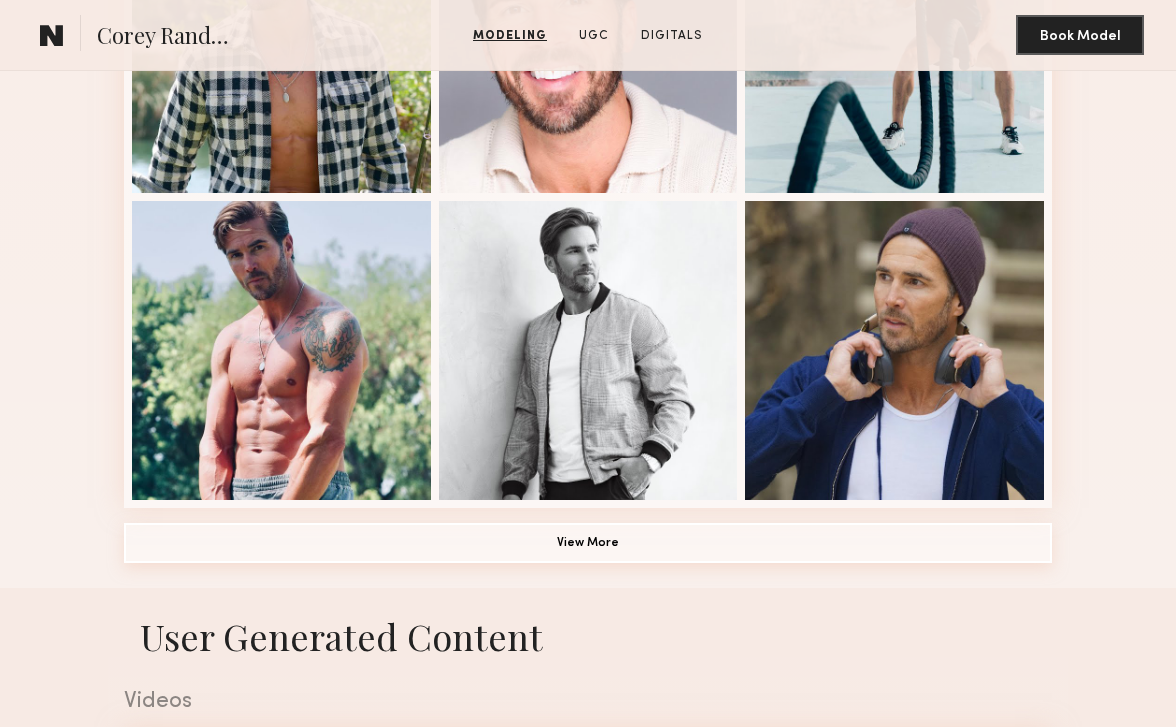 click on "View More" 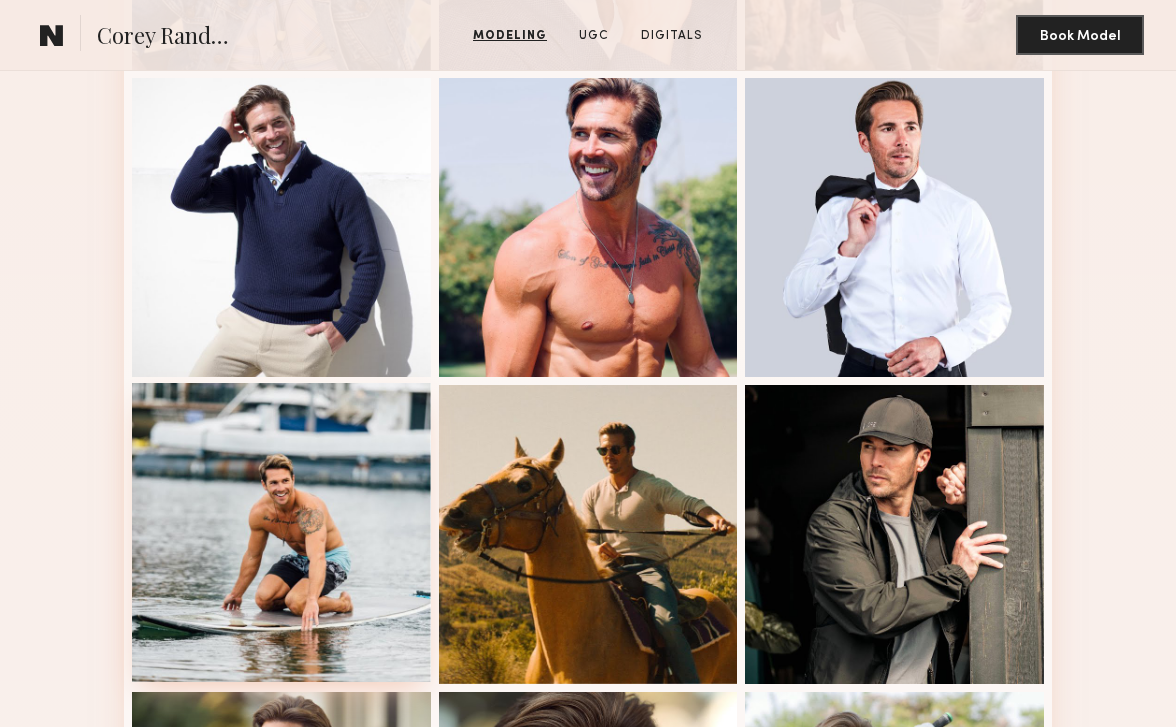 scroll, scrollTop: 2014, scrollLeft: 0, axis: vertical 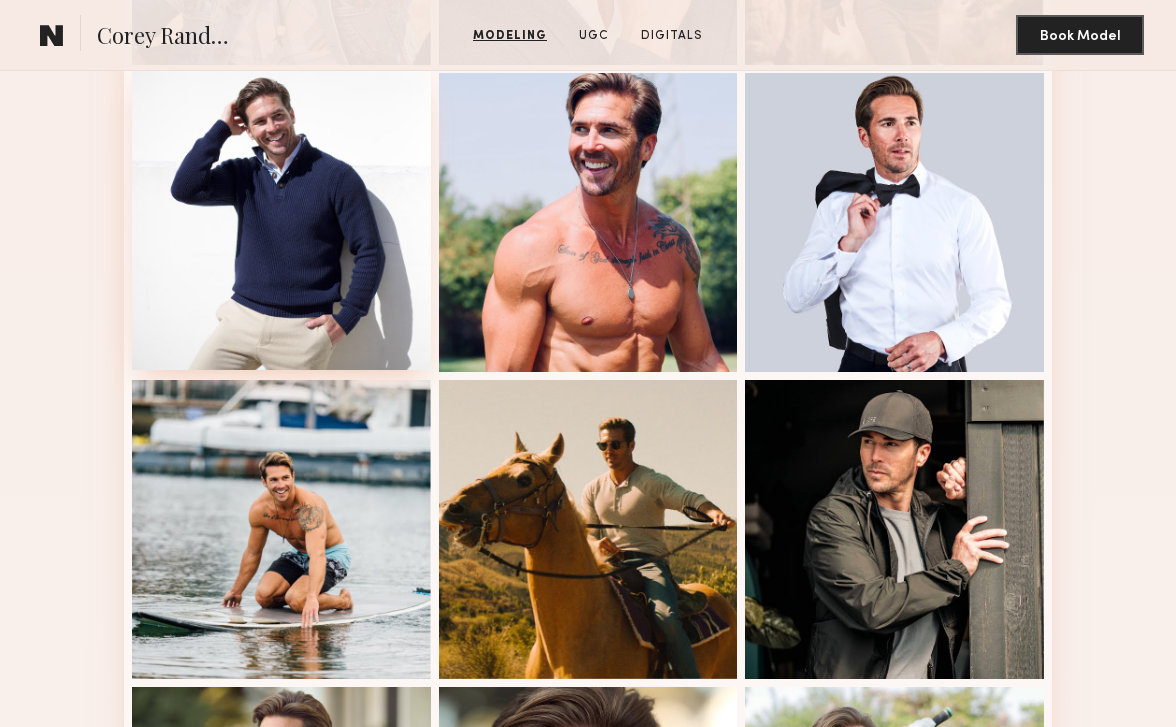 click at bounding box center [281, 220] 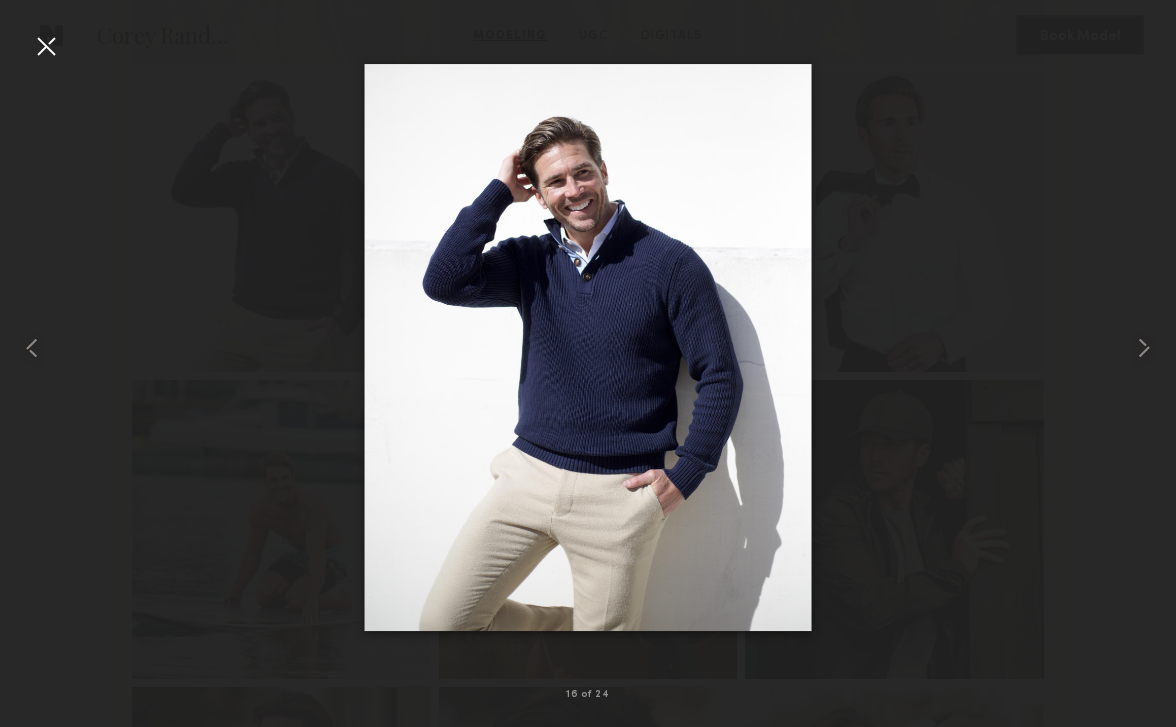 click at bounding box center (46, 46) 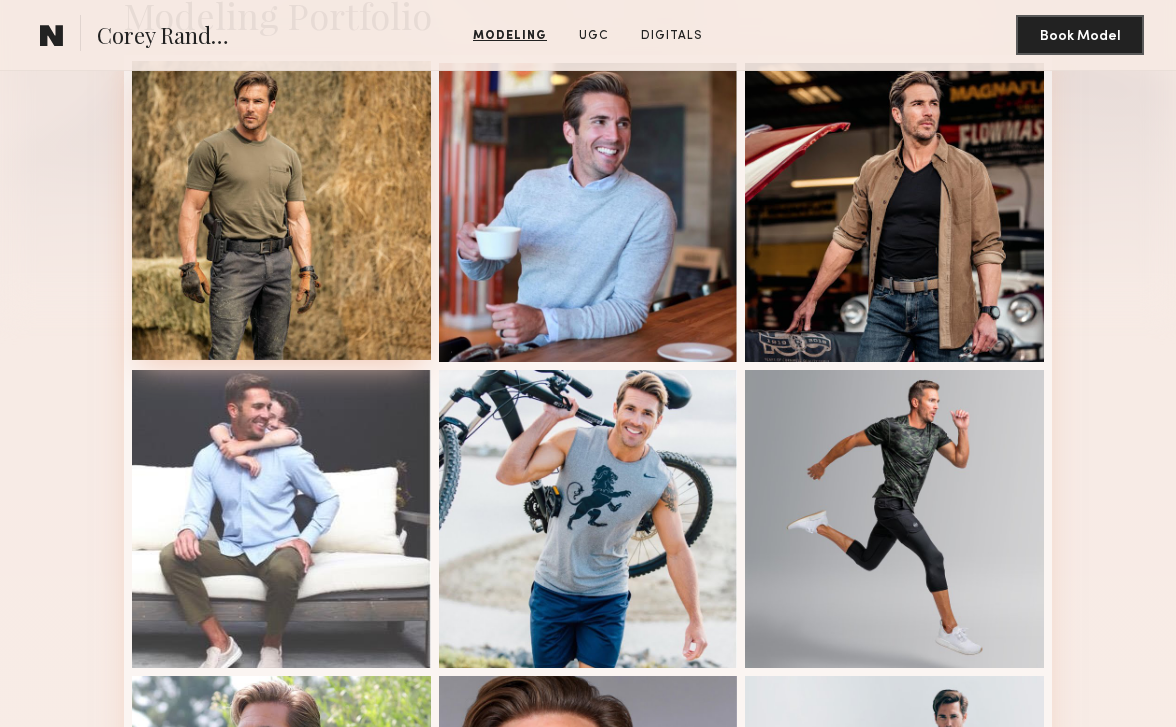 scroll, scrollTop: 513, scrollLeft: 0, axis: vertical 